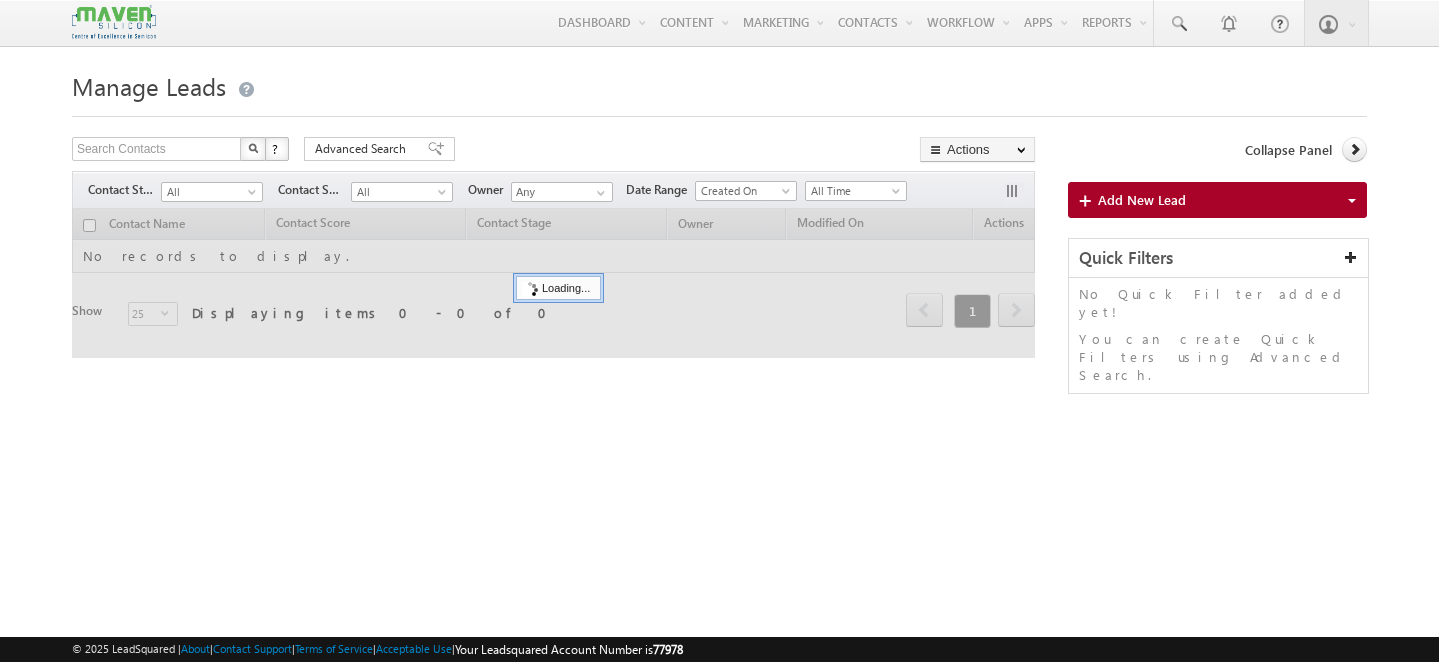 scroll, scrollTop: 0, scrollLeft: 0, axis: both 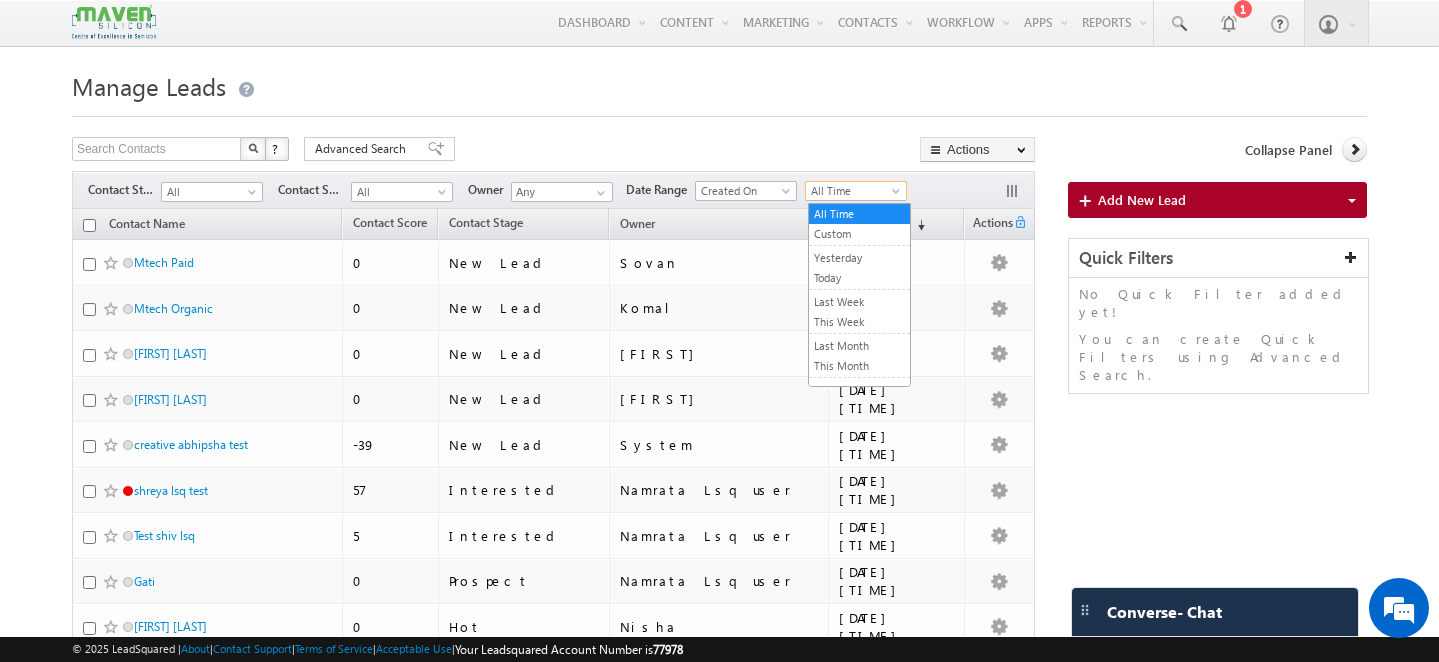 click on "All Time" at bounding box center [853, 191] 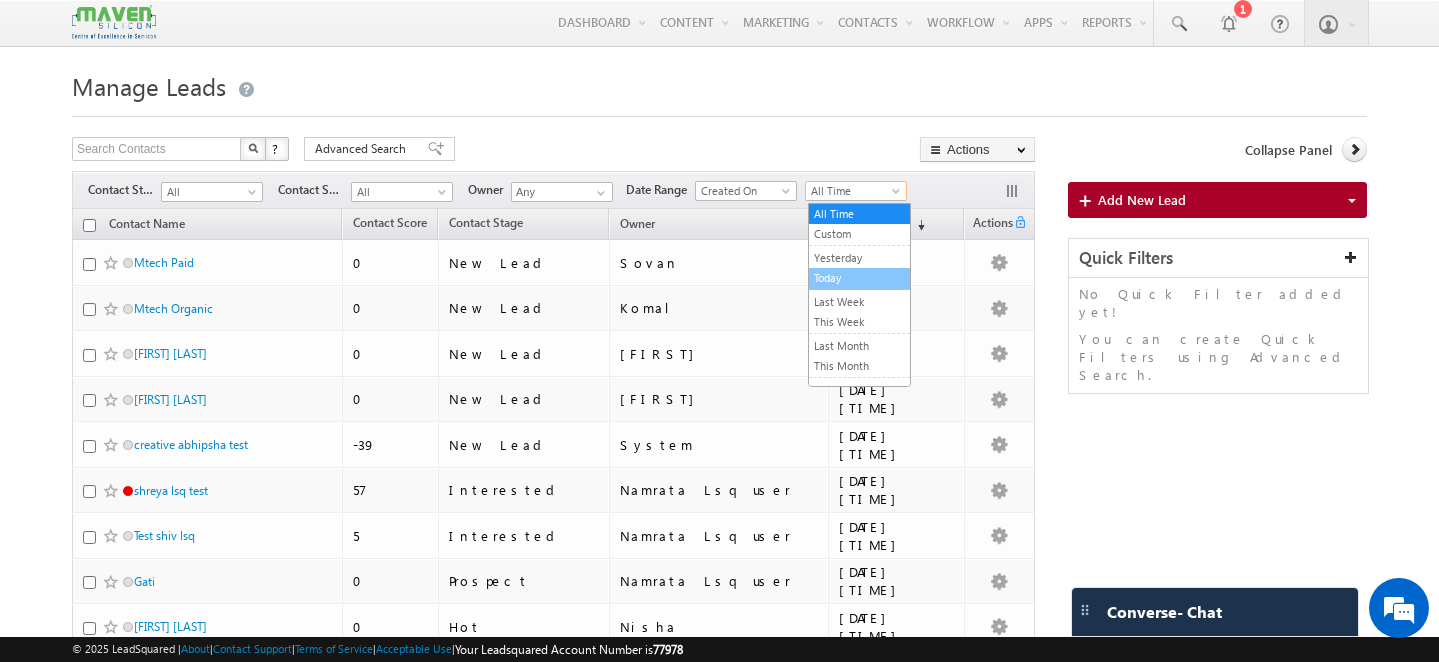 click on "Today" at bounding box center [859, 279] 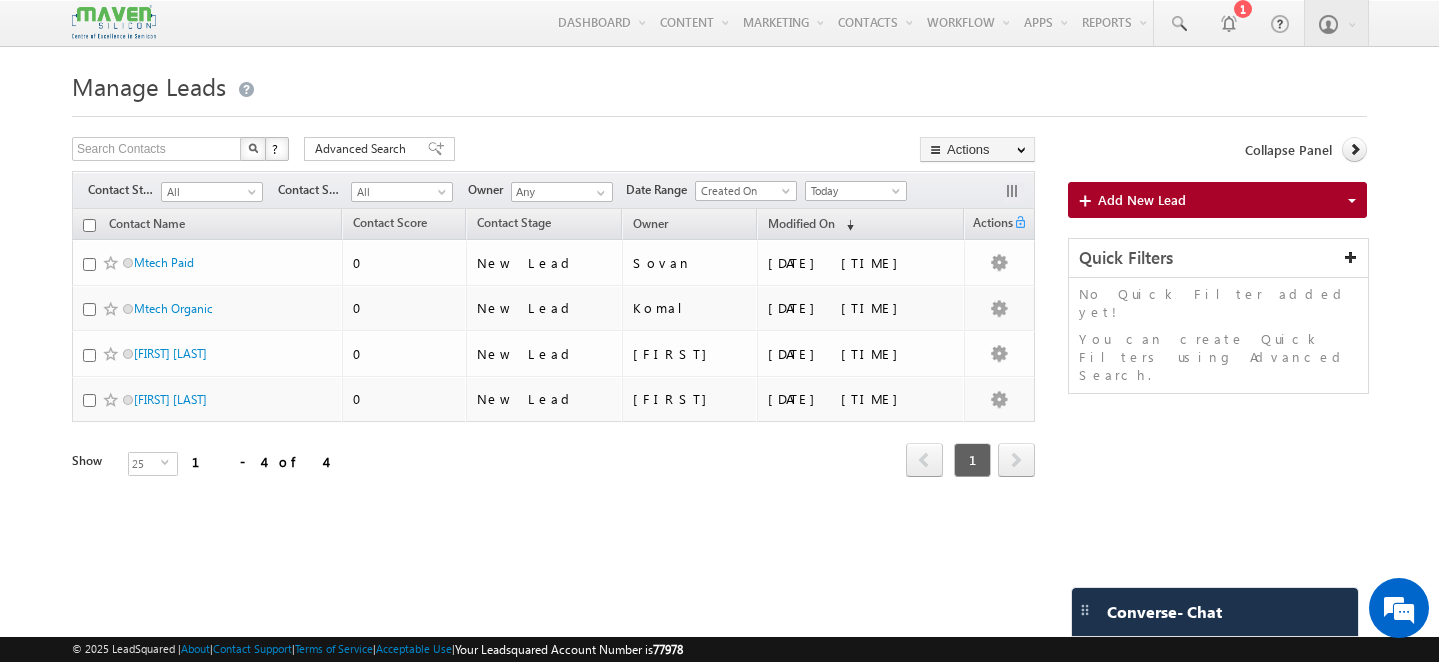 scroll, scrollTop: 0, scrollLeft: 0, axis: both 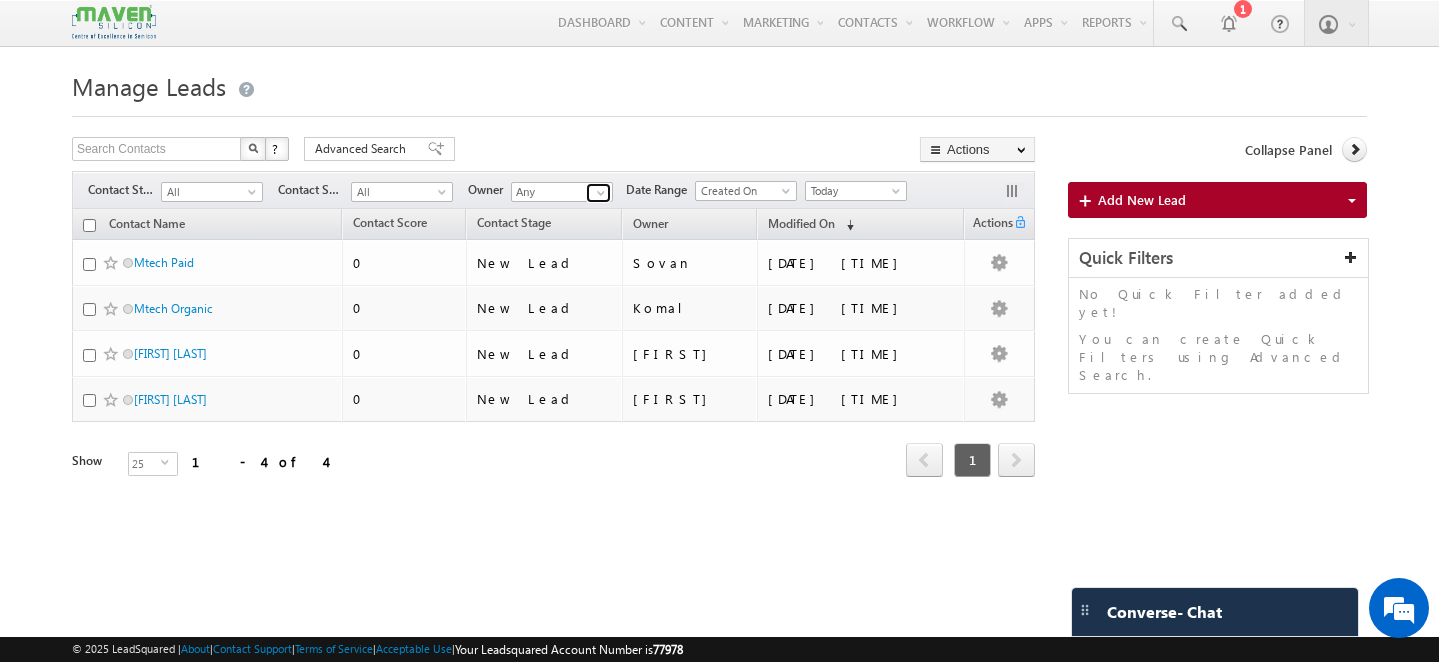 click at bounding box center (601, 193) 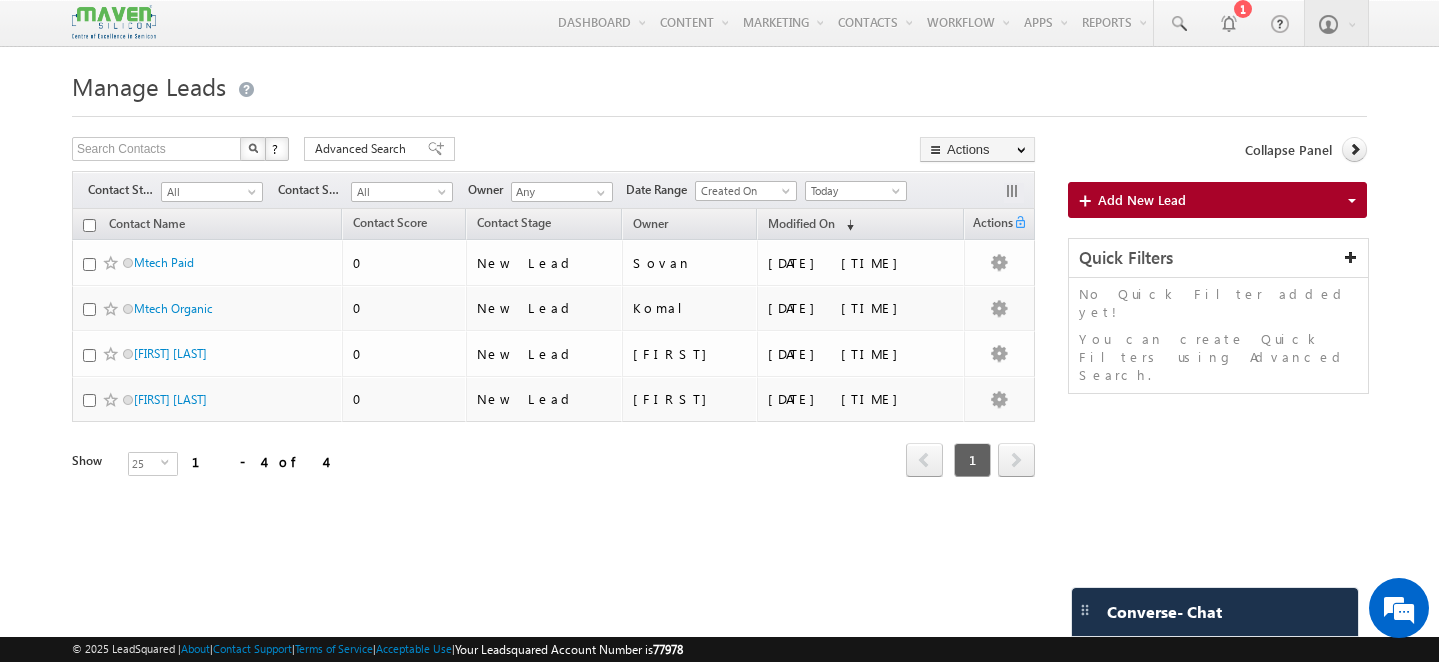 click on "Search Contacts X ?   4 results found
Advanced Search
Advanced Search
Advanced search results
Actions Export Contacts Reset all Filters
Actions Export Contacts Bulk Update Send Email Add to List Add Activity Add Opportunity Change Owner Delete" at bounding box center (553, 151) 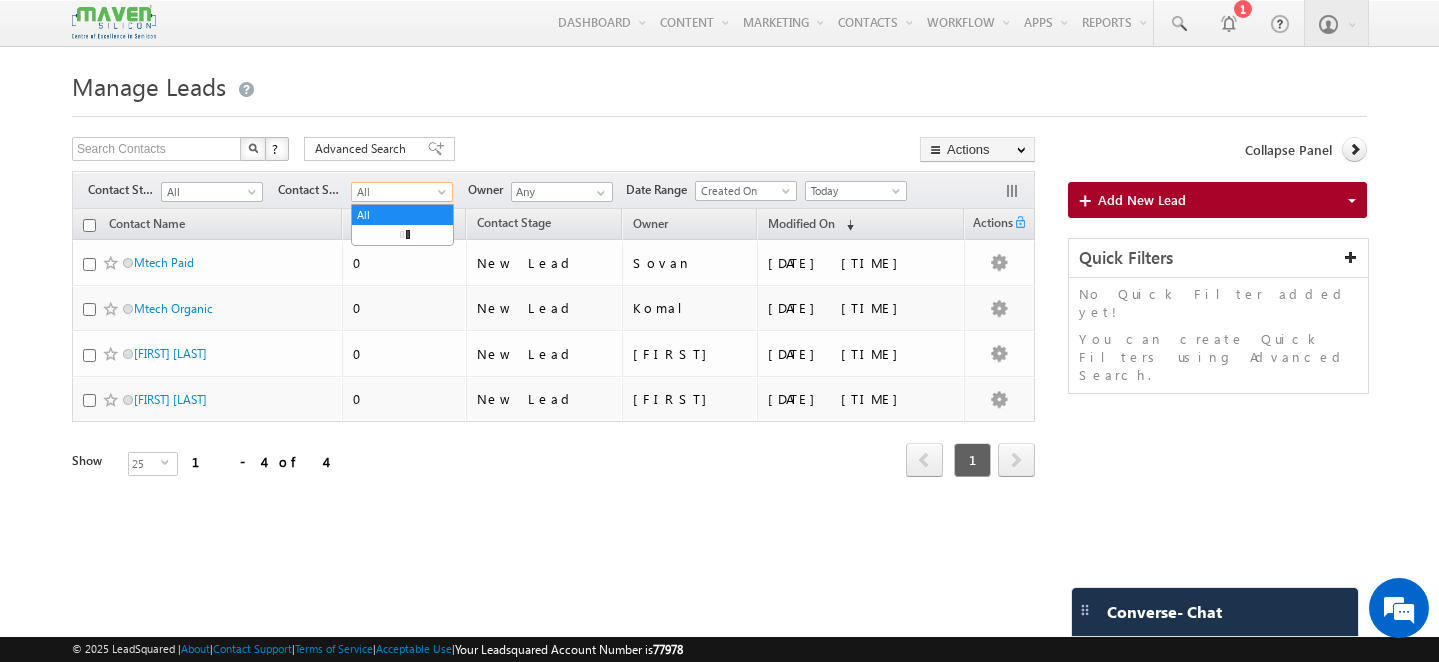 click on "All" at bounding box center (399, 192) 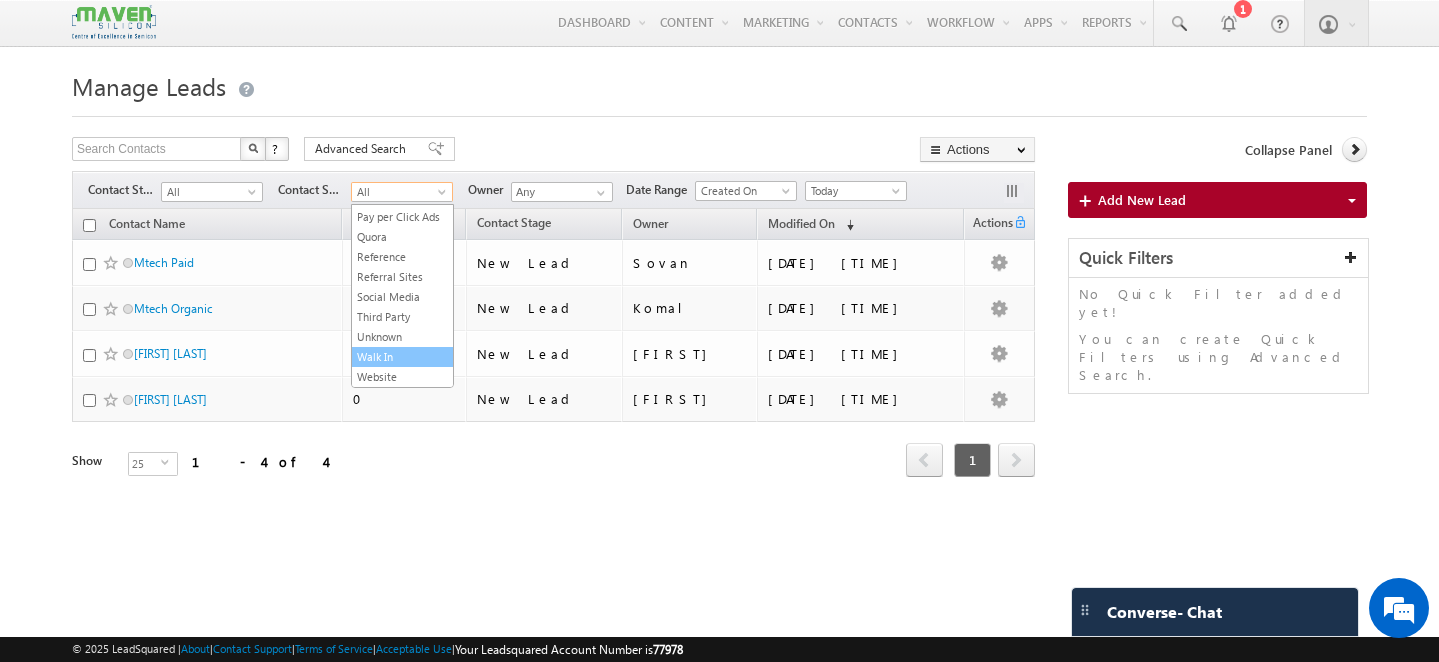 scroll, scrollTop: 0, scrollLeft: 0, axis: both 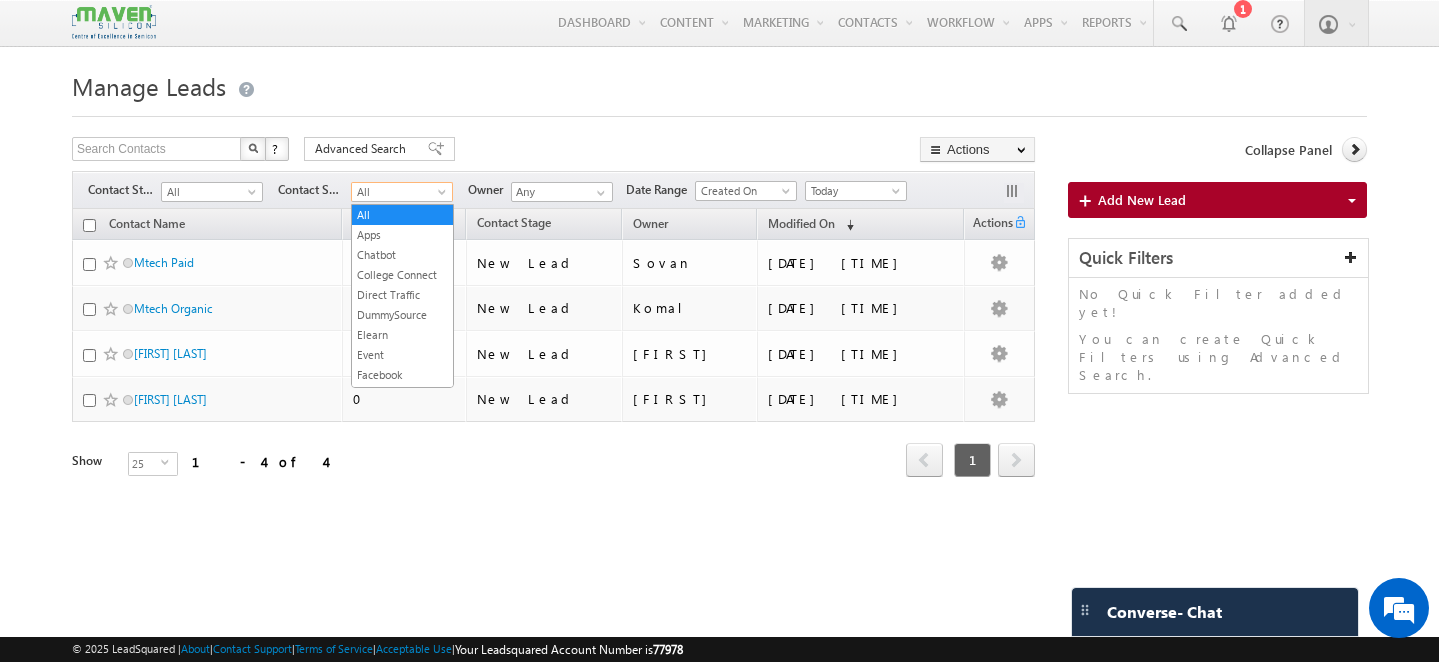 click on "Manage Leads
Search Contacts X ?   4 results found
Advanced Search
Advanced Search
Advanced search results   Delete" at bounding box center (719, 299) 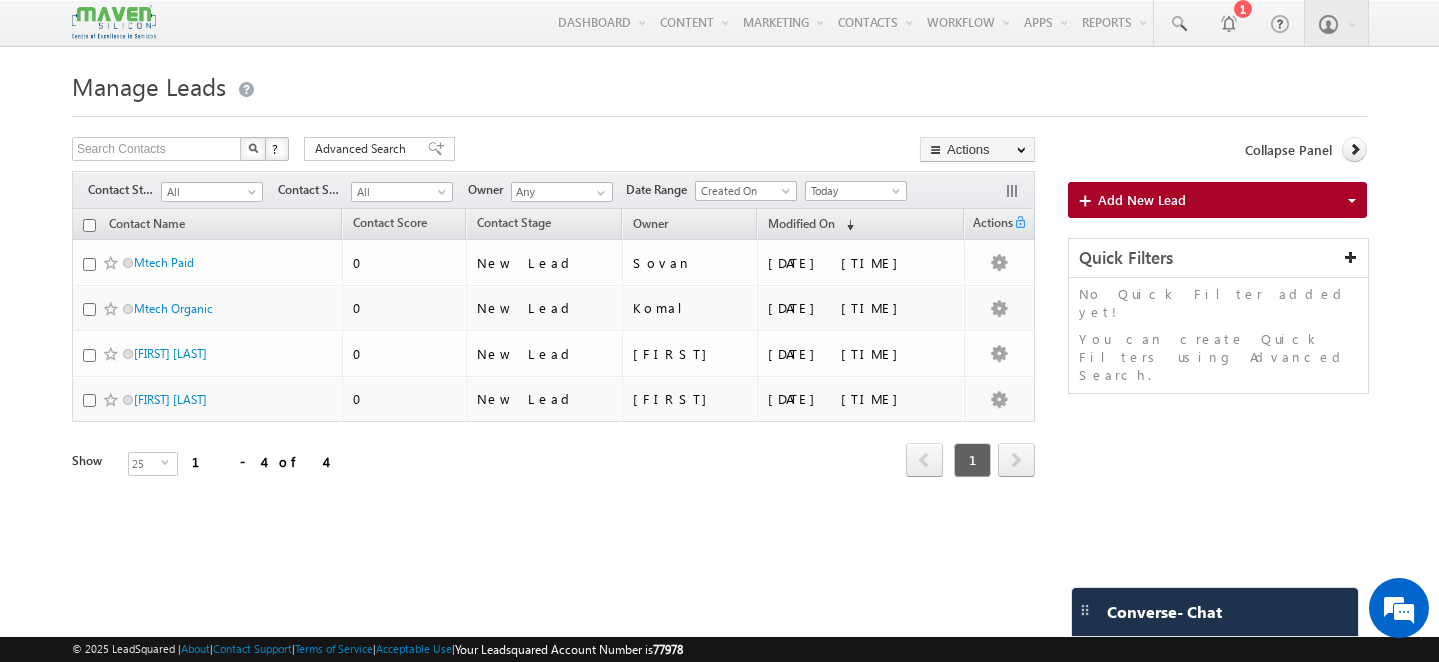 click on "Filters
Contact Stage
All All
Contact Source
All Apps Chatbot College Connect Direct Traffic DummySource Elearn Event Facebook FB Lead Ads Google Inbound Email Inbound Phone call LinkedIn Maven Organic Search Outbound Phone call Pay per Click Ads Quora Reference Referral Sites Social Media Third Party Unknown Walk In Website All
Owner Any Any Aukasha" at bounding box center (553, 190) 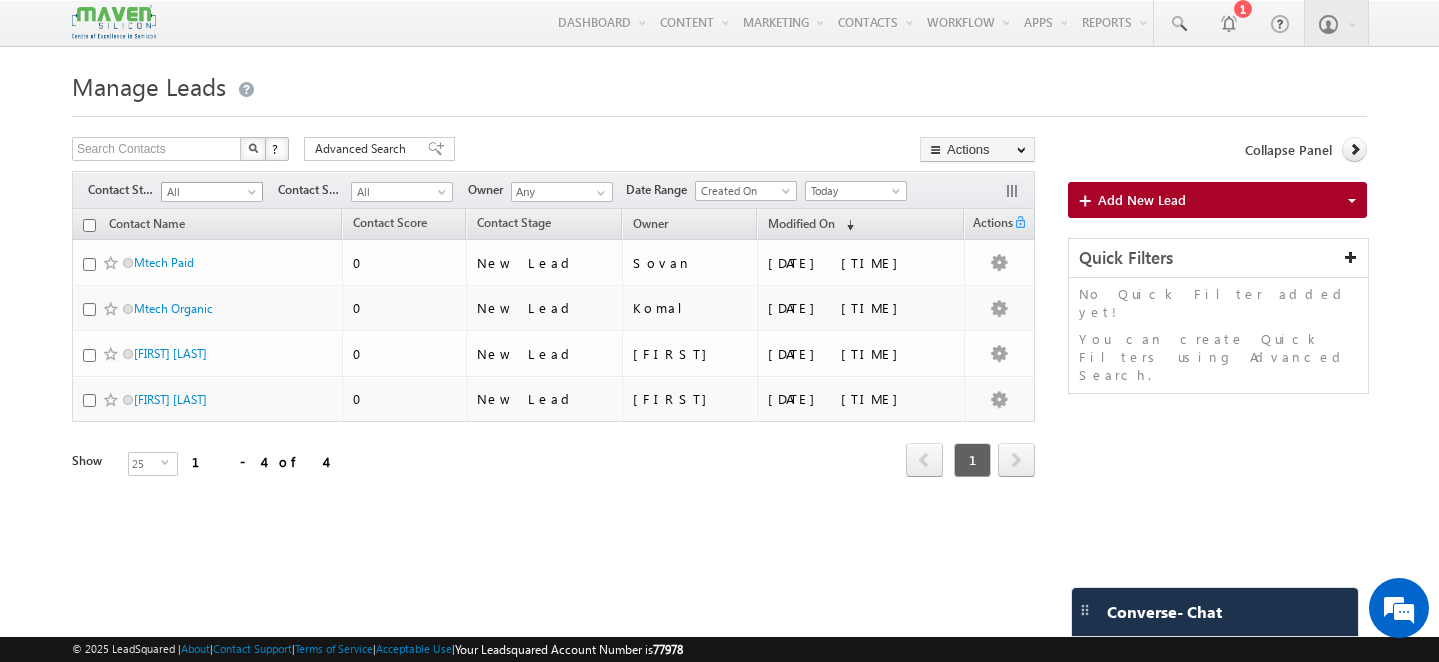 click on "All" at bounding box center (209, 192) 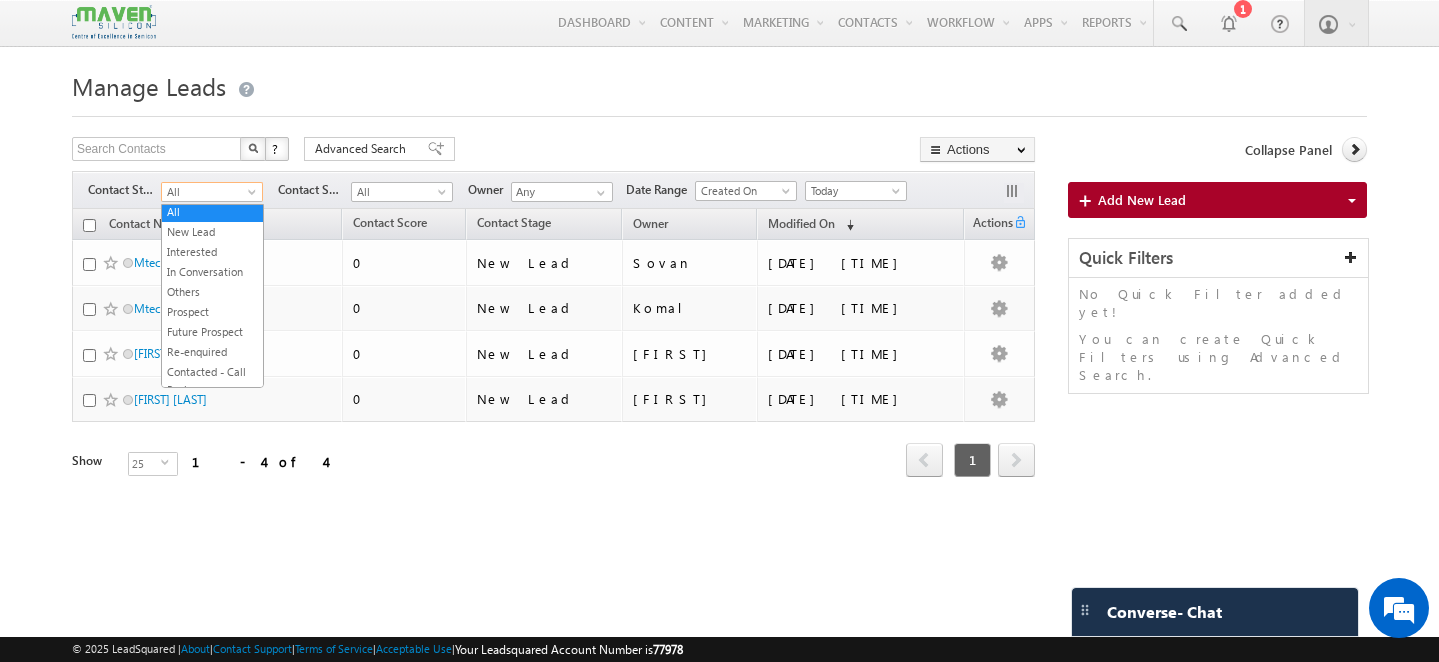 scroll, scrollTop: 0, scrollLeft: 0, axis: both 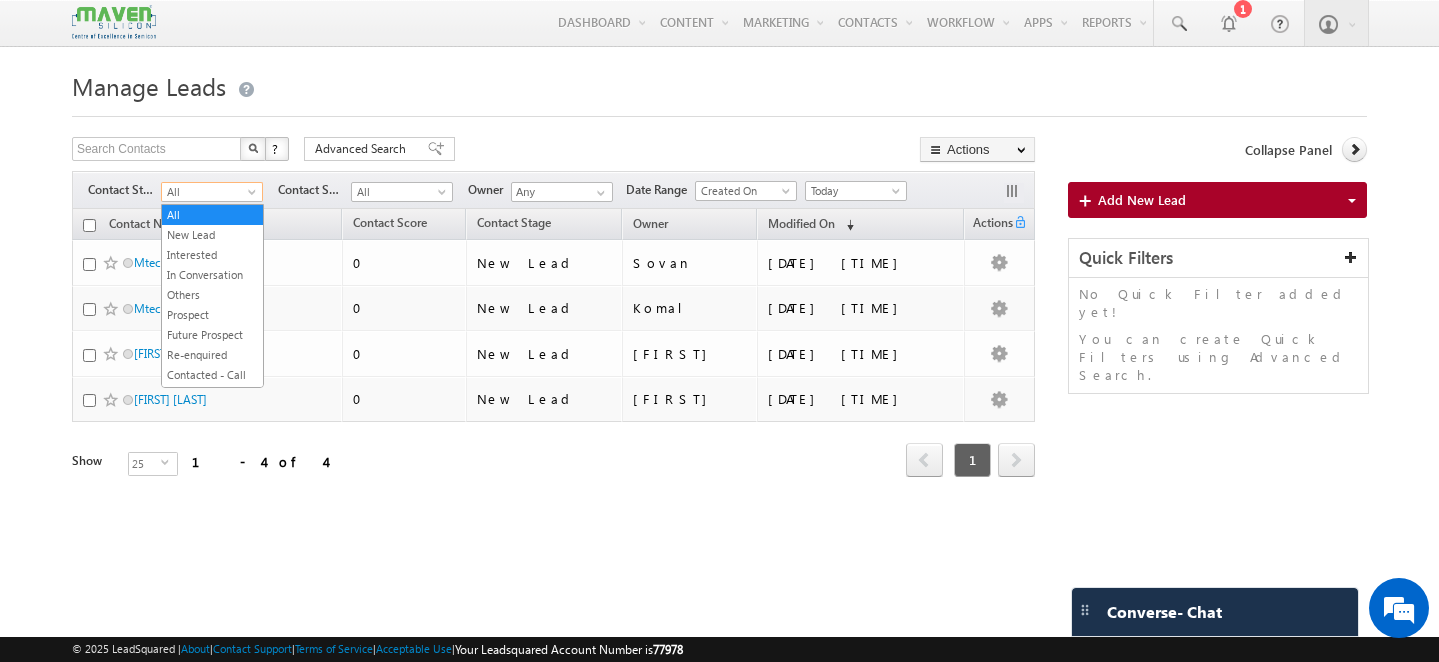 click at bounding box center (719, 110) 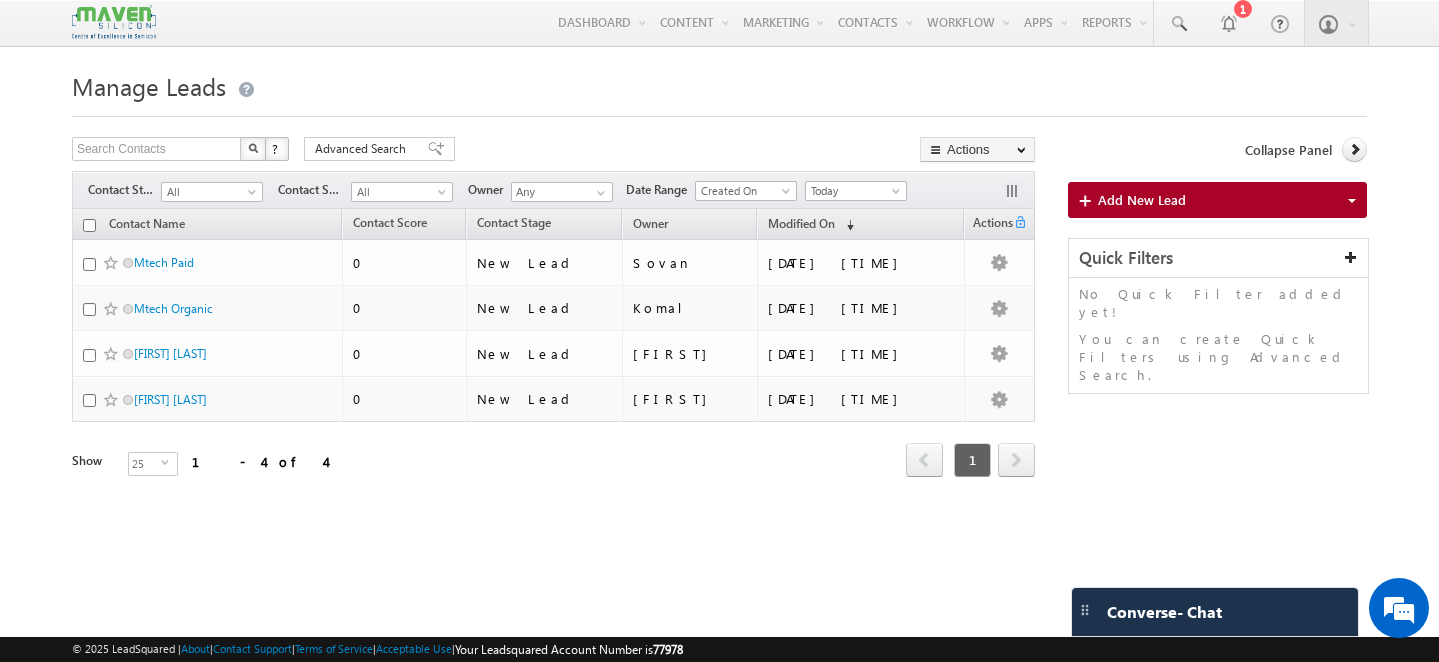 click on "Today" at bounding box center (853, 191) 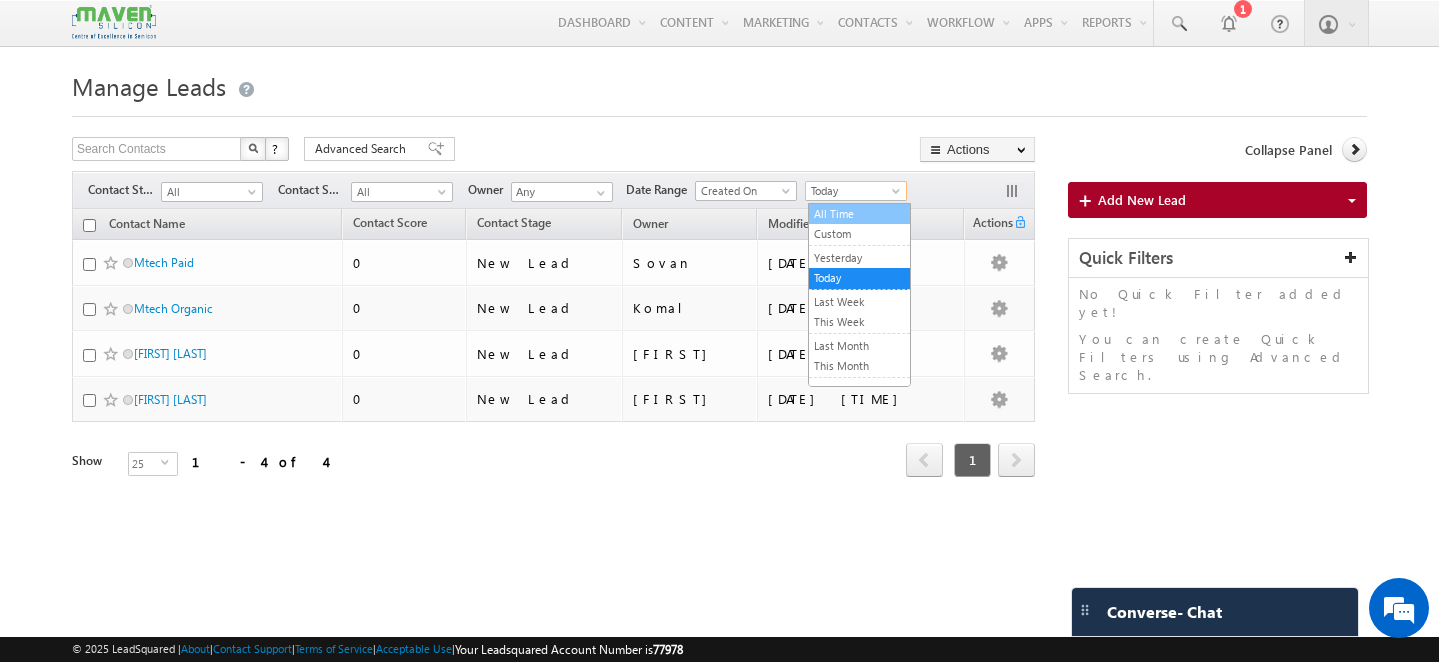 click on "All Time" at bounding box center (859, 214) 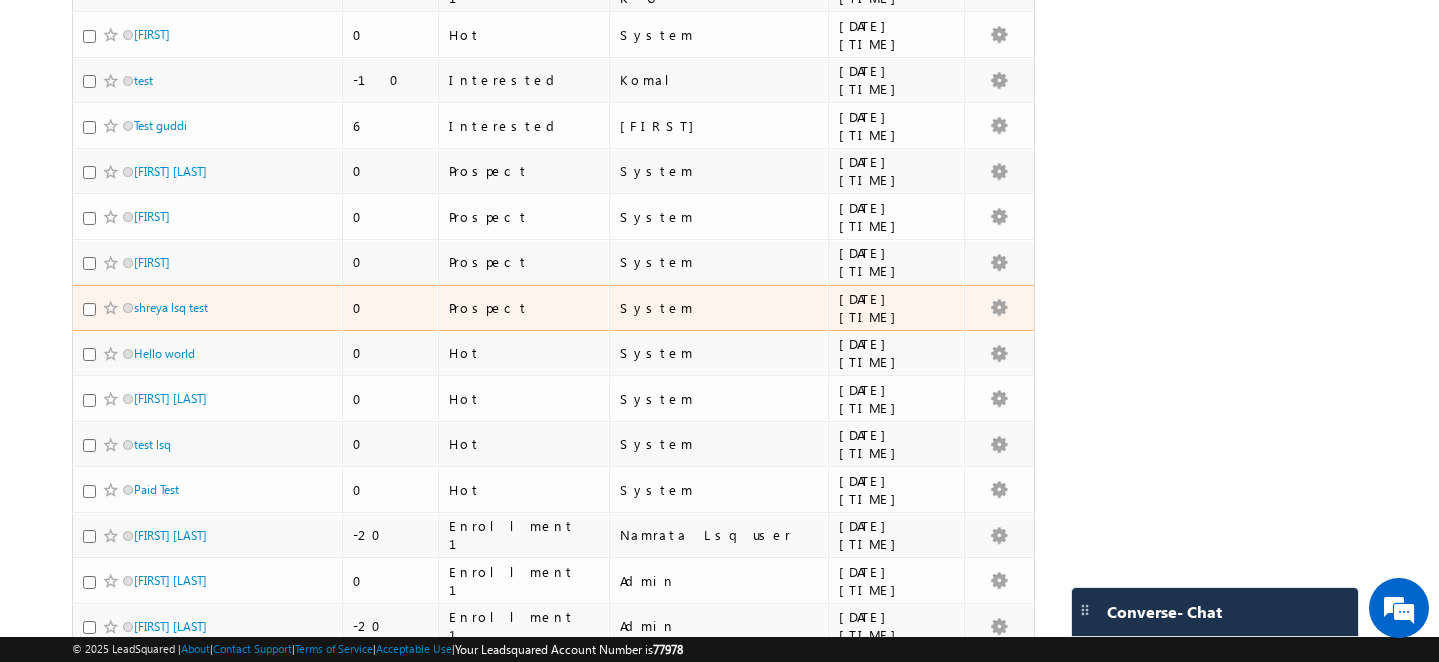 scroll, scrollTop: 886, scrollLeft: 0, axis: vertical 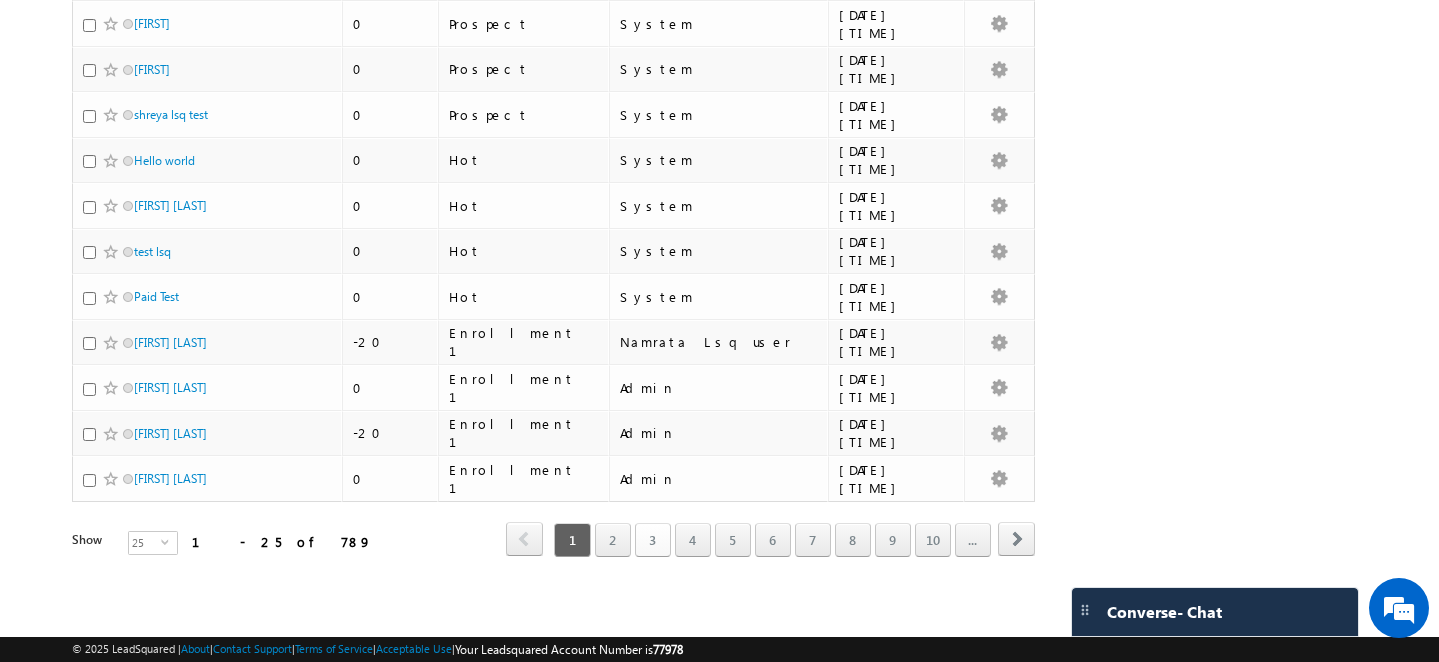 click on "3" at bounding box center (653, 540) 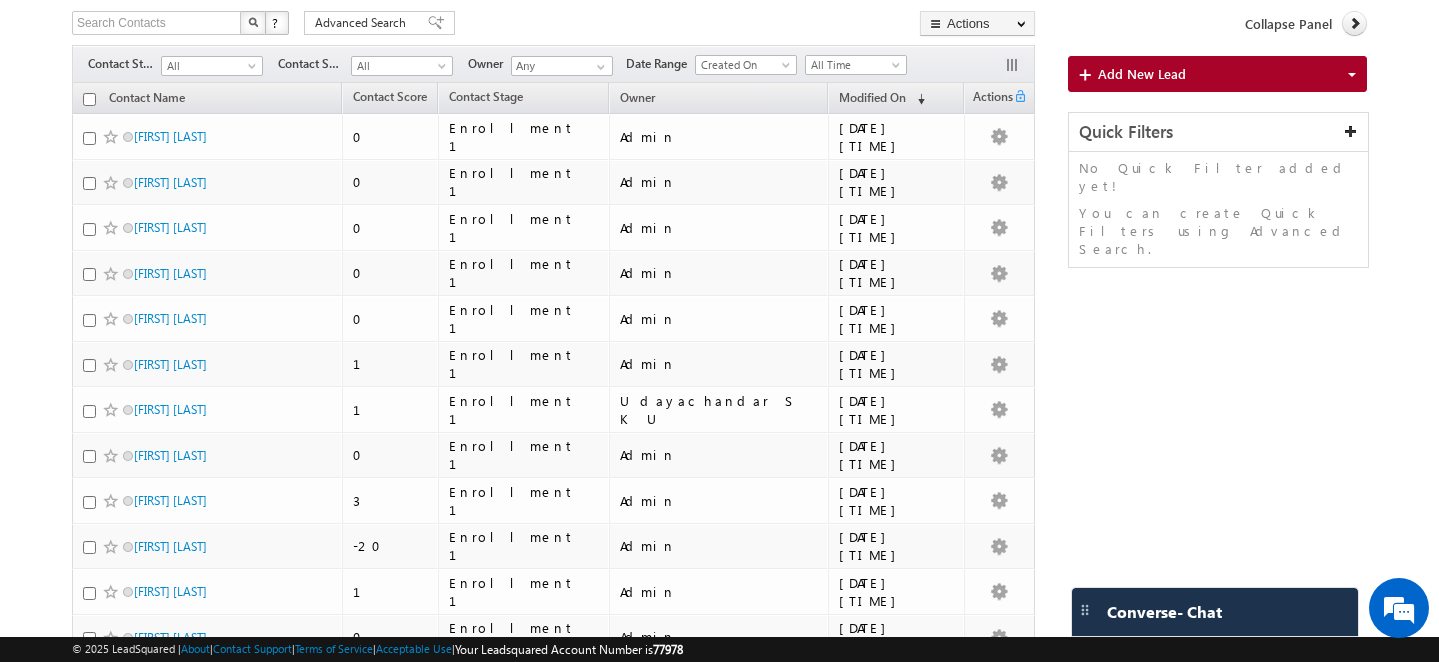 scroll, scrollTop: 0, scrollLeft: 0, axis: both 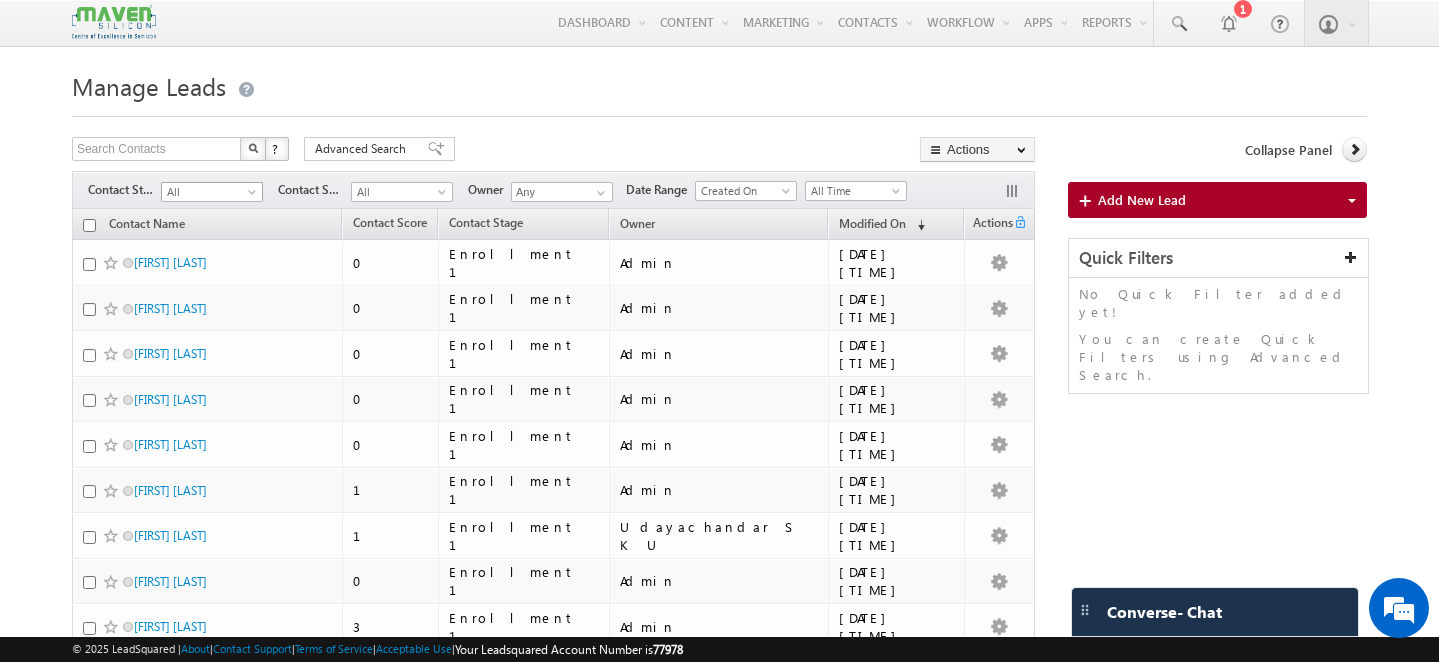 click on "All" at bounding box center (209, 192) 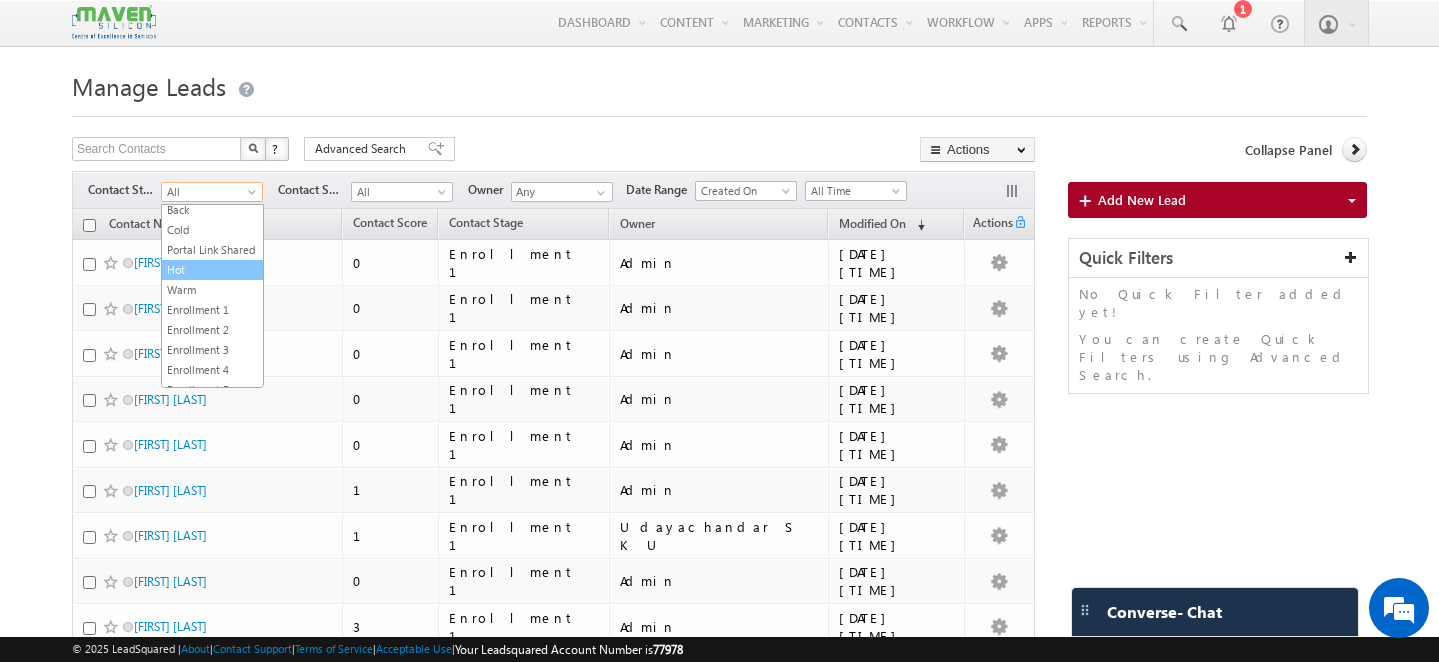scroll, scrollTop: 188, scrollLeft: 0, axis: vertical 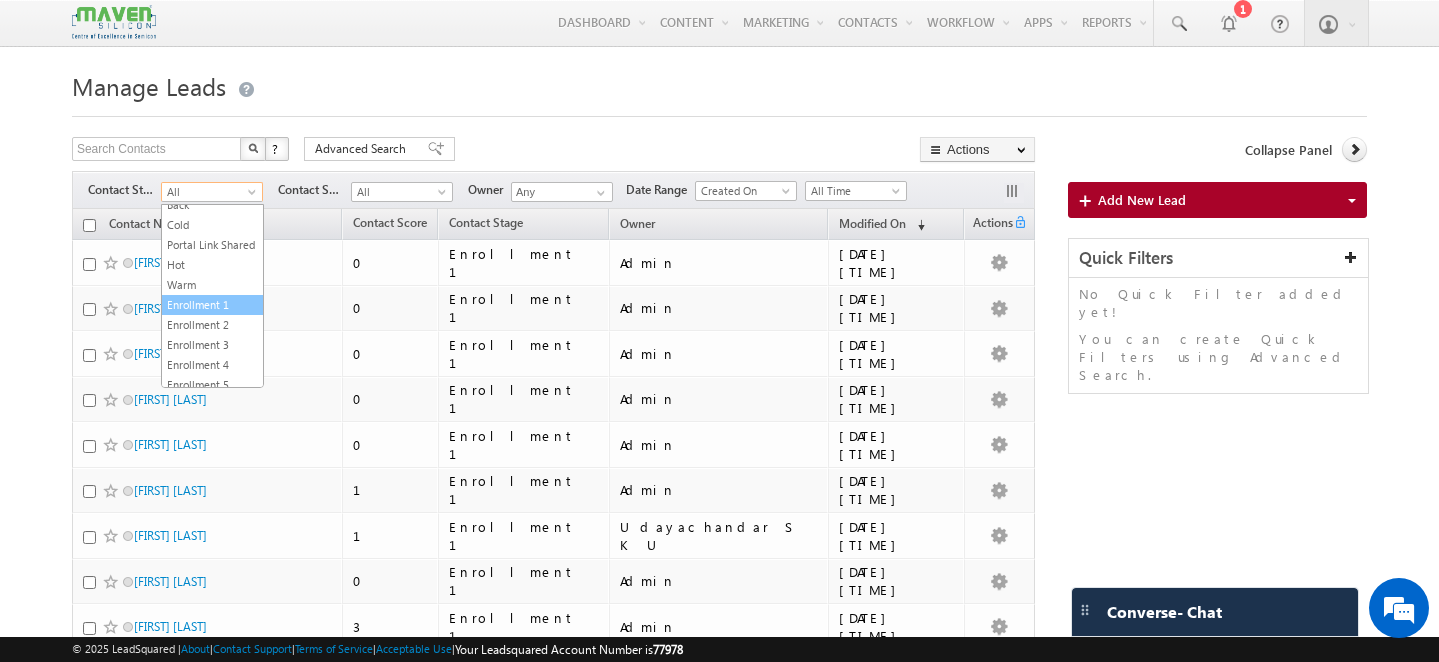 click on "Enrollment 1" at bounding box center [212, 305] 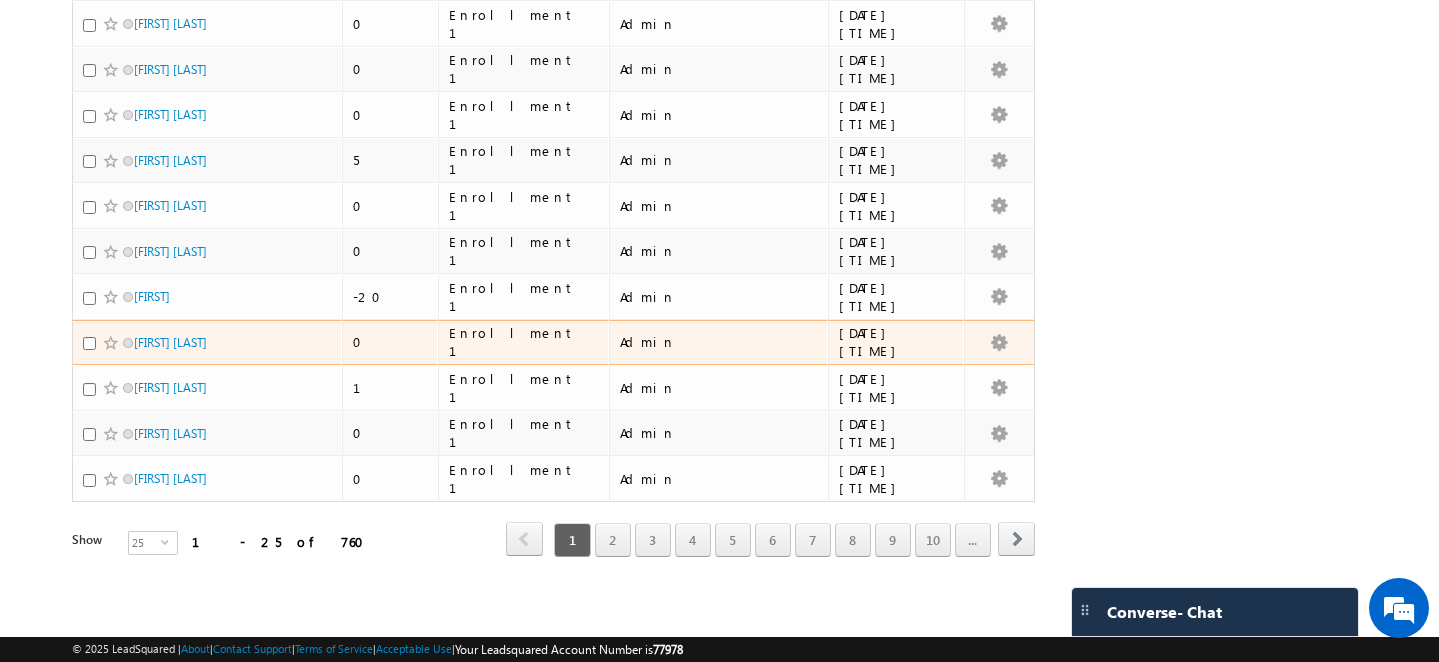 scroll, scrollTop: 889, scrollLeft: 0, axis: vertical 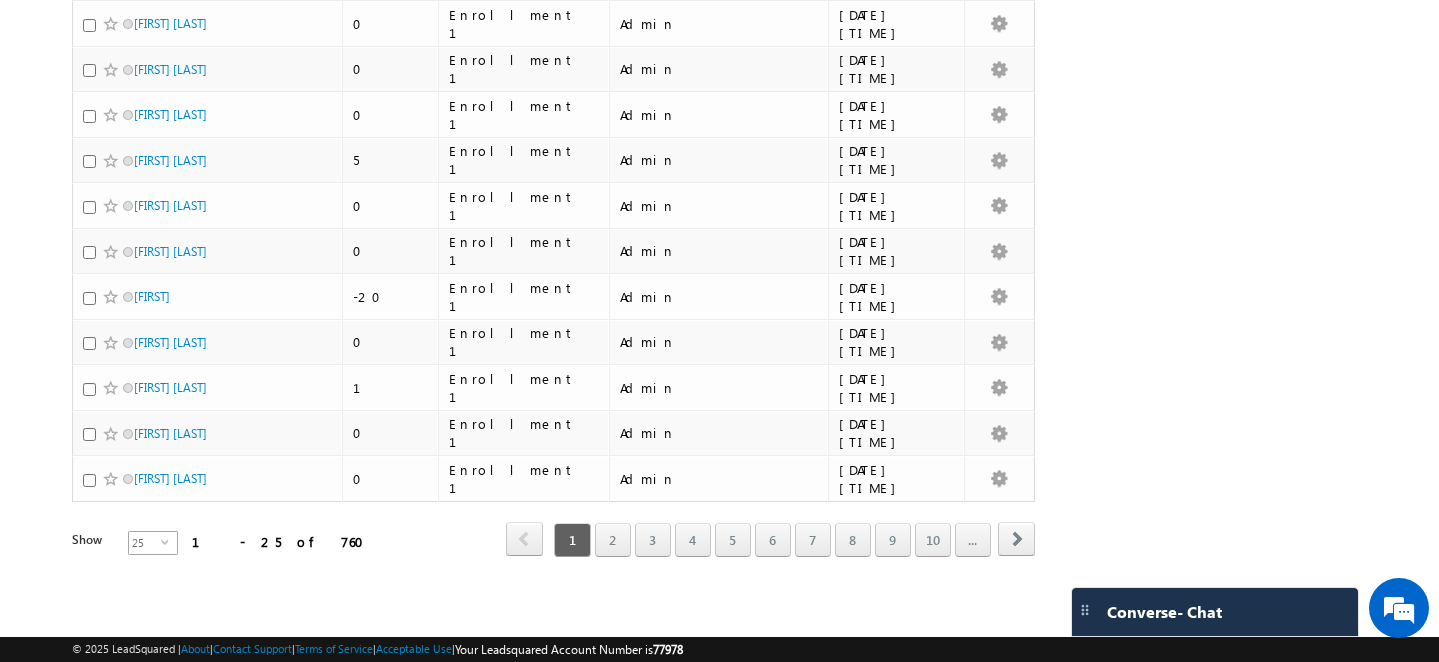 click on "25" at bounding box center [145, 543] 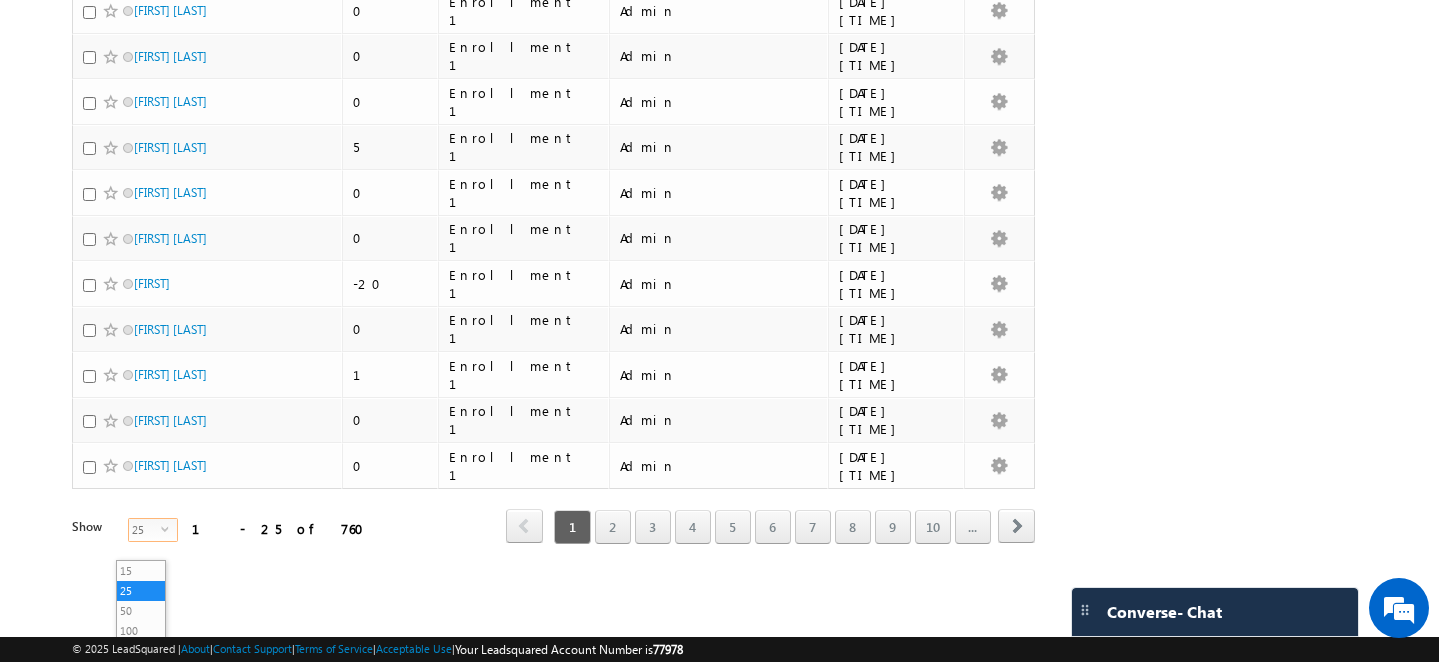 click on "1 - 25 of 760" at bounding box center (284, 528) 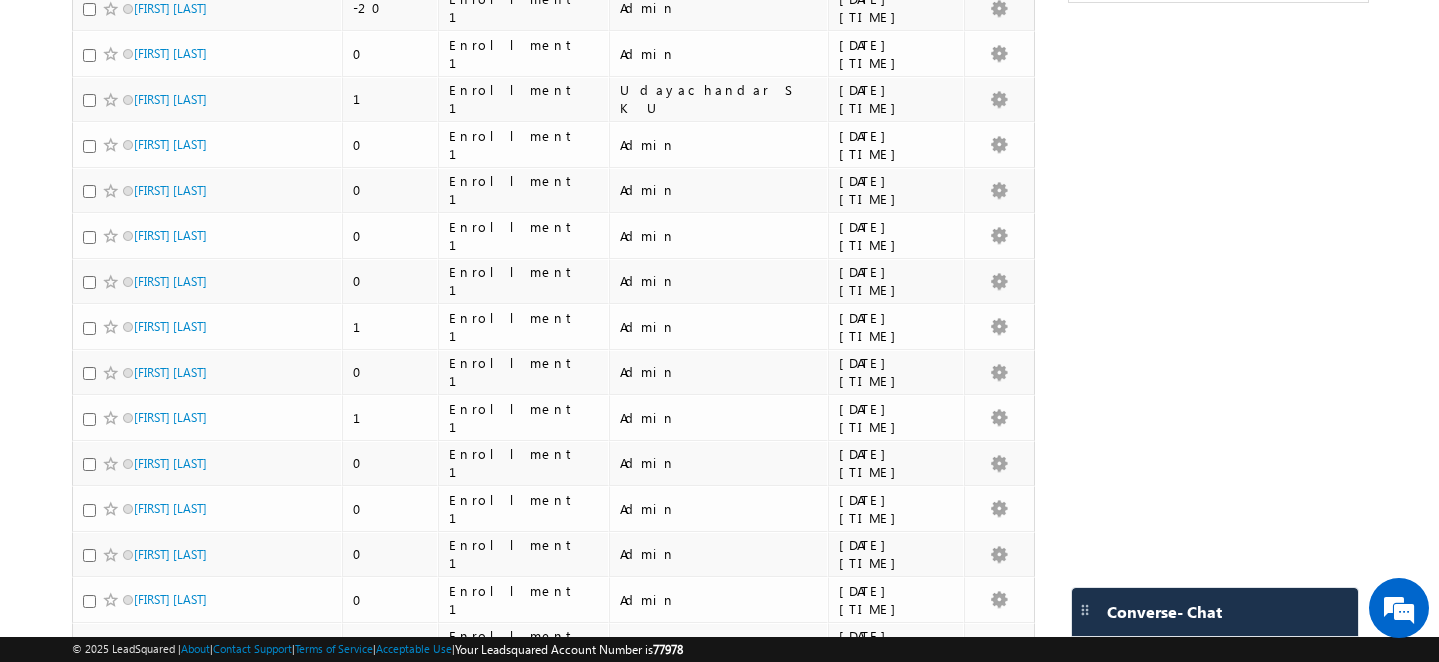 scroll, scrollTop: 0, scrollLeft: 0, axis: both 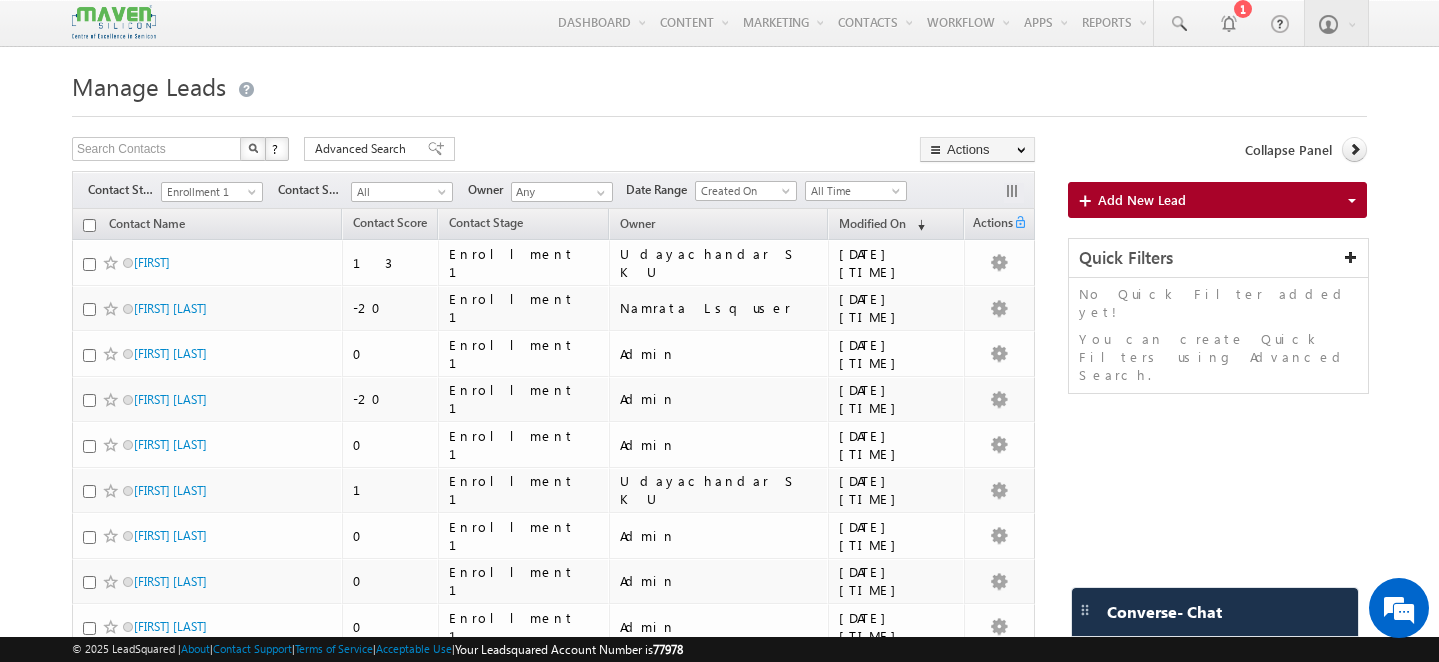 click at bounding box center [89, 225] 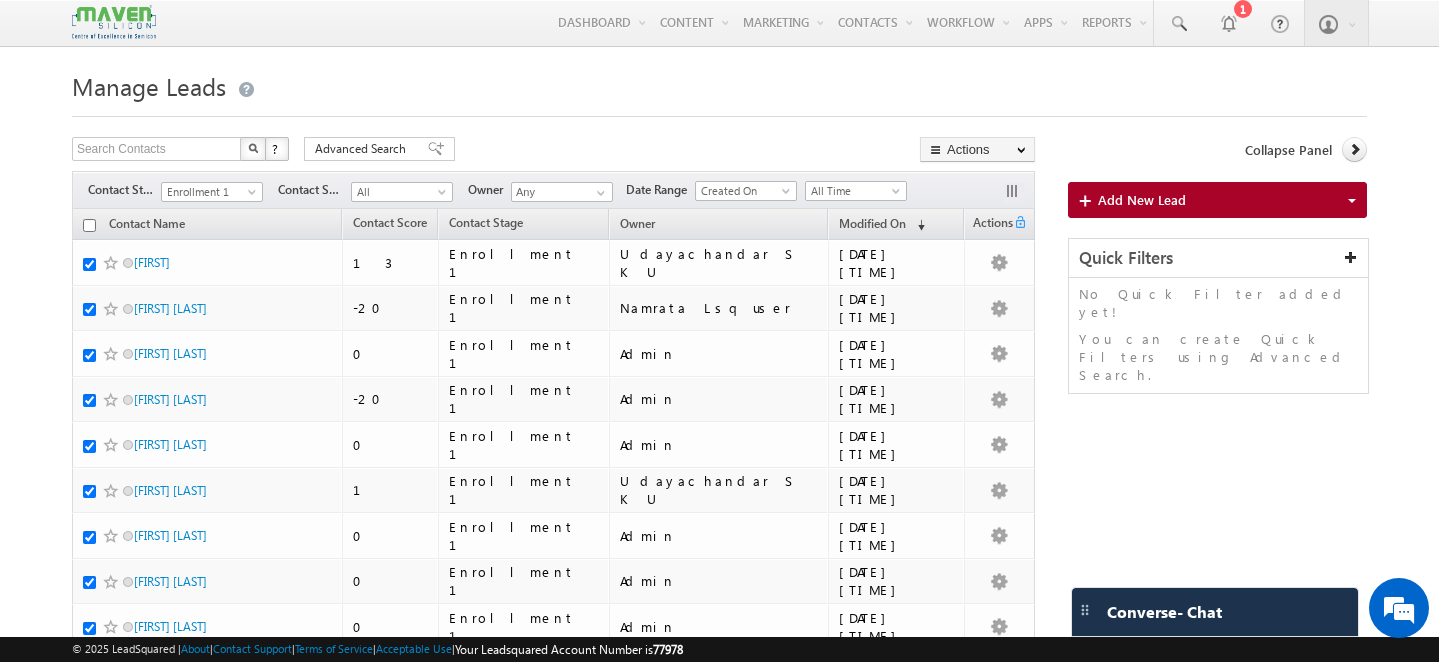 checkbox on "true" 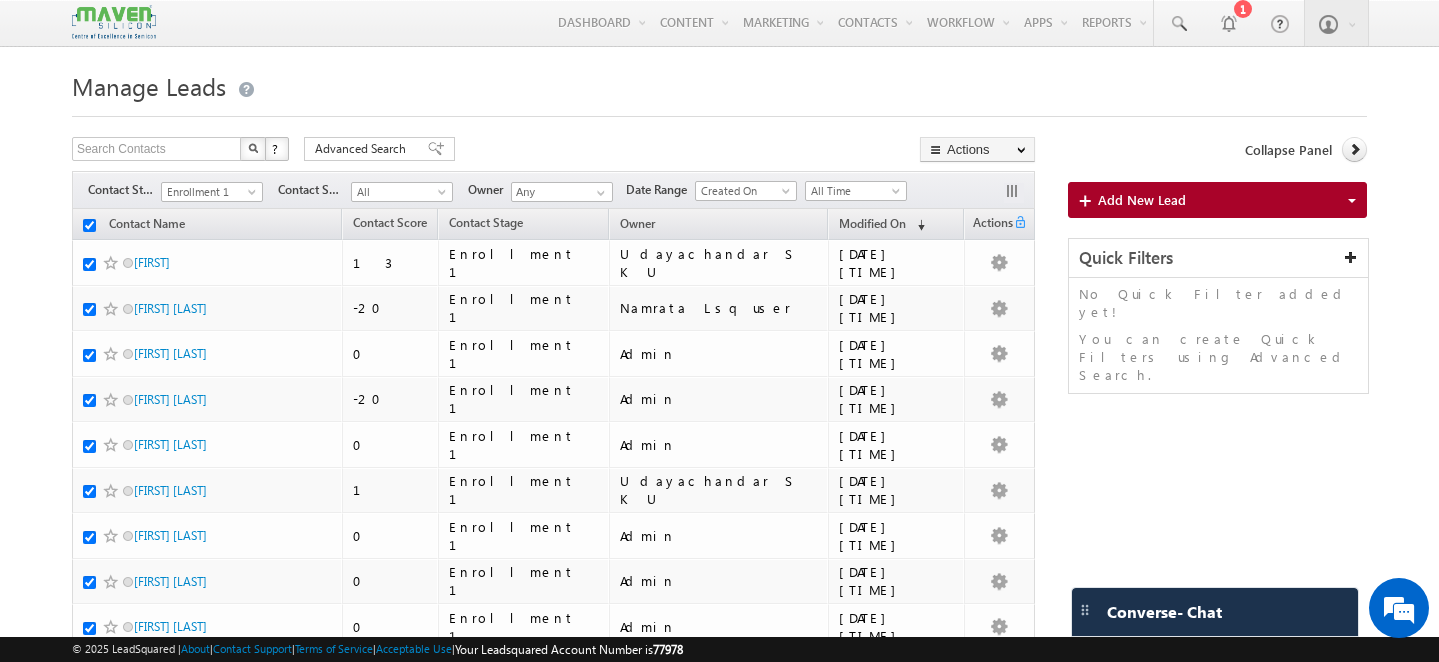 checkbox on "true" 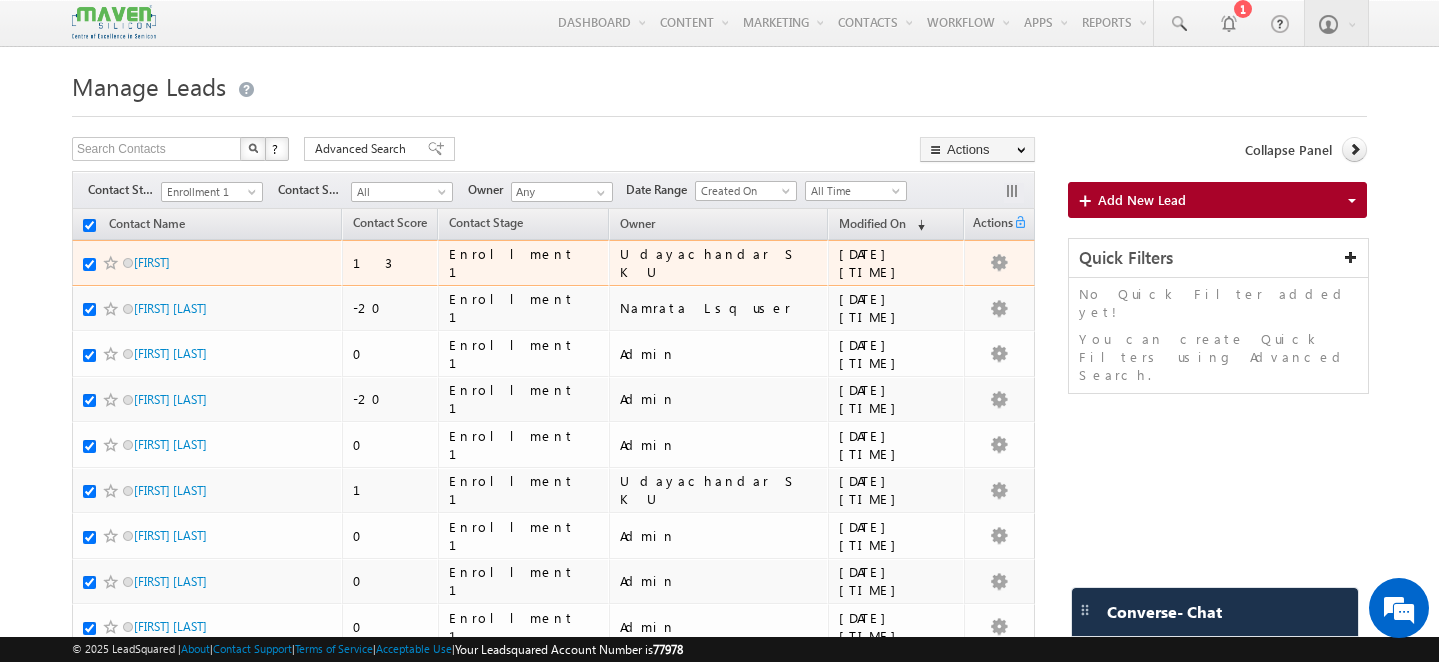 click at bounding box center (89, 264) 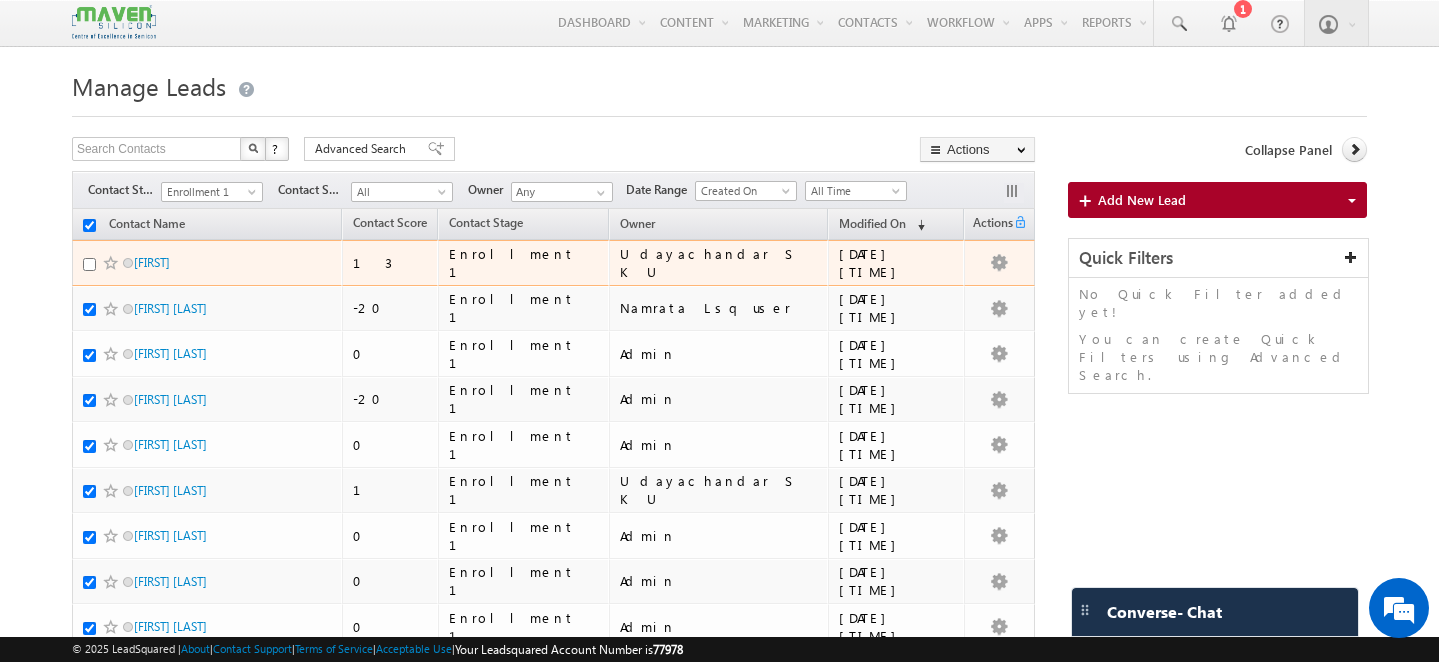 checkbox on "false" 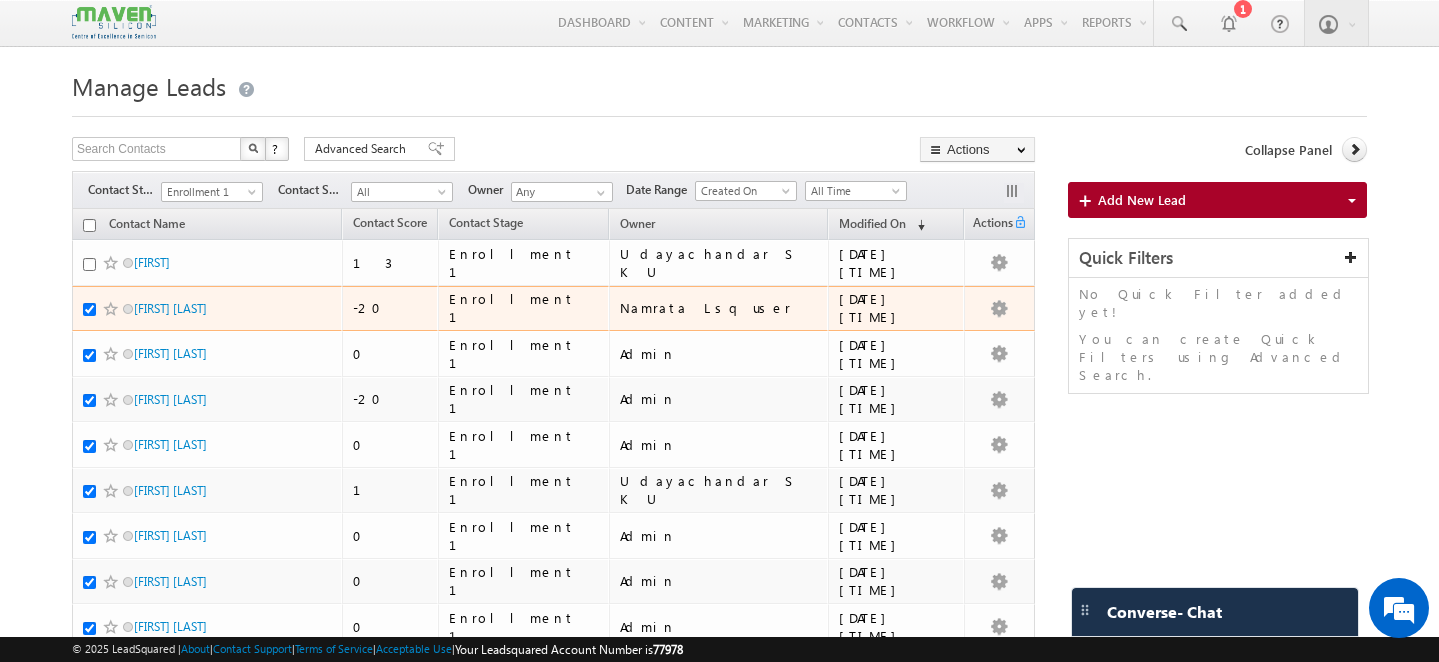 click at bounding box center (113, 309) 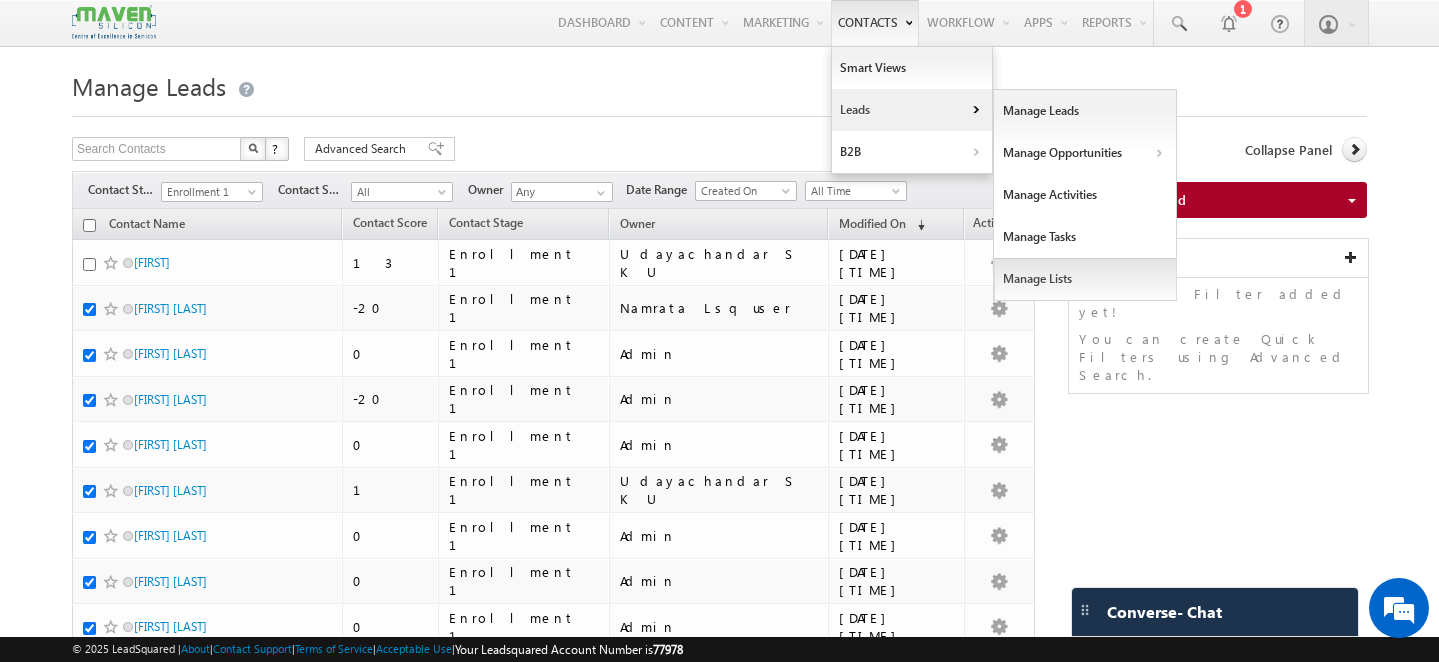 click on "Manage Lists" at bounding box center [1085, 279] 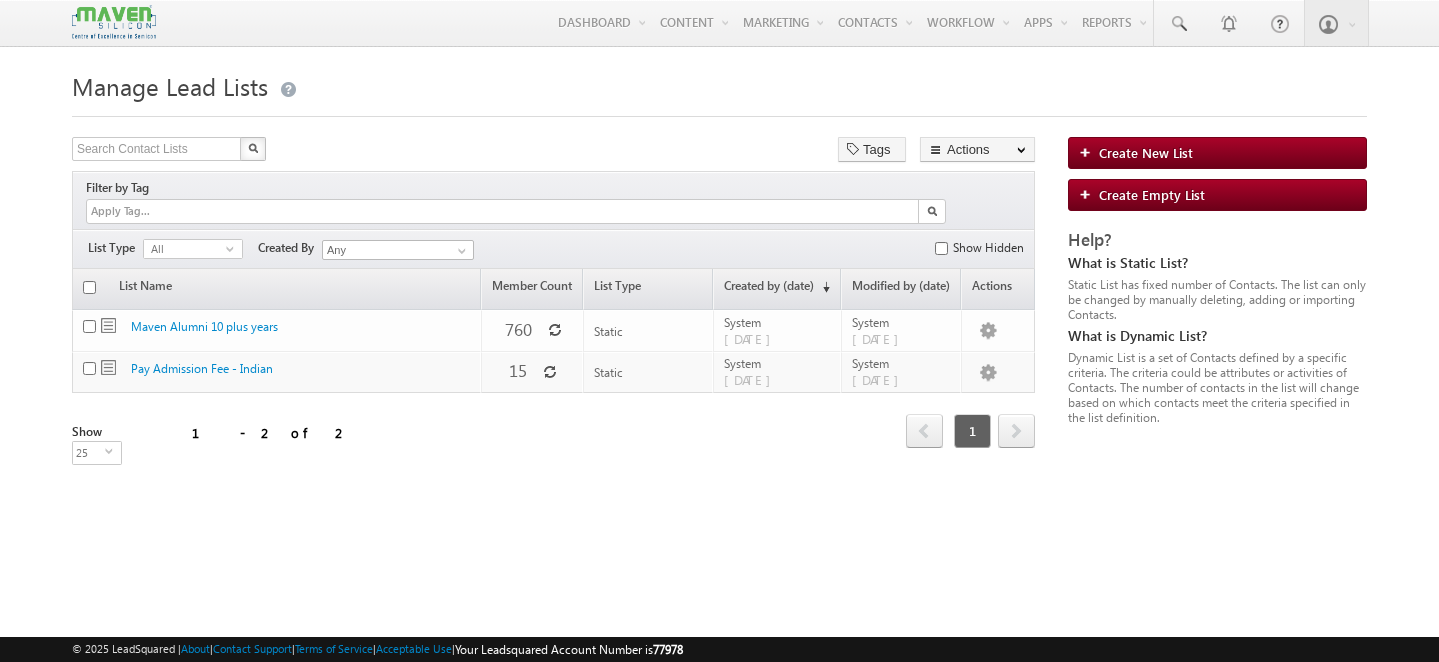scroll, scrollTop: 0, scrollLeft: 0, axis: both 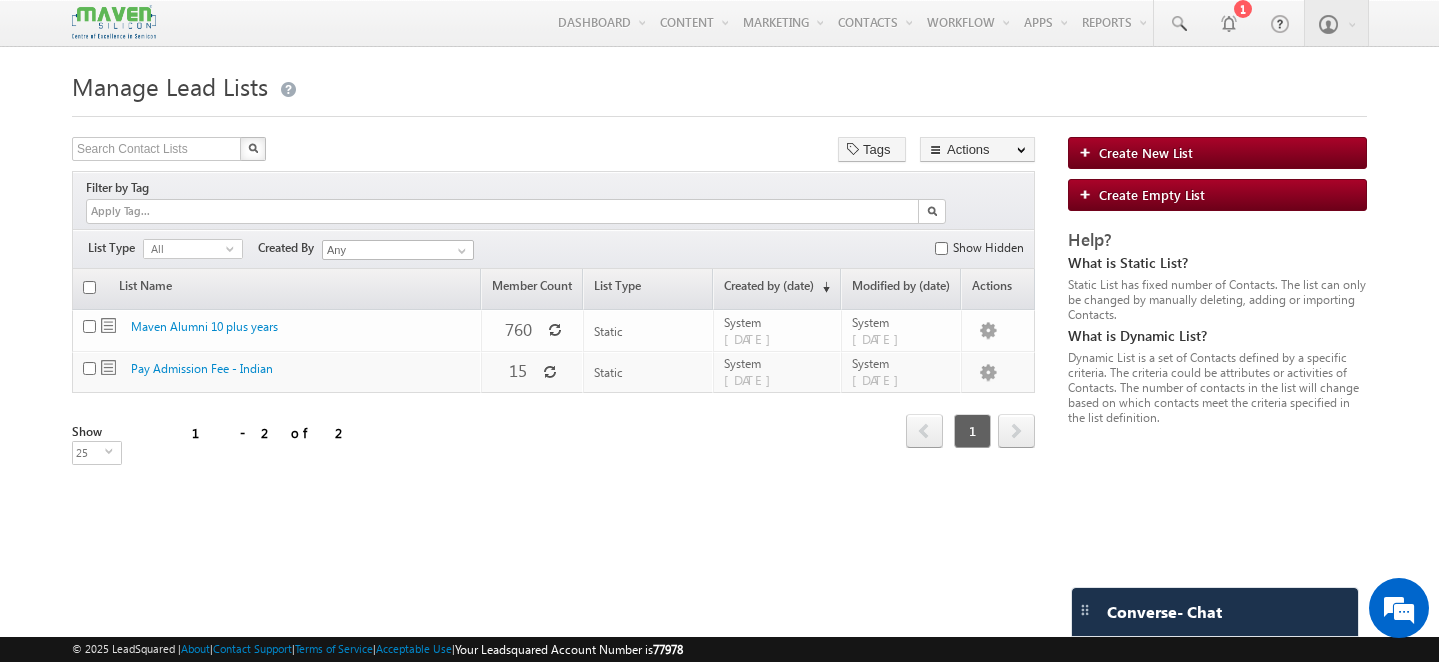 click on "Update member count for list "Maven Alumni 10 plus years"." at bounding box center (494, 304) 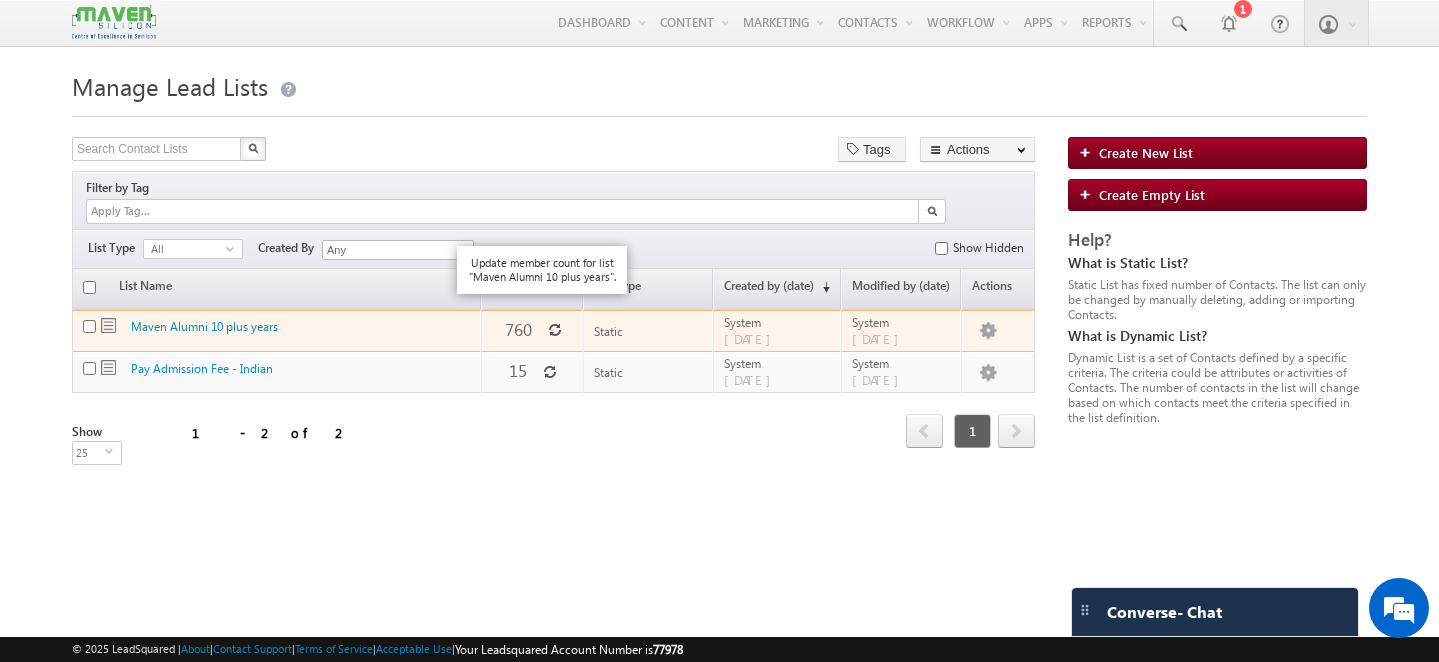 click at bounding box center (555, 330) 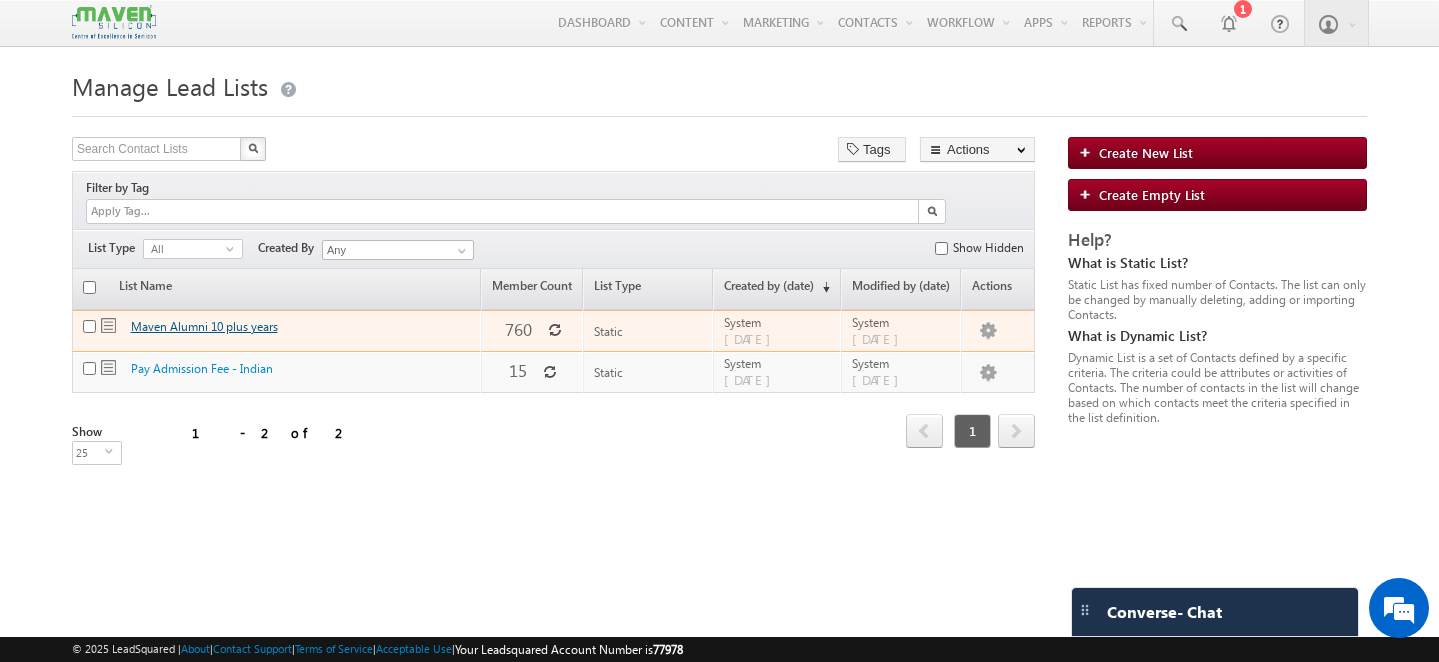 click on "Maven Alumni 10 plus years" at bounding box center (204, 326) 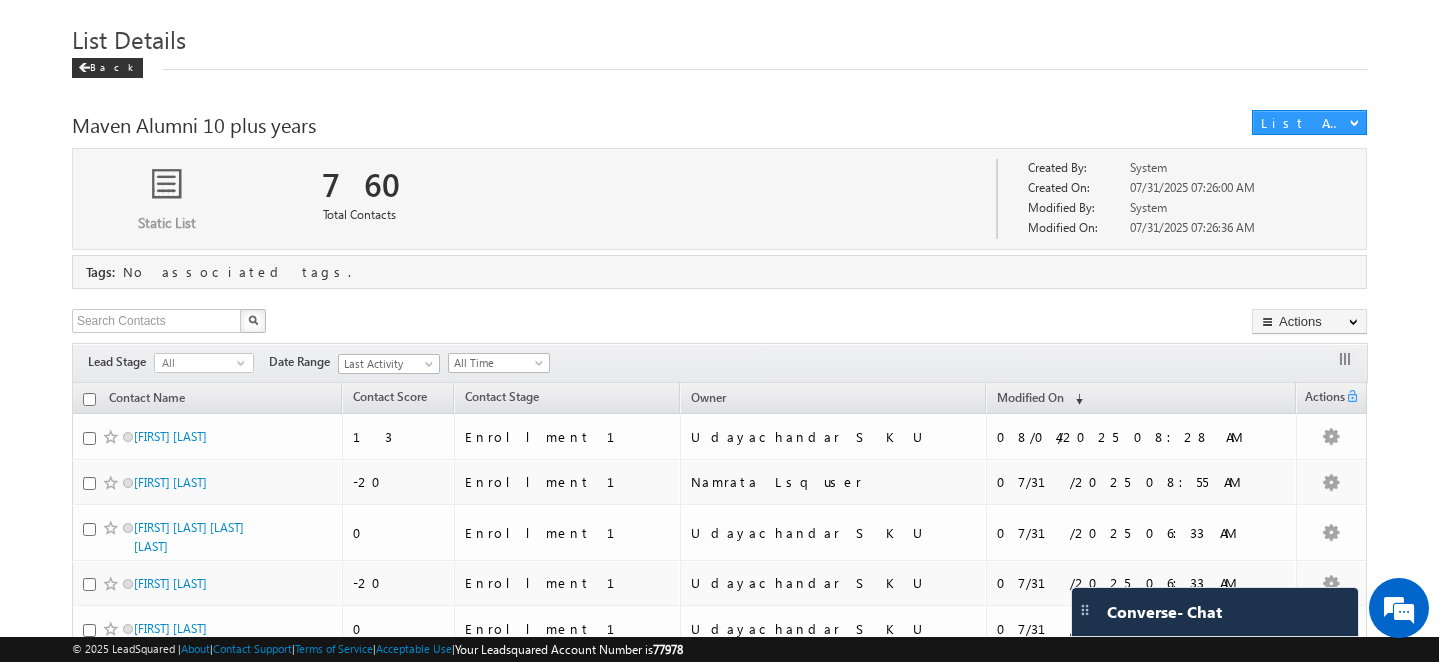 scroll, scrollTop: 68, scrollLeft: 0, axis: vertical 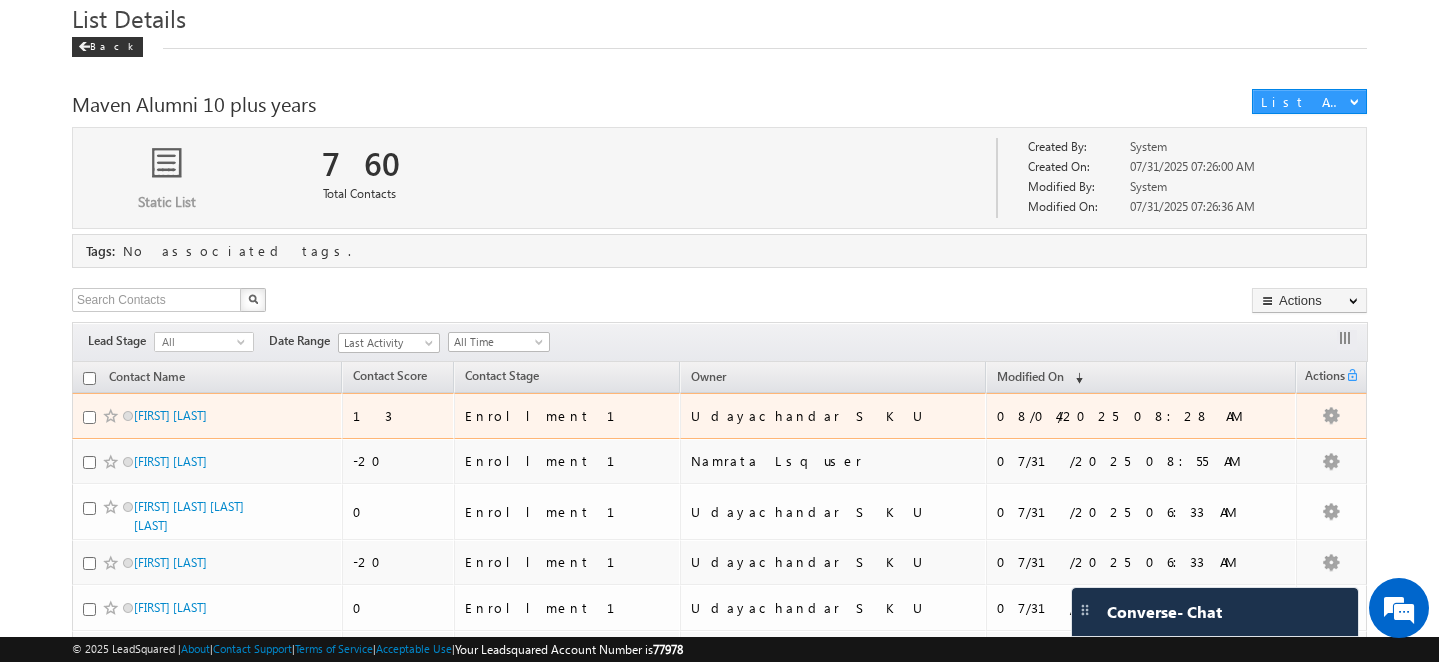 click at bounding box center [89, 417] 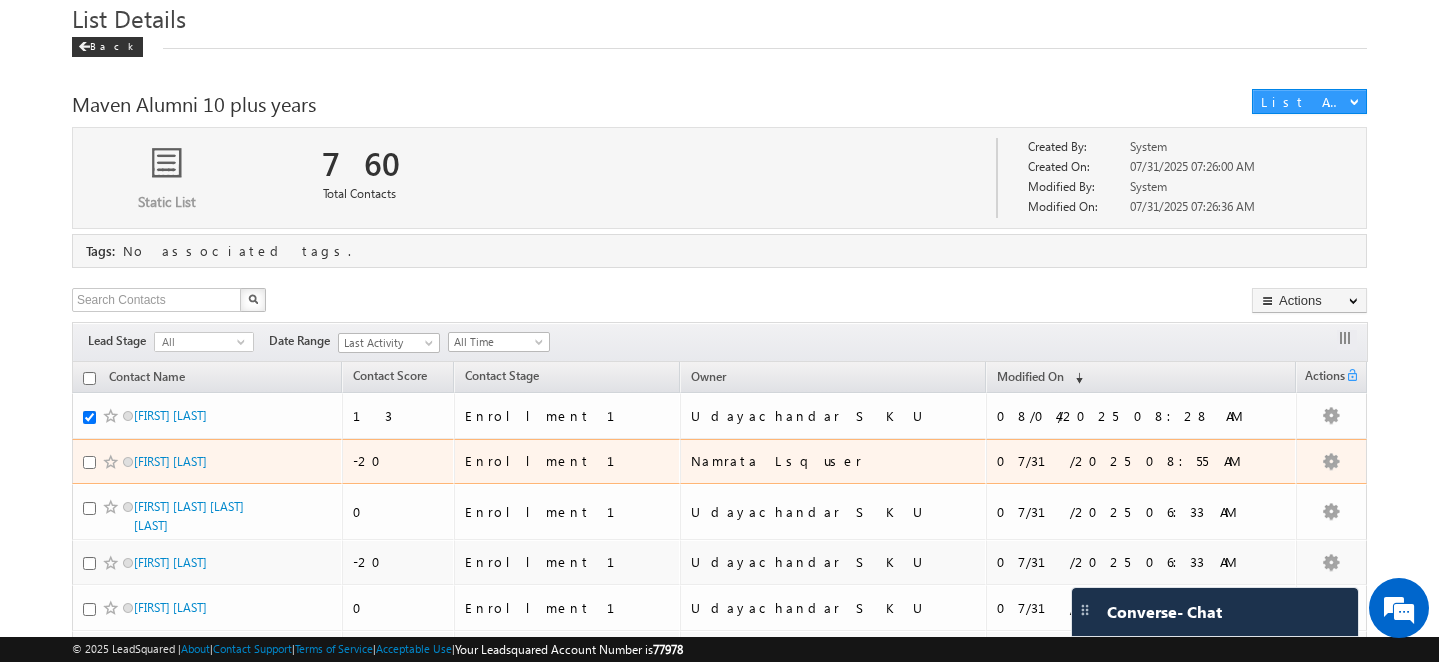 click at bounding box center [89, 462] 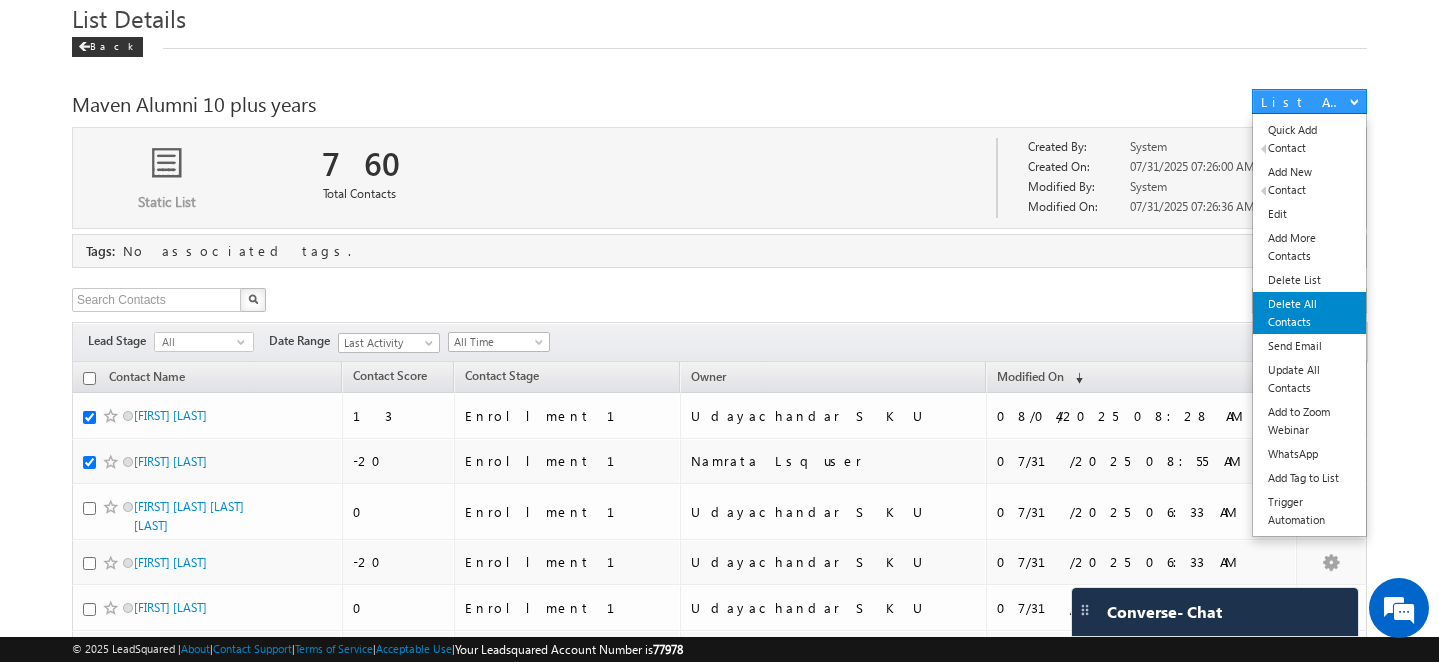 scroll, scrollTop: 0, scrollLeft: 0, axis: both 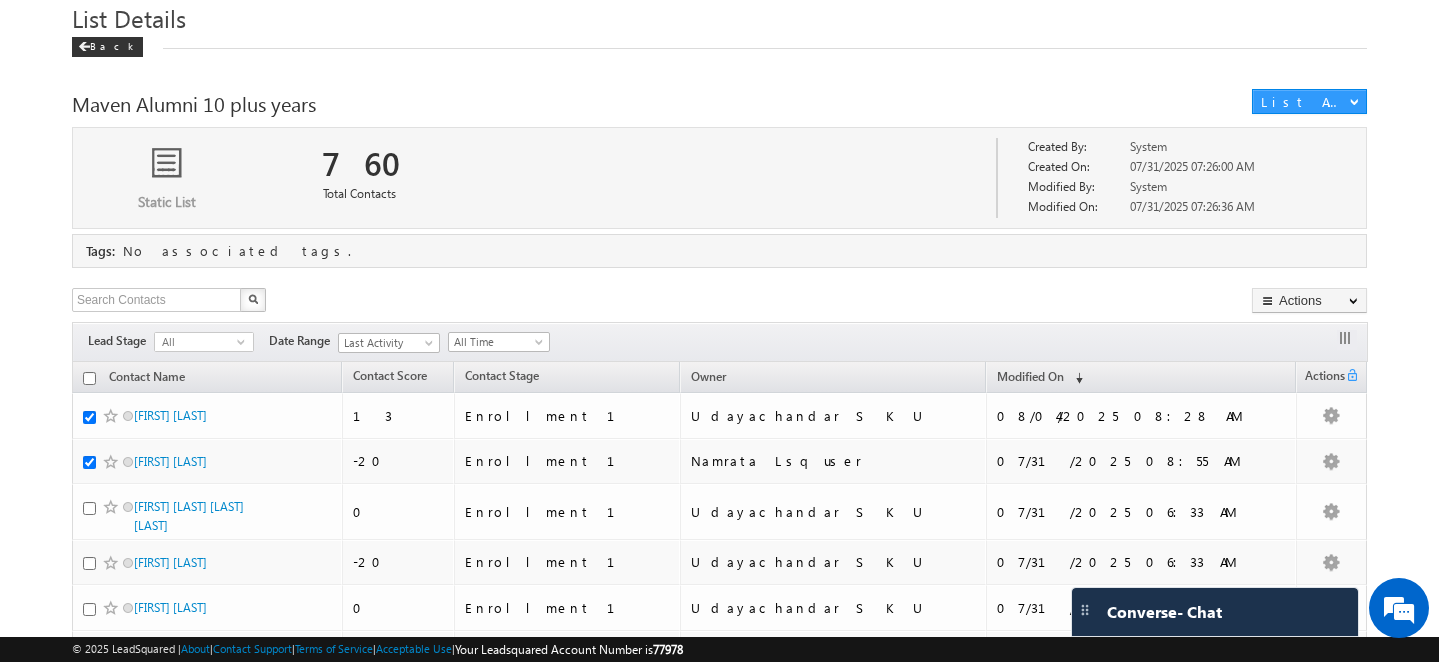 click on "Search Contacts X   760 results found
Actions Export Contacts Reset all Filters
Actions Export Contacts Reset all Filters Bulk Update Send Email Change Owner Change Stage Add Activity Remove from List Delete Add to Zoom Webinar WhatsApp Merge Contacts
×
Warning
Are you sure you want to  permanently delete  all 760 contacts from your account?
You will permanently lose:
Type "" at bounding box center [719, 302] 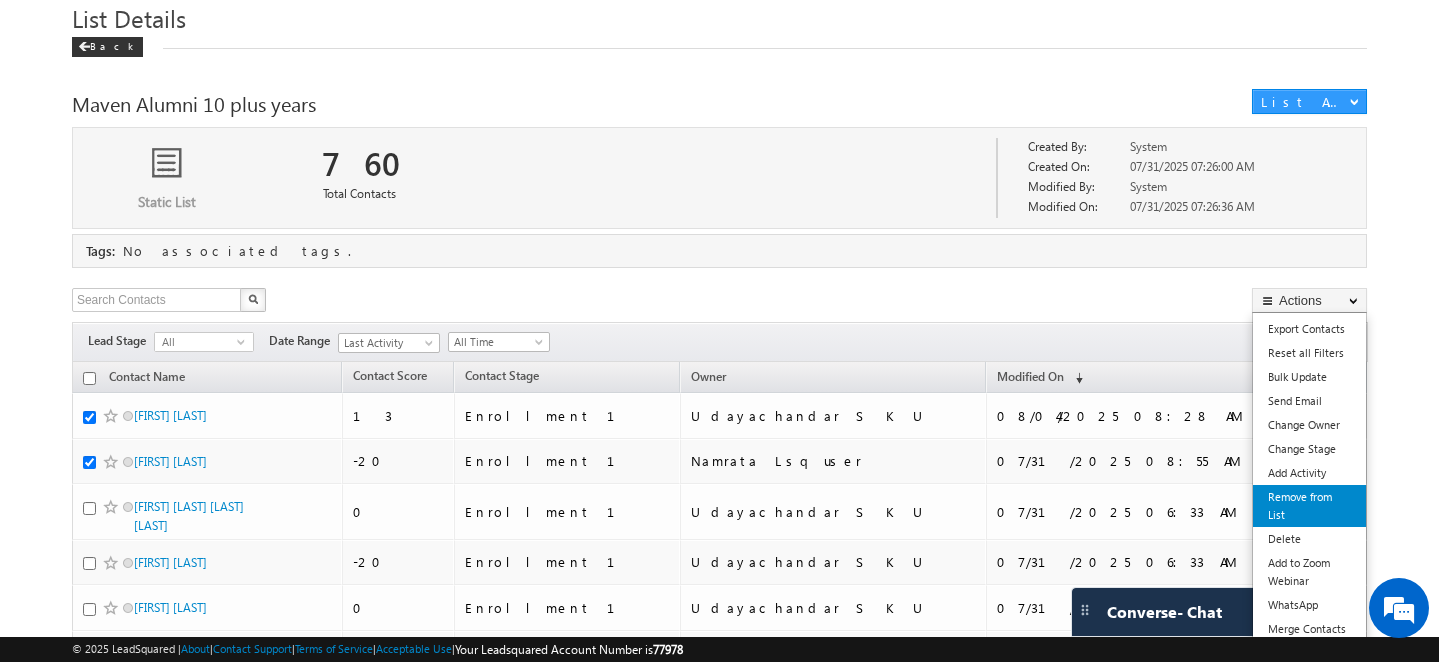 click on "Remove from List" at bounding box center (1309, 506) 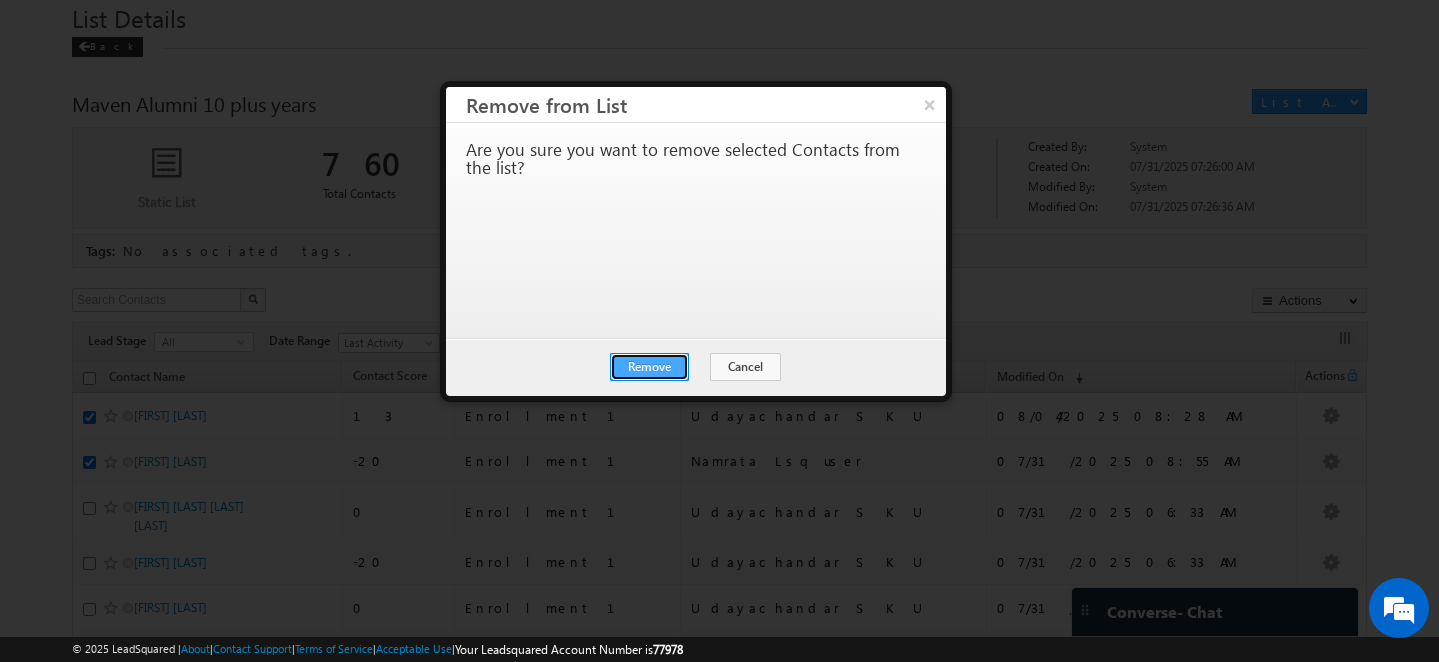 click on "Remove" at bounding box center [649, 367] 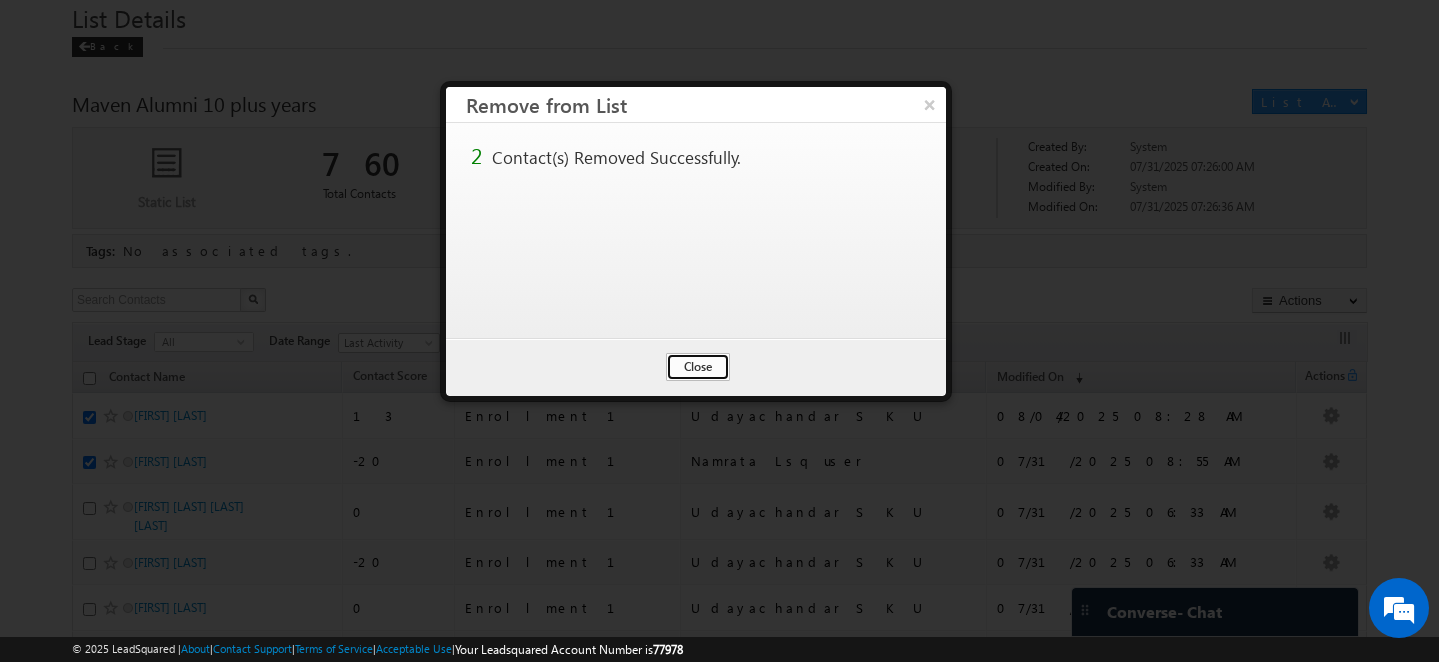 click on "Close" at bounding box center [698, 367] 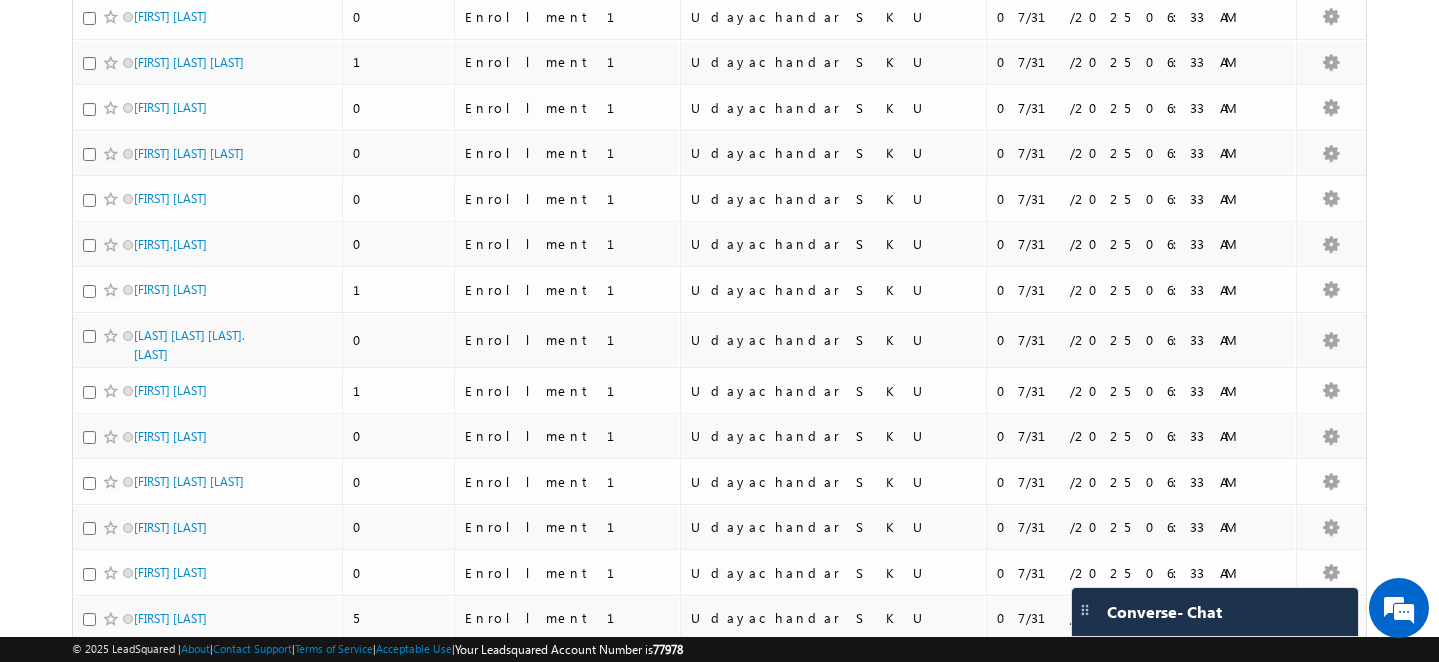 scroll, scrollTop: 0, scrollLeft: 0, axis: both 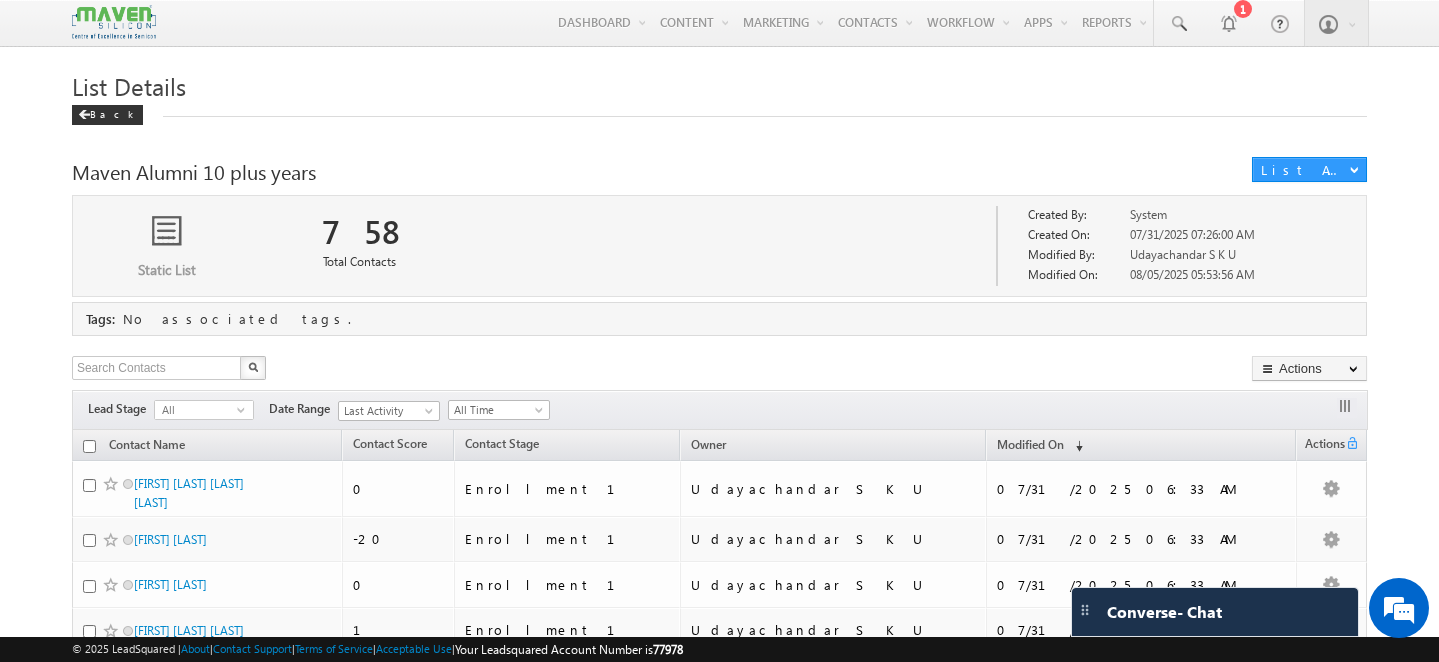 click on "Search Contacts X   758 results found
Actions Export Contacts Reset all Filters
Actions Export Contacts Reset all Filters Bulk Update Send Email Change Owner Change Stage Add Activity Remove from List Delete Add to Zoom Webinar WhatsApp Merge Contacts
×
Warning
Are you sure you want to  permanently delete  all 760 contacts from your account?
You will permanently lose:
Type "" at bounding box center [719, 370] 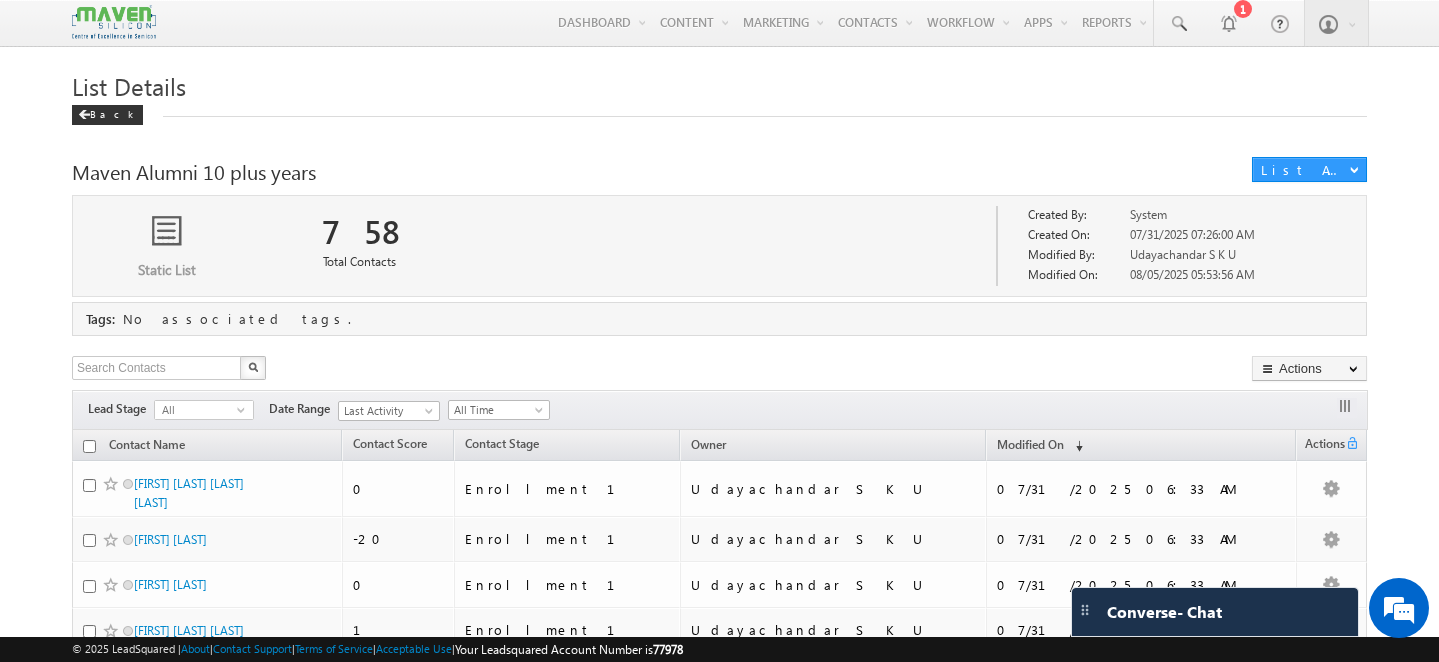 click at bounding box center [89, 446] 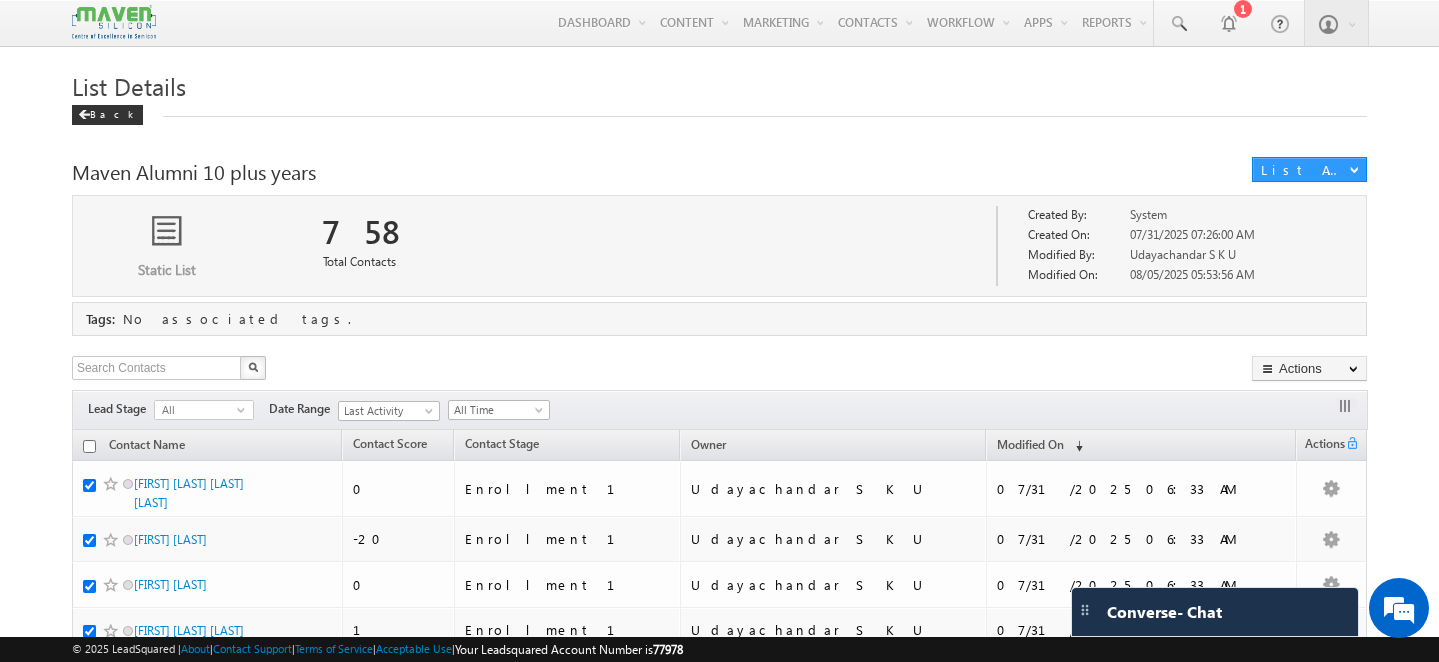 checkbox on "true" 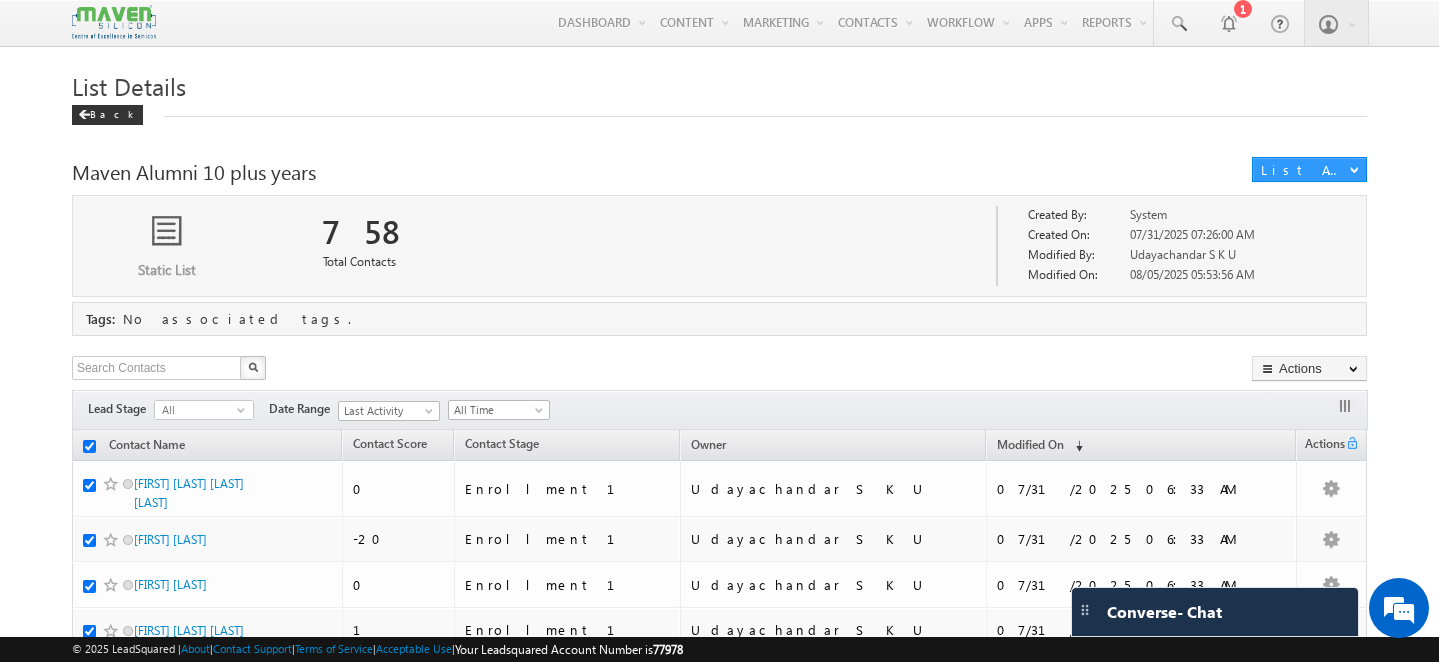 checkbox on "true" 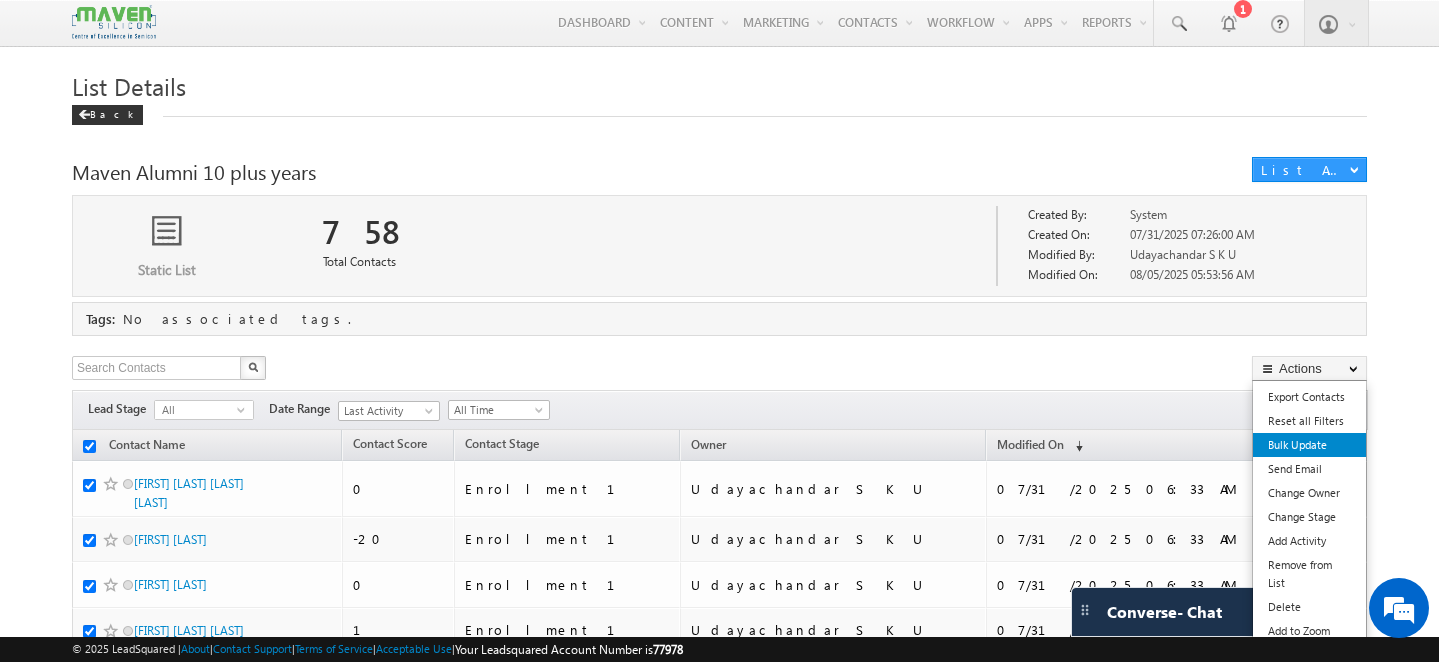 click on "Bulk Update" at bounding box center [1309, 445] 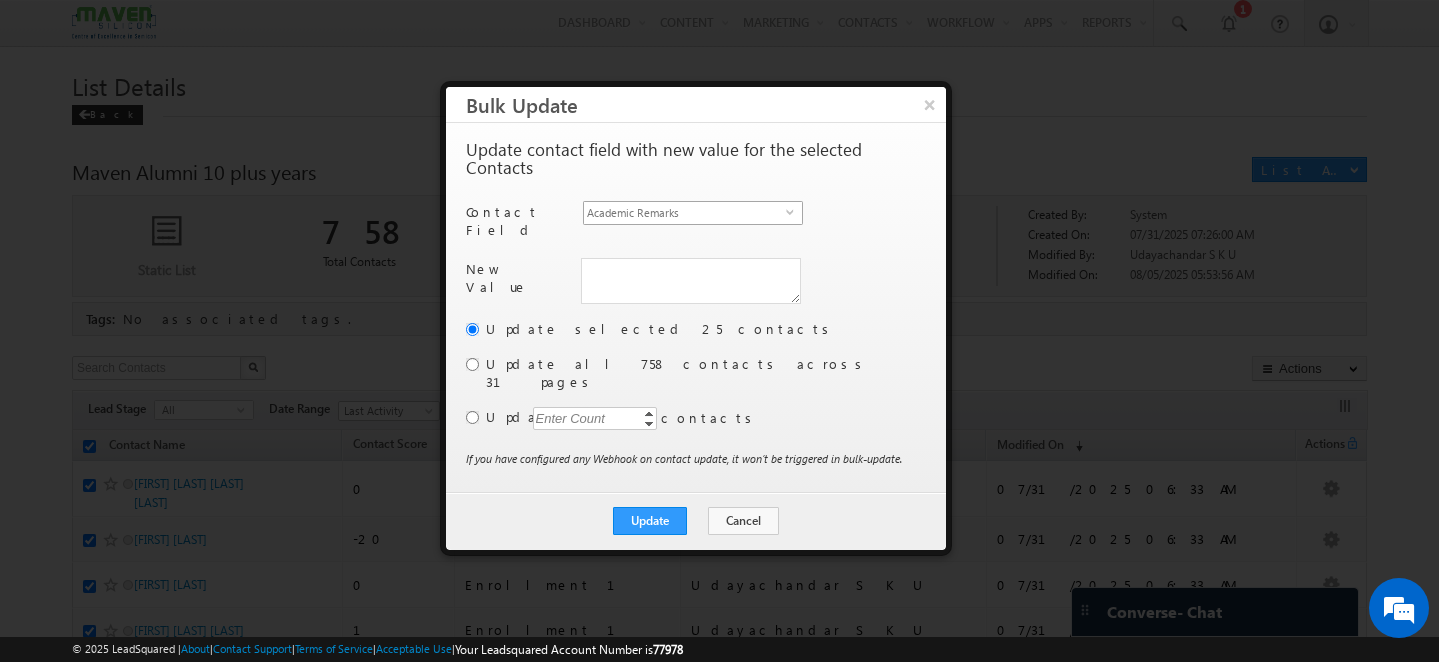 click on "Academic Remarks" at bounding box center [685, 213] 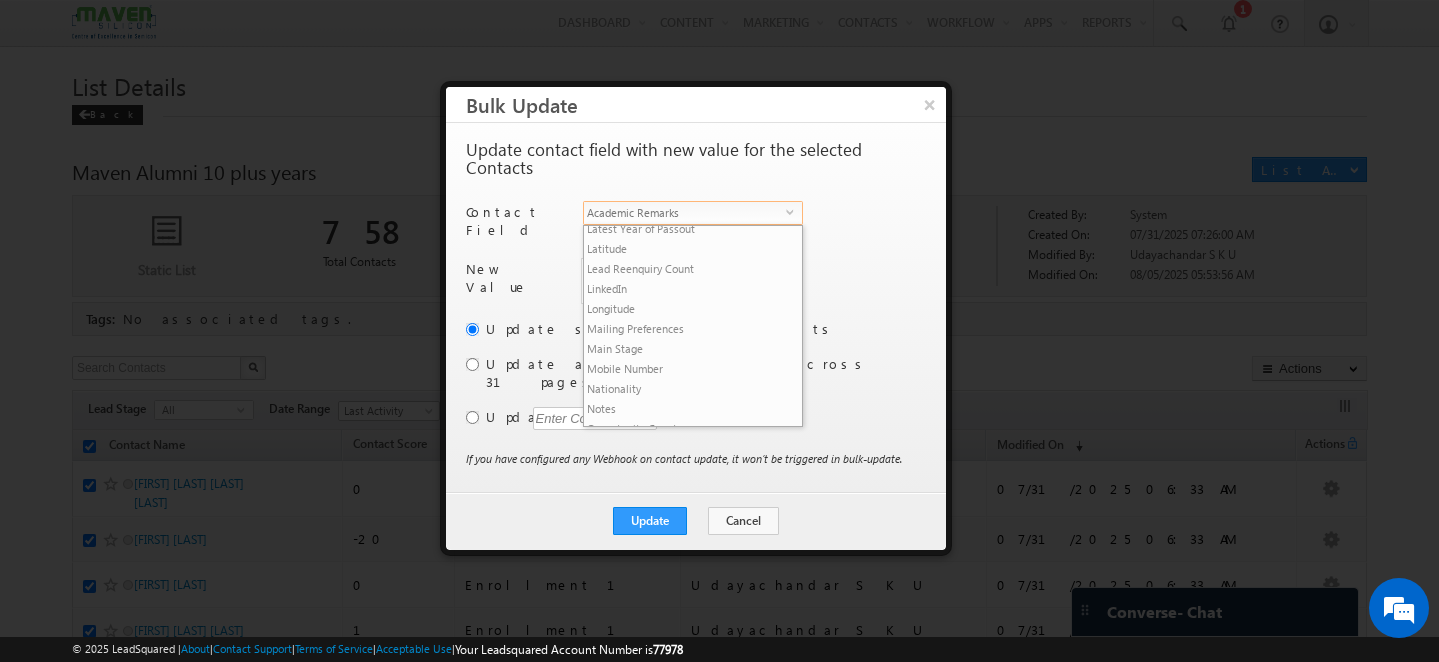 scroll, scrollTop: 1166, scrollLeft: 0, axis: vertical 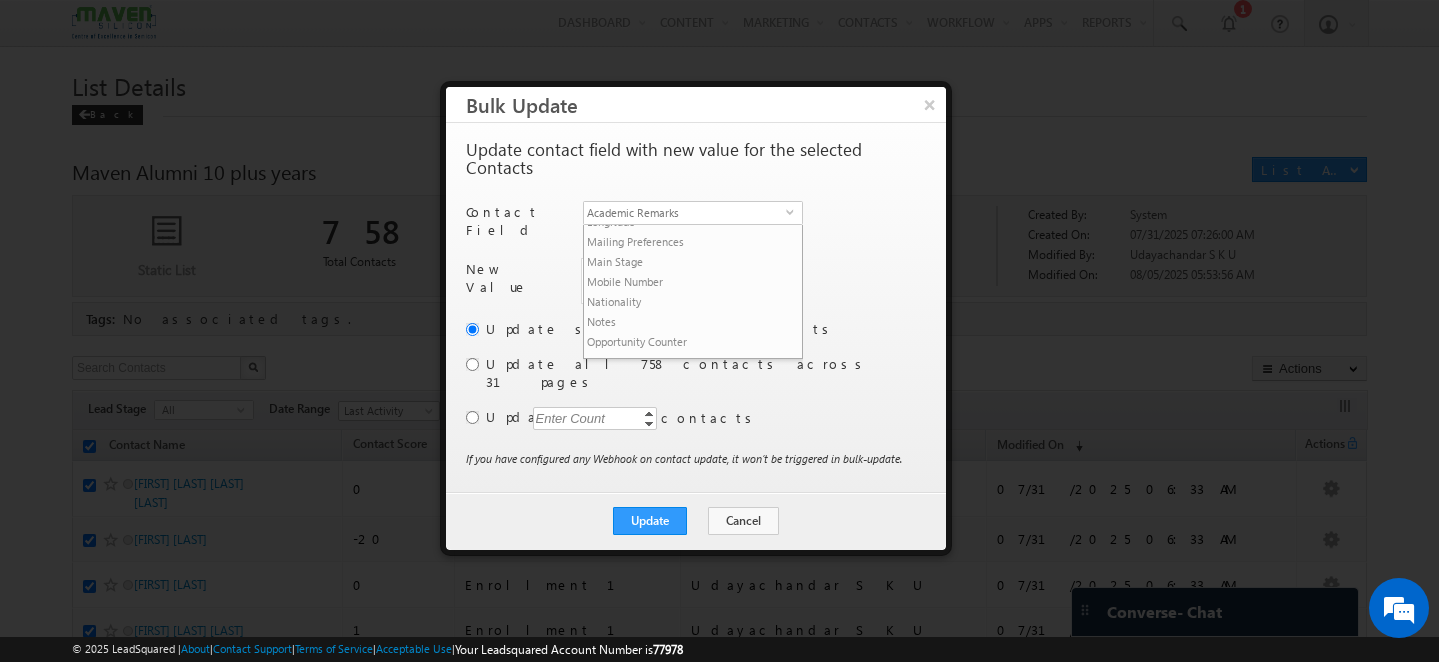 click at bounding box center [719, 331] 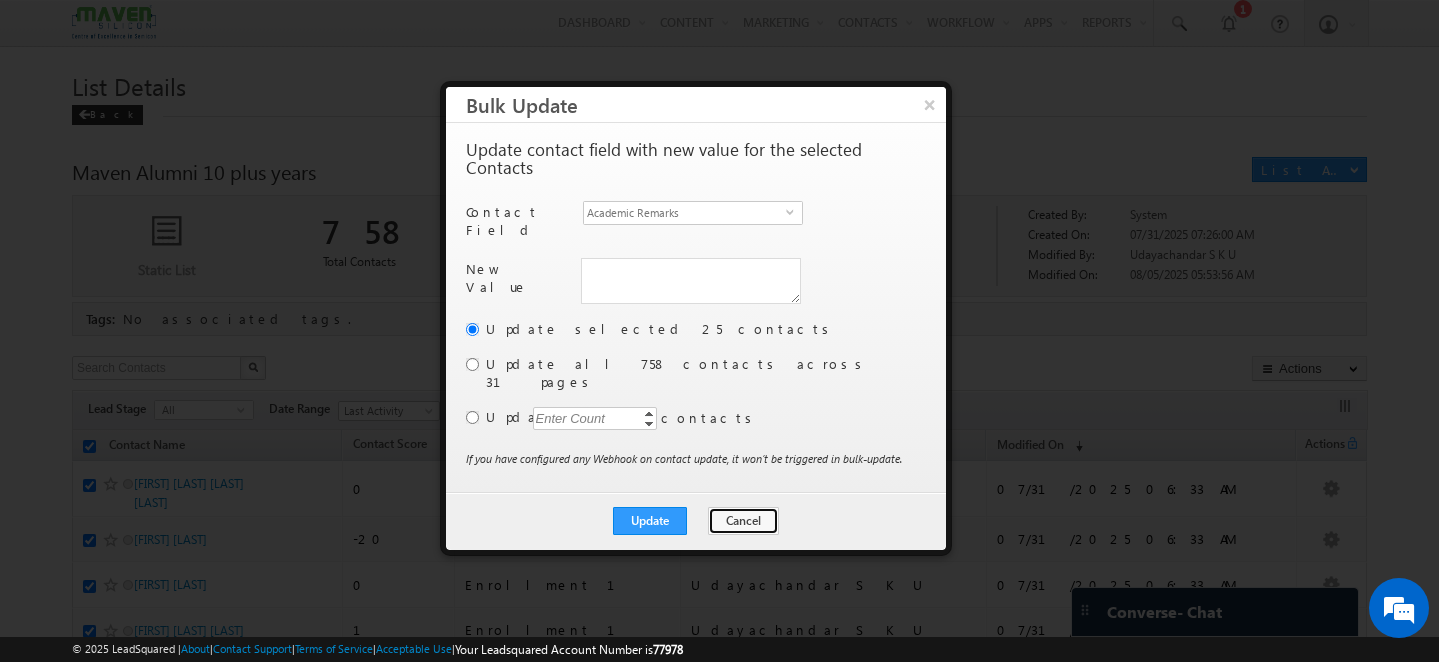 click on "Cancel" at bounding box center (743, 521) 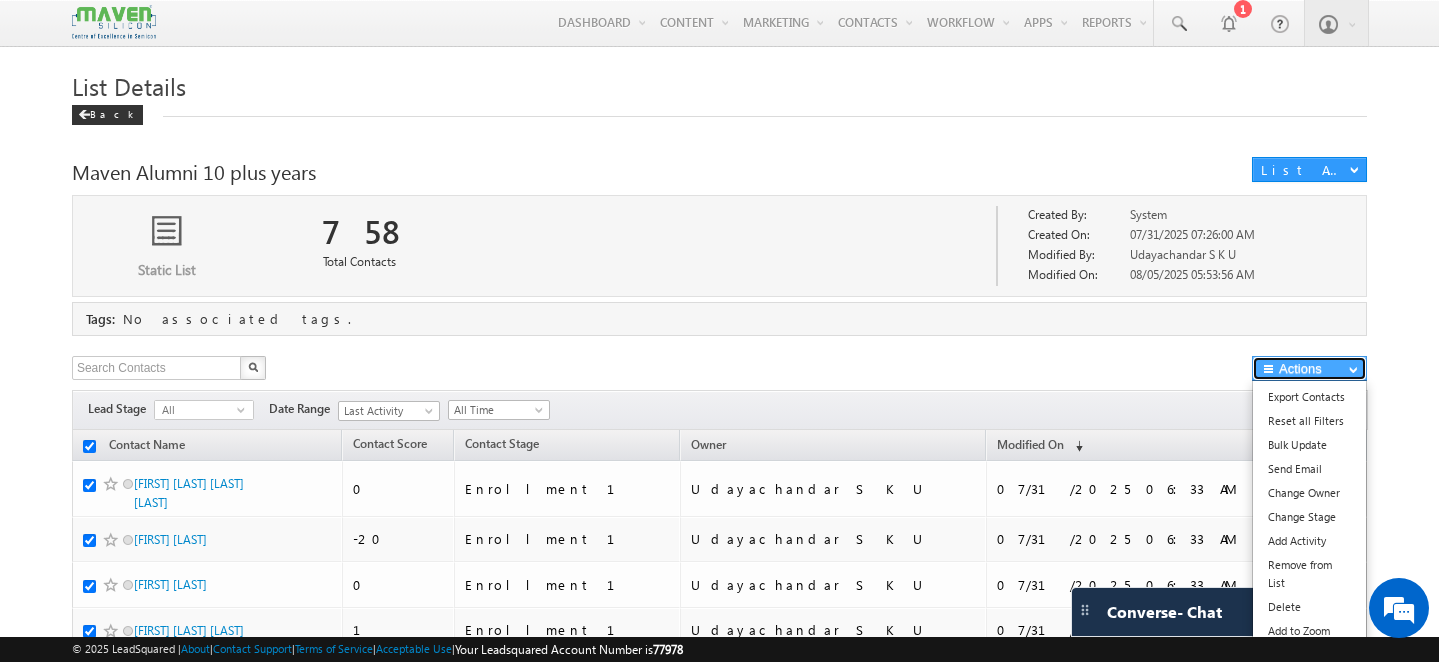 click on "Actions" at bounding box center [1309, 368] 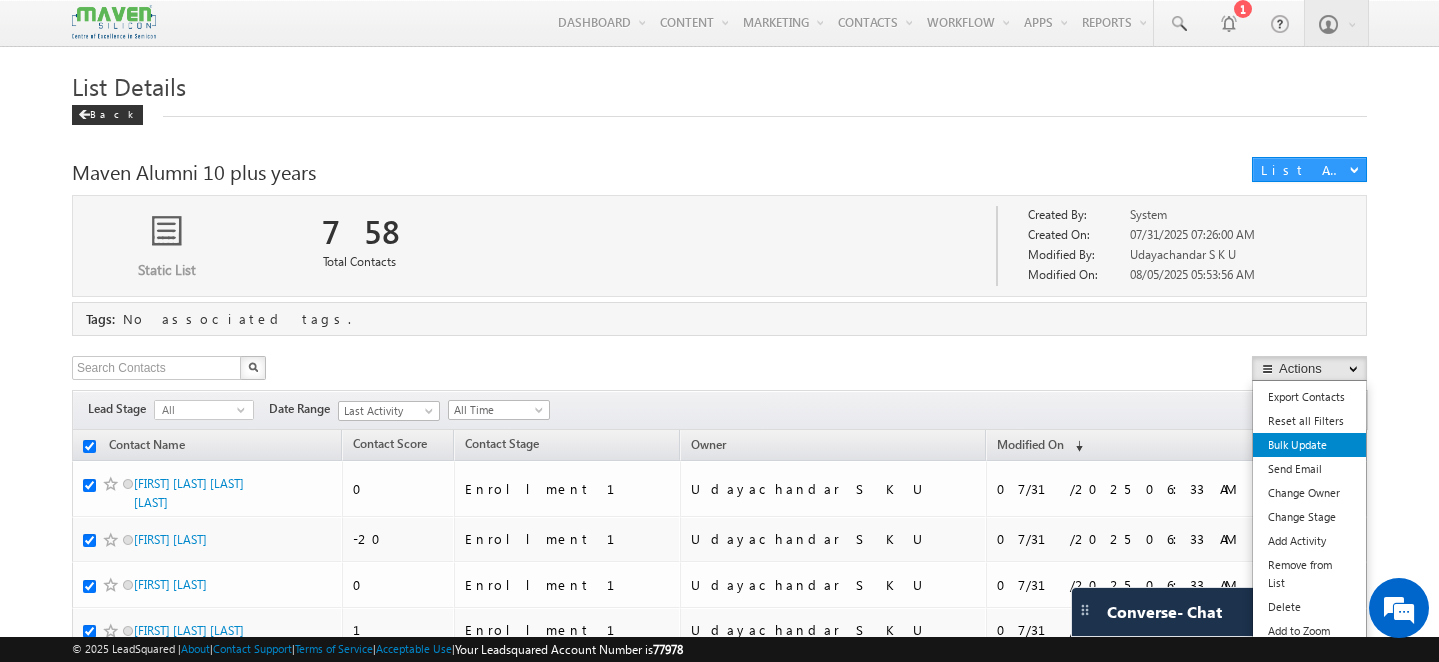 click on "Bulk Update" at bounding box center (1309, 445) 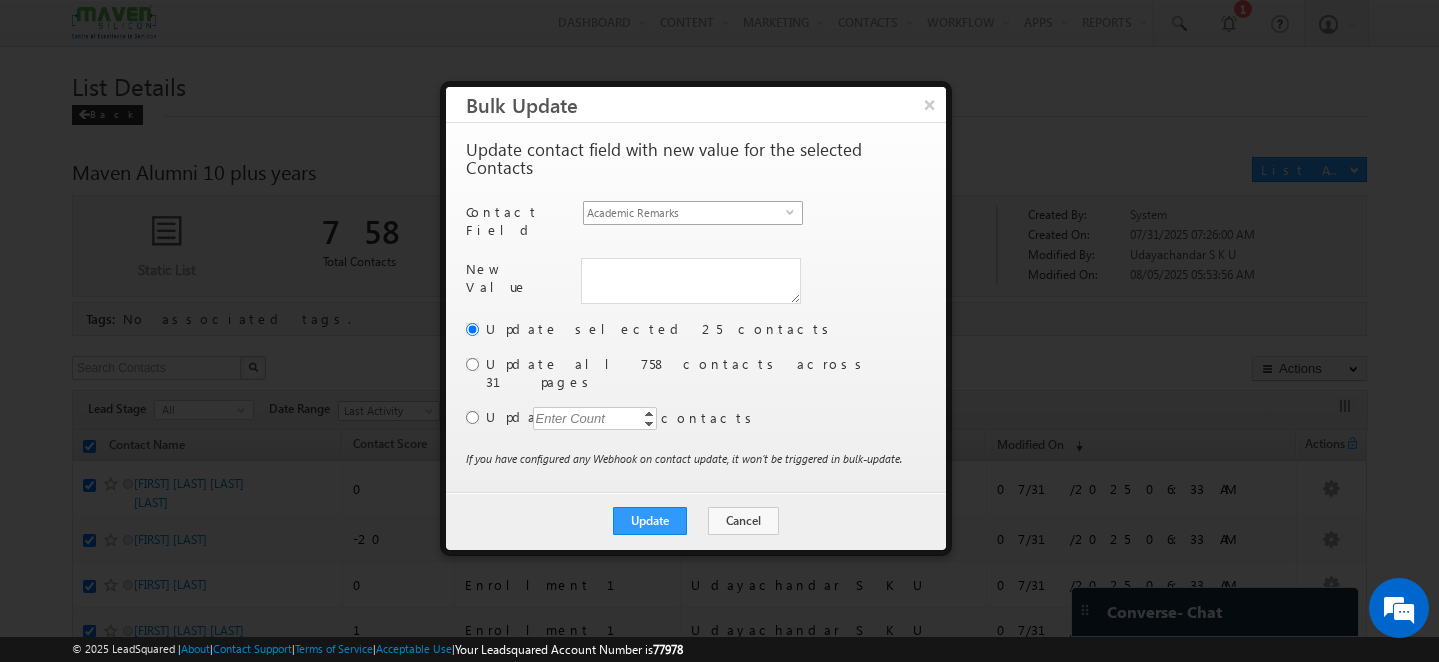 click on "Academic Remarks" at bounding box center [685, 213] 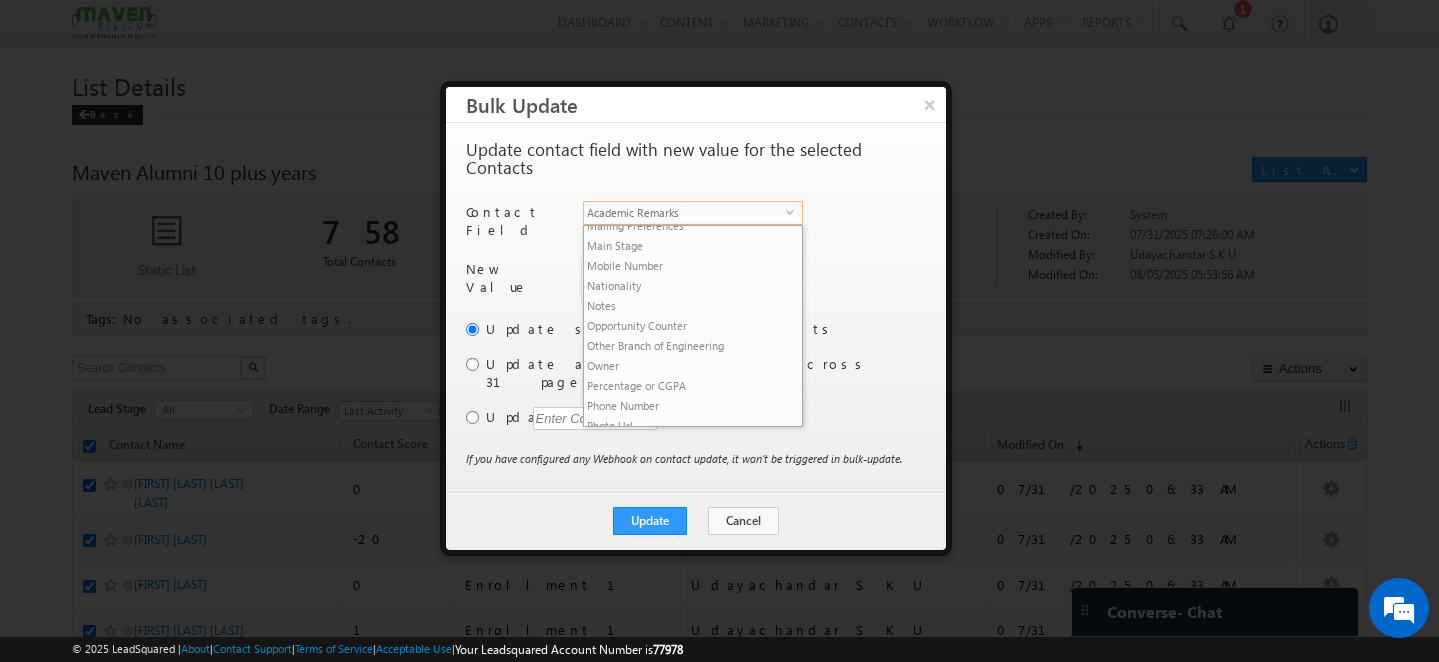 scroll, scrollTop: 1264, scrollLeft: 0, axis: vertical 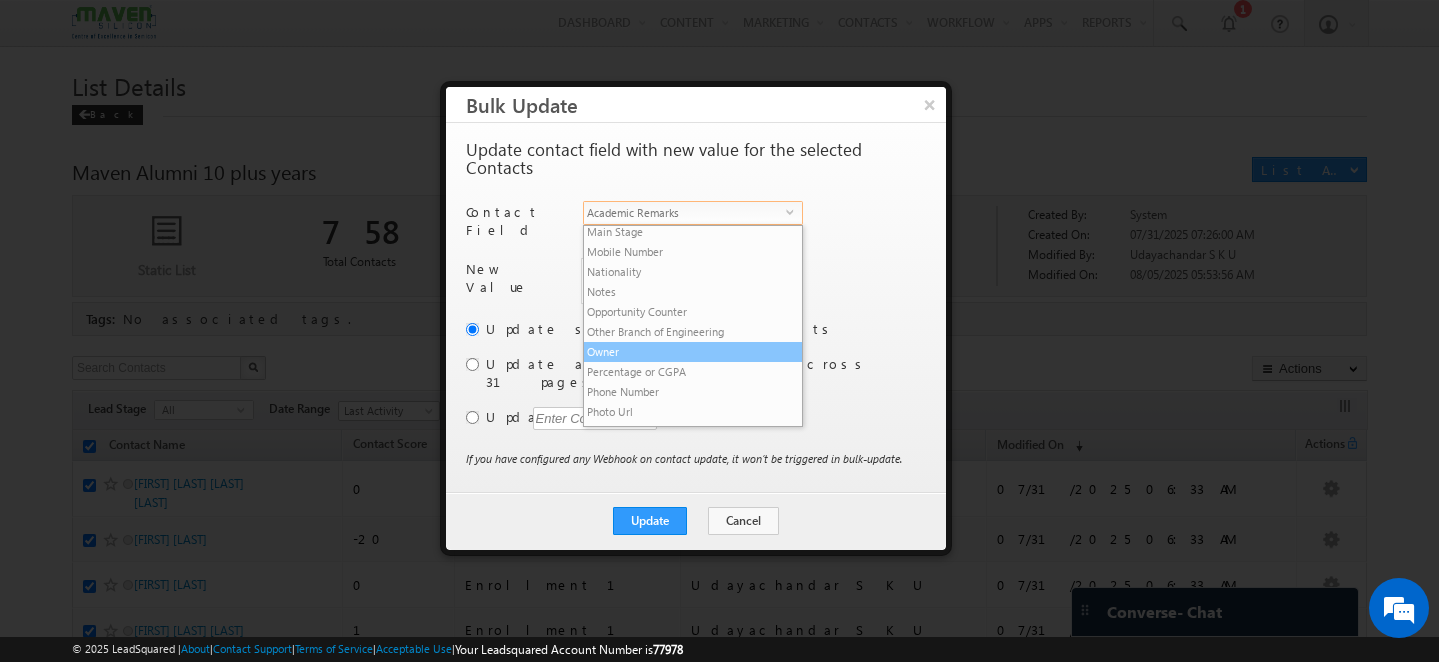click on "Owner" at bounding box center (693, 352) 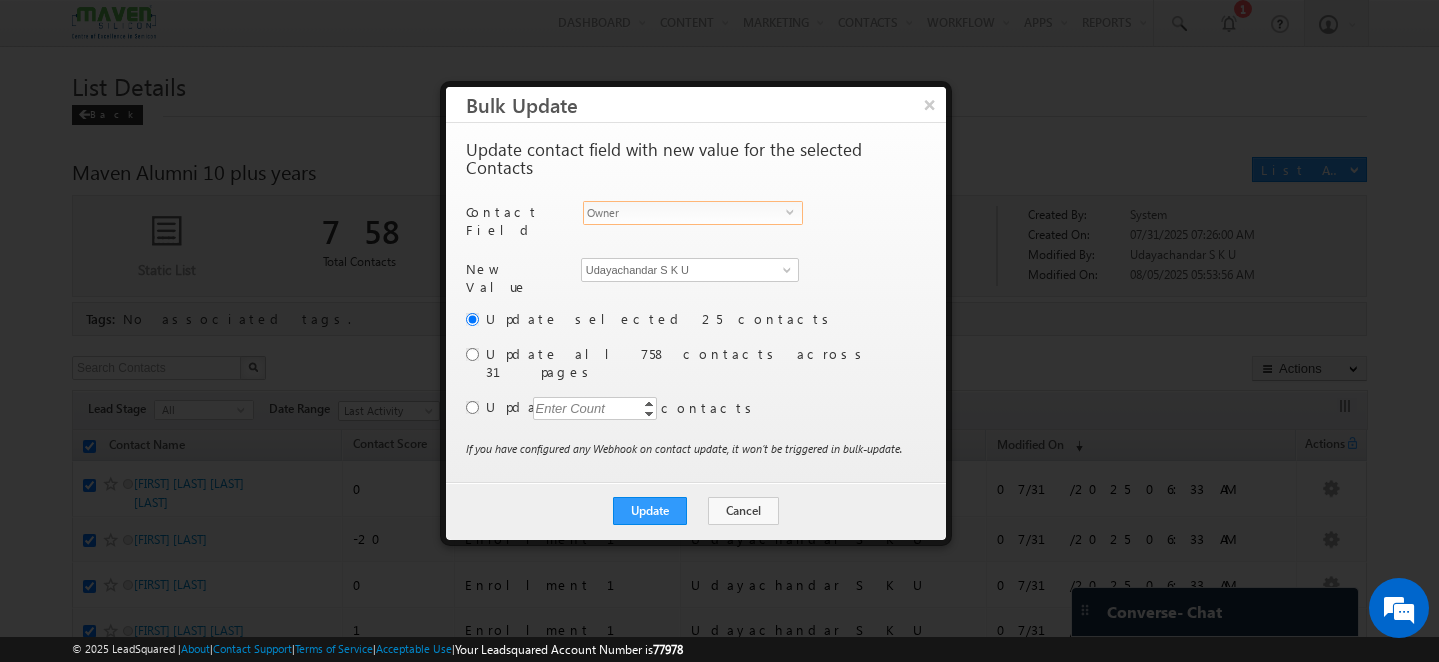 click on "New Value
Owner
*
Udayachandar S K U
Udayachandar S K U Udayachandar S K U" at bounding box center (694, 283) 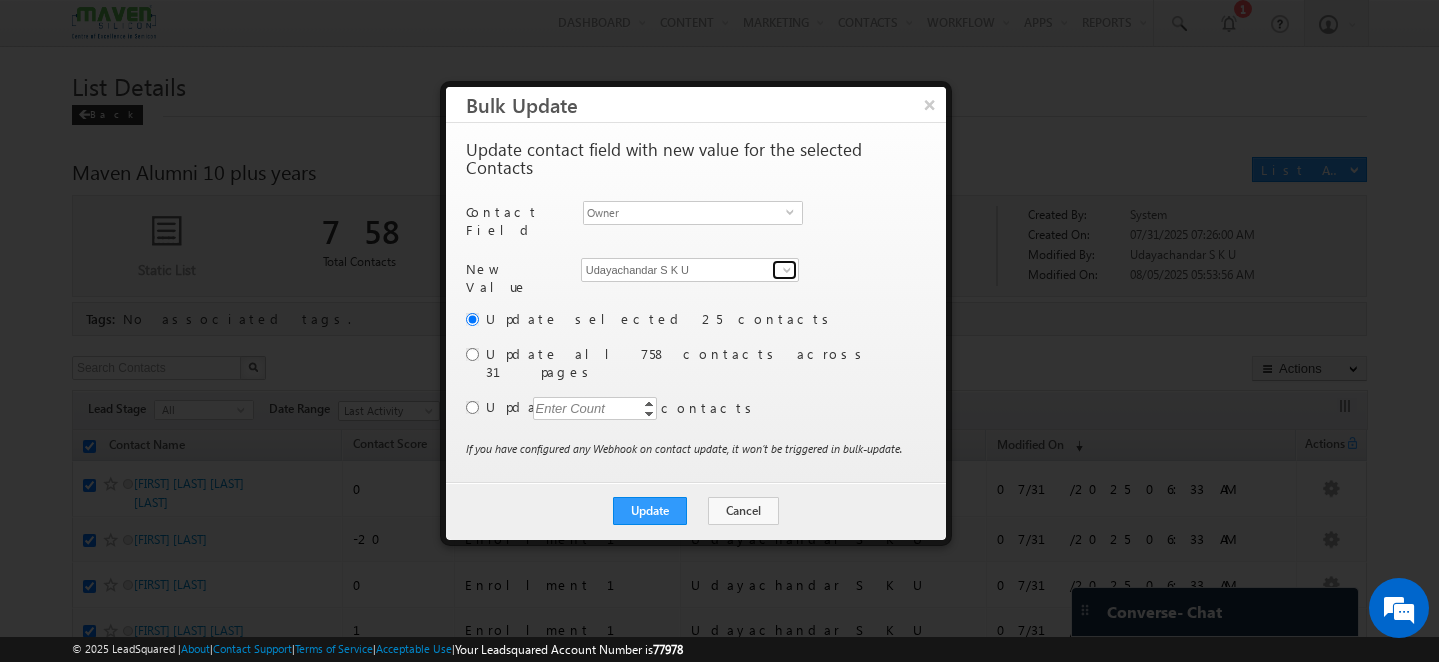 click at bounding box center (787, 270) 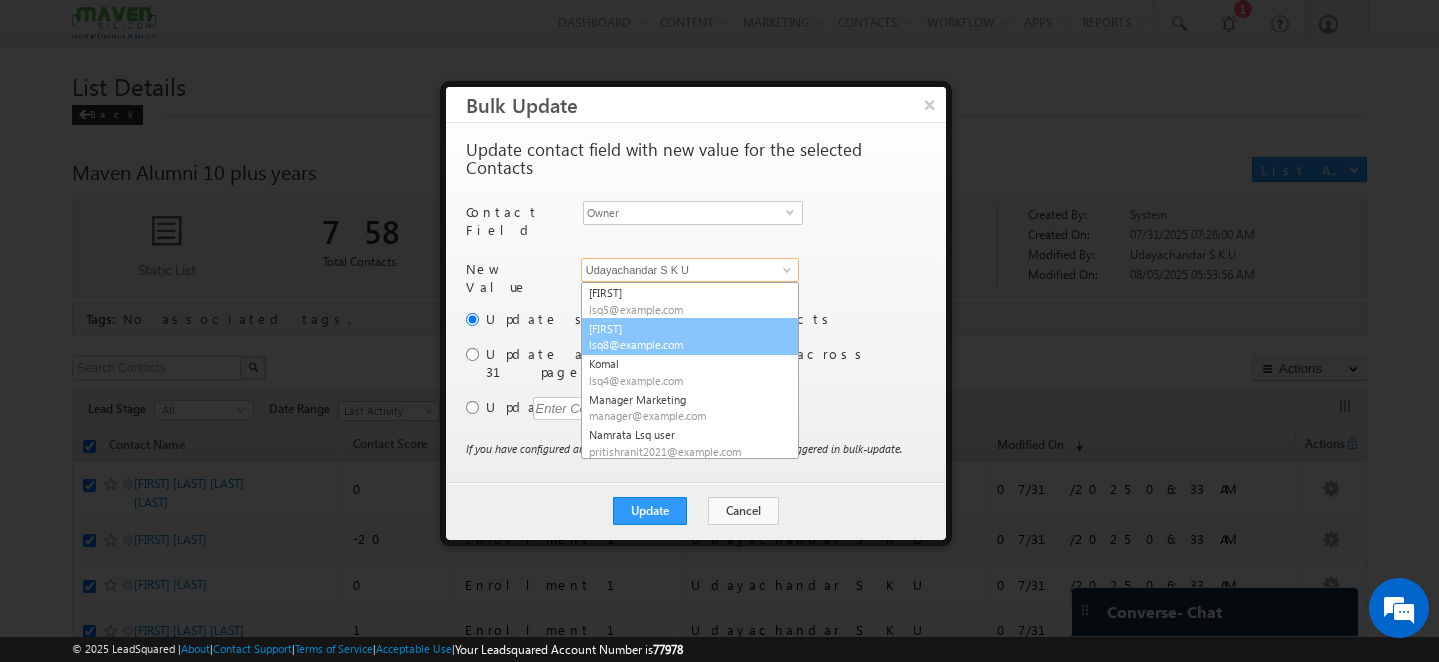 click on "lsq8@maven-silicon.com" at bounding box center (679, 344) 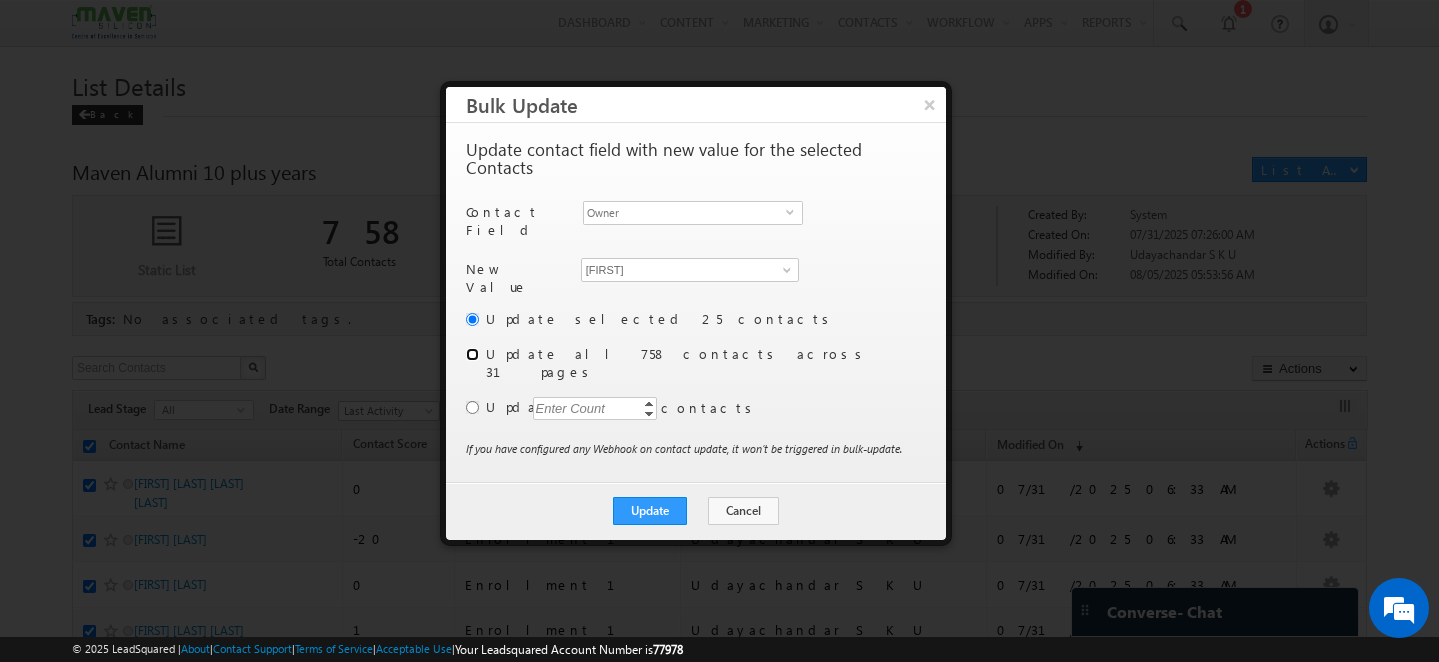 click at bounding box center [472, 354] 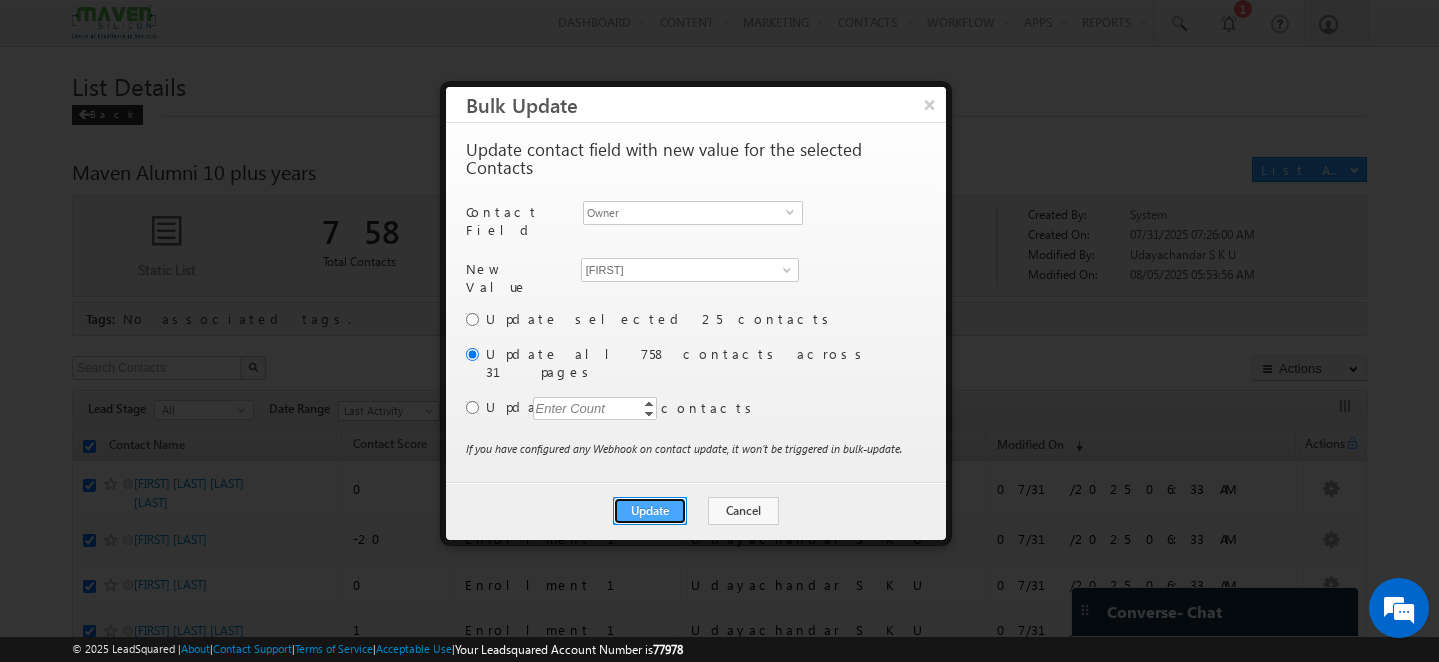 click on "Update" at bounding box center (650, 511) 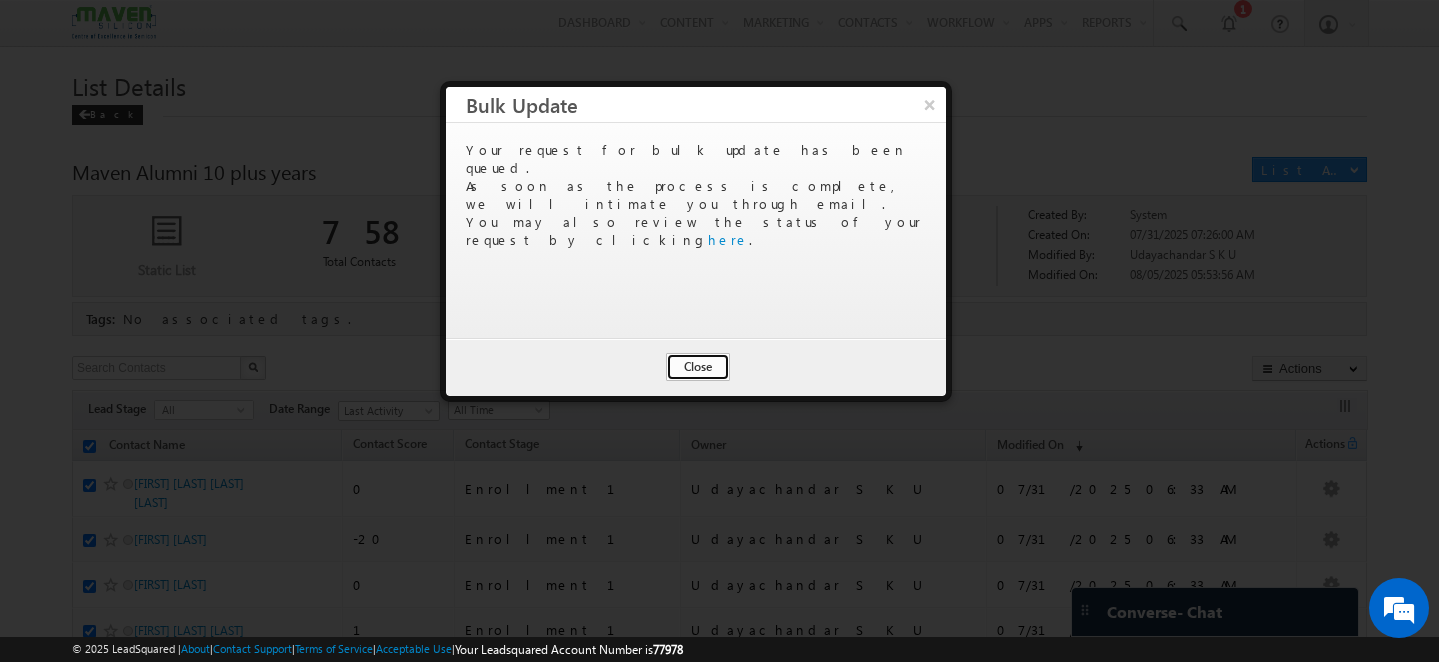 click on "Close" at bounding box center [698, 367] 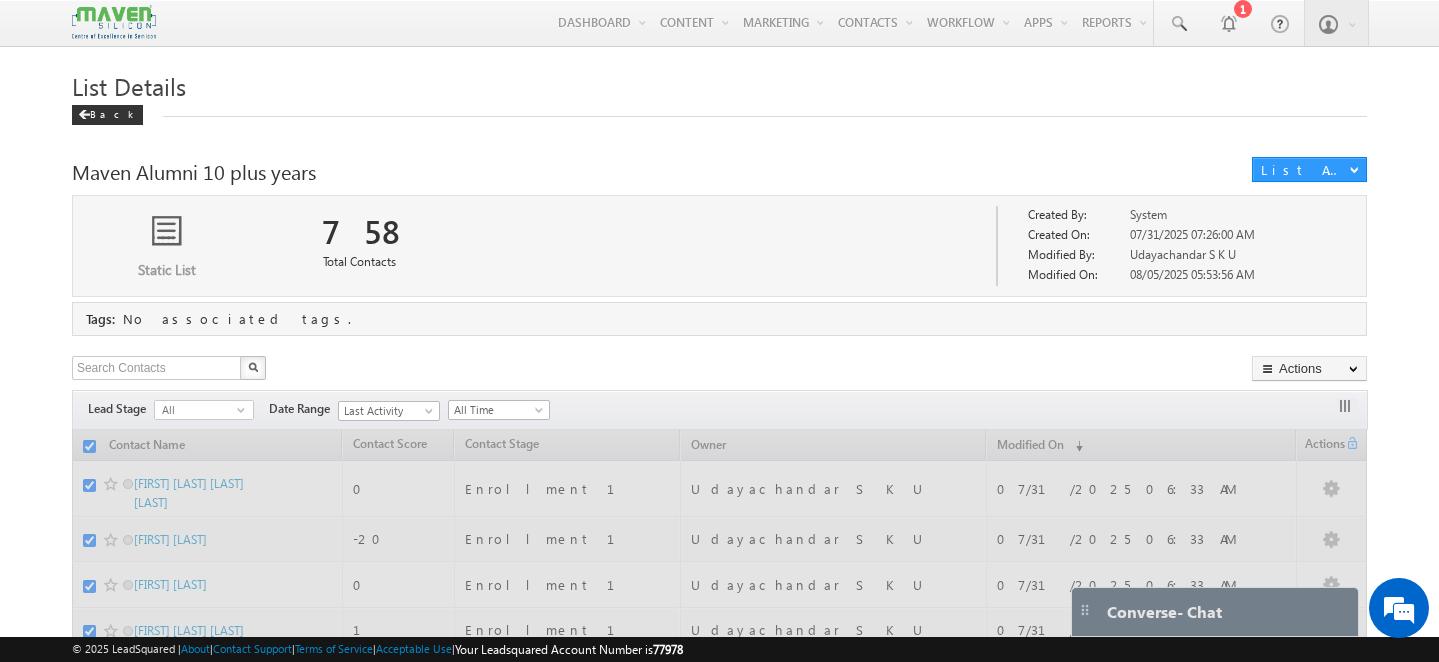 checkbox on "false" 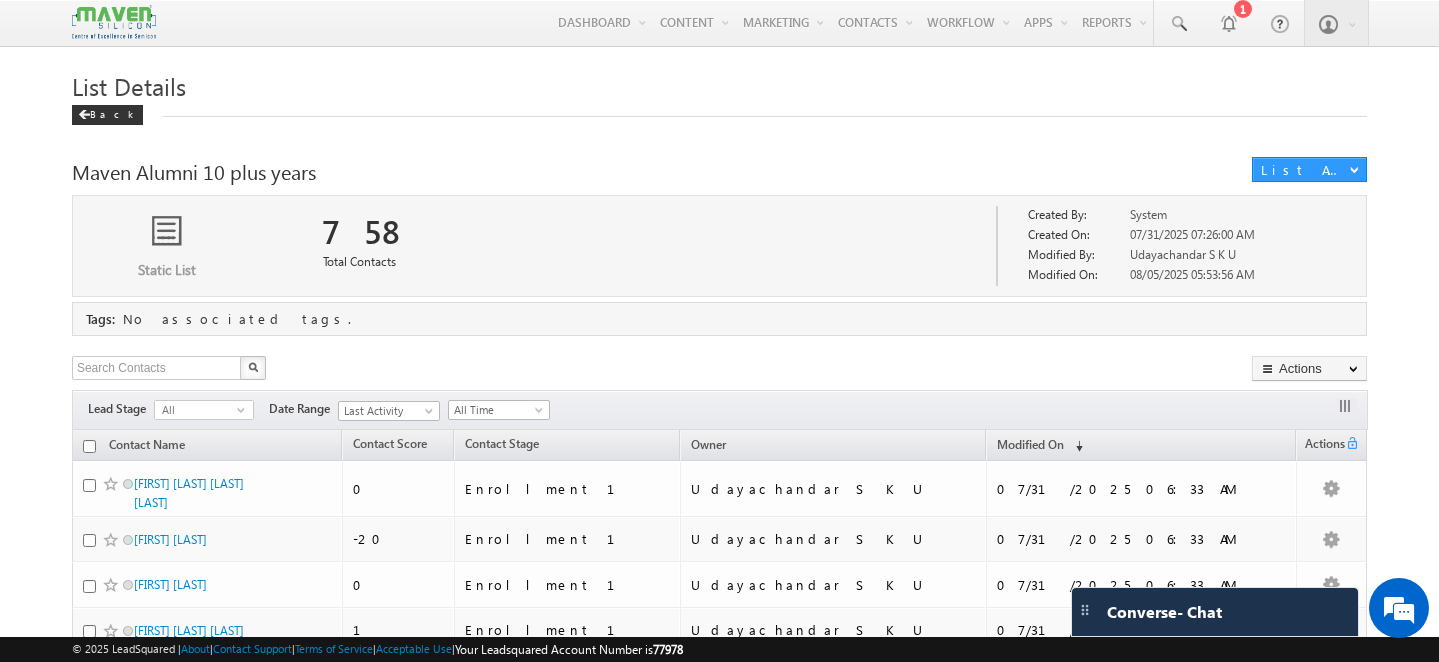 click at bounding box center [114, 22] 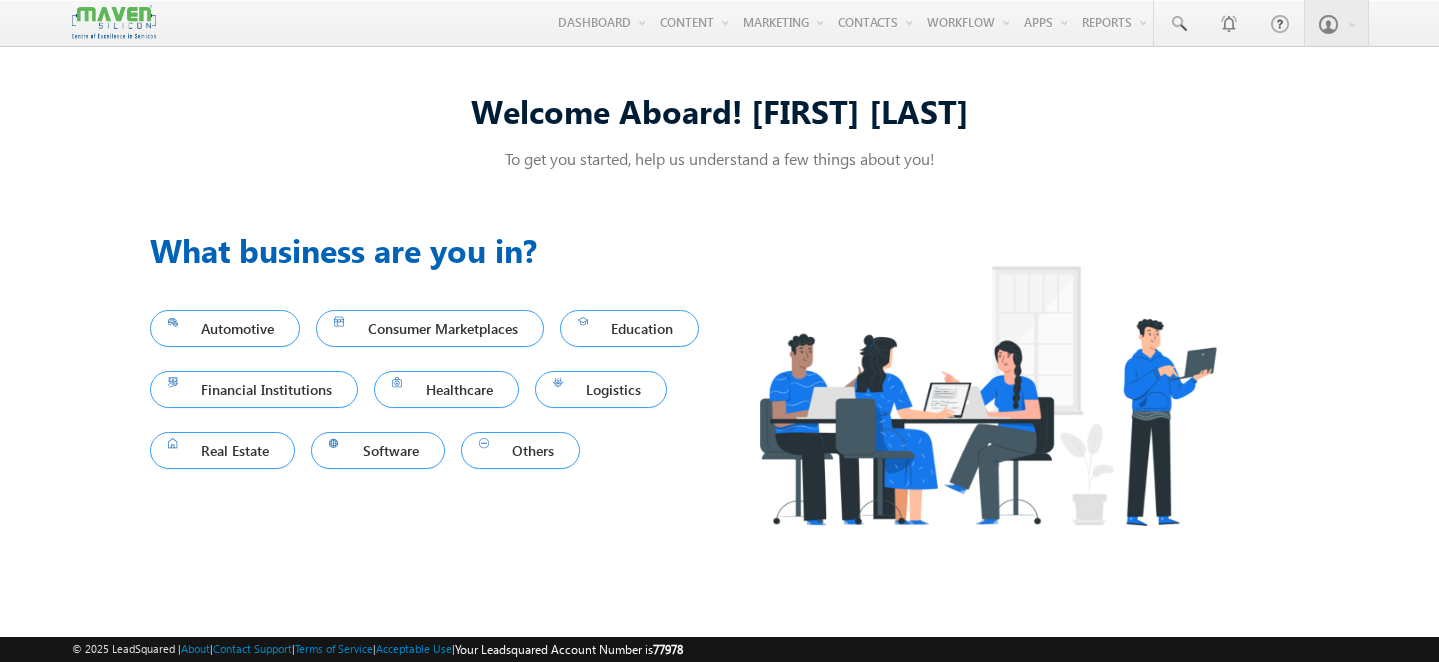 scroll, scrollTop: 0, scrollLeft: 0, axis: both 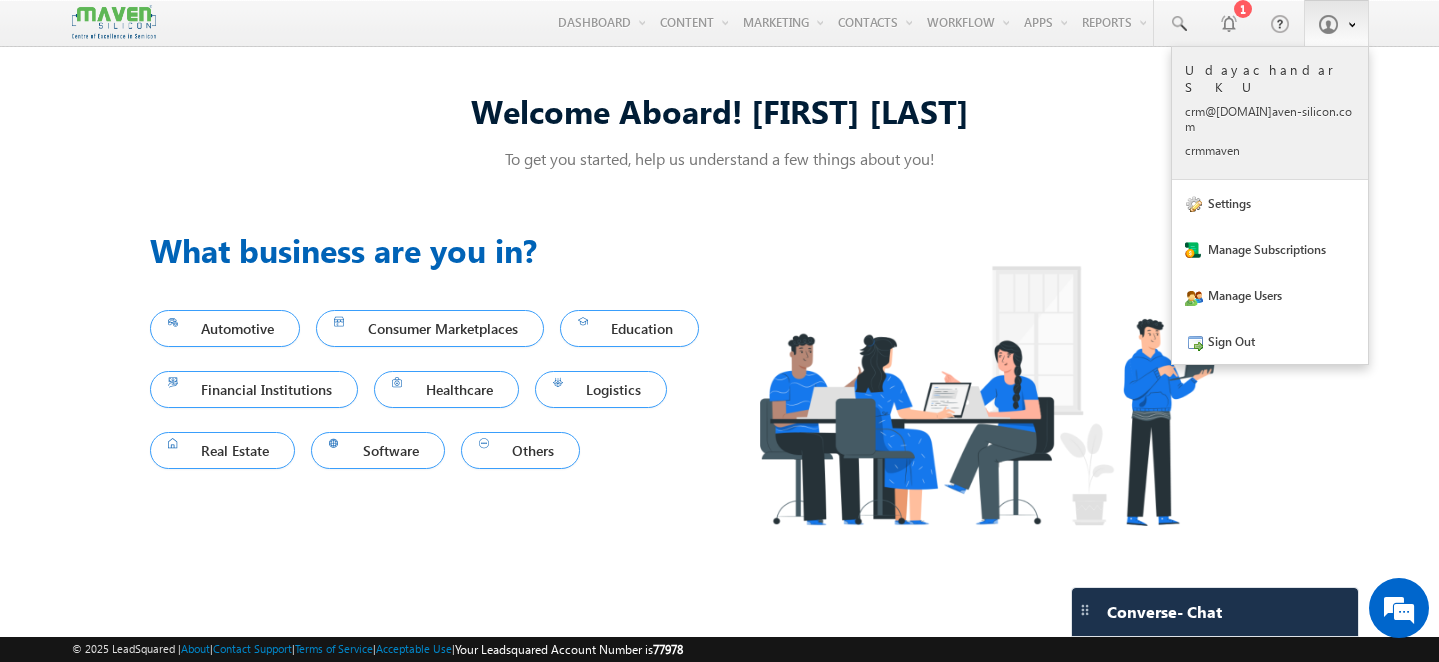 click on "Udayachandar S K U
crm@m aven- silic on.co m
crmma ven" at bounding box center [1270, 109] 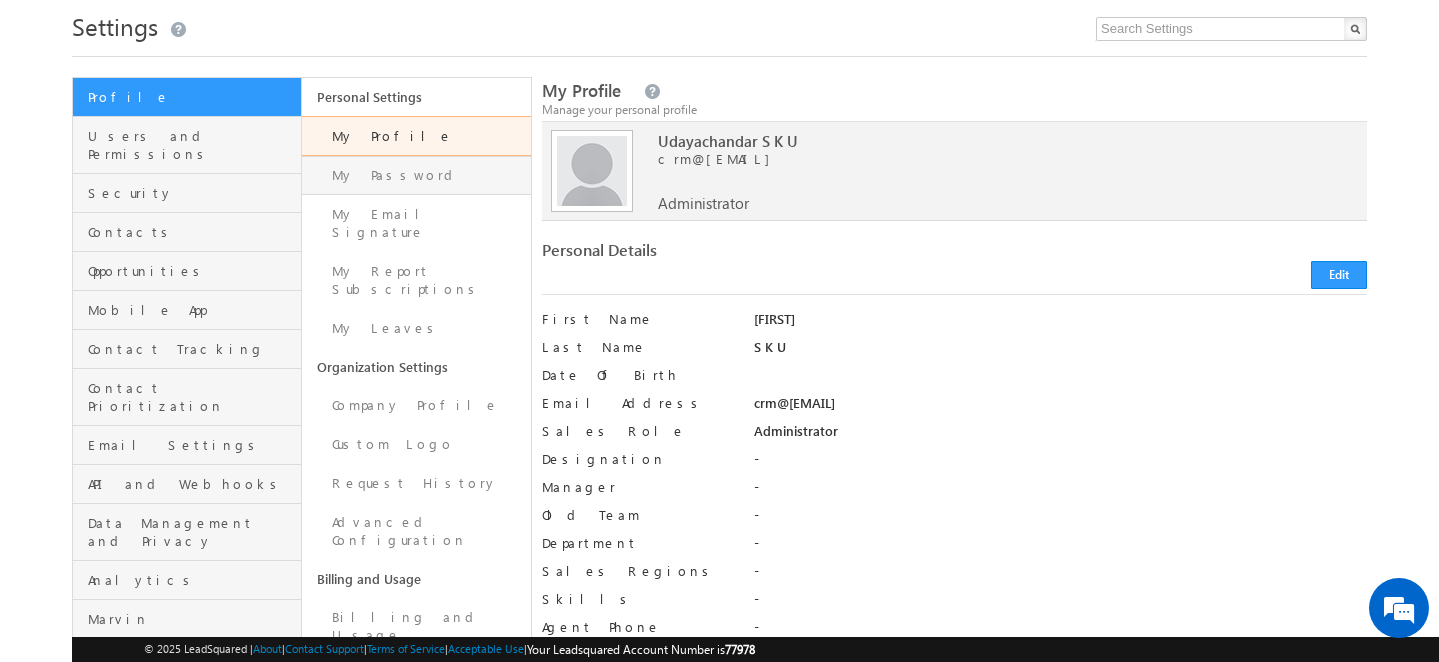 scroll, scrollTop: 0, scrollLeft: 0, axis: both 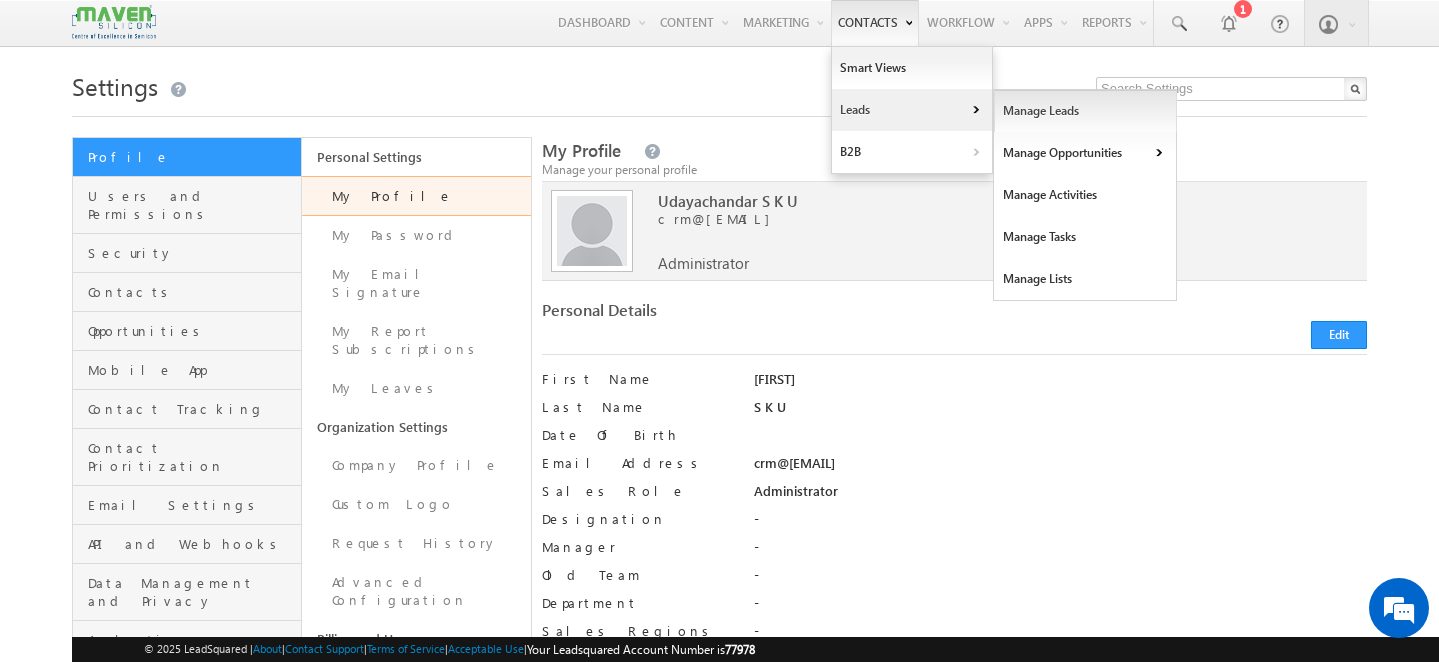 click on "Manage Leads" at bounding box center [1085, 111] 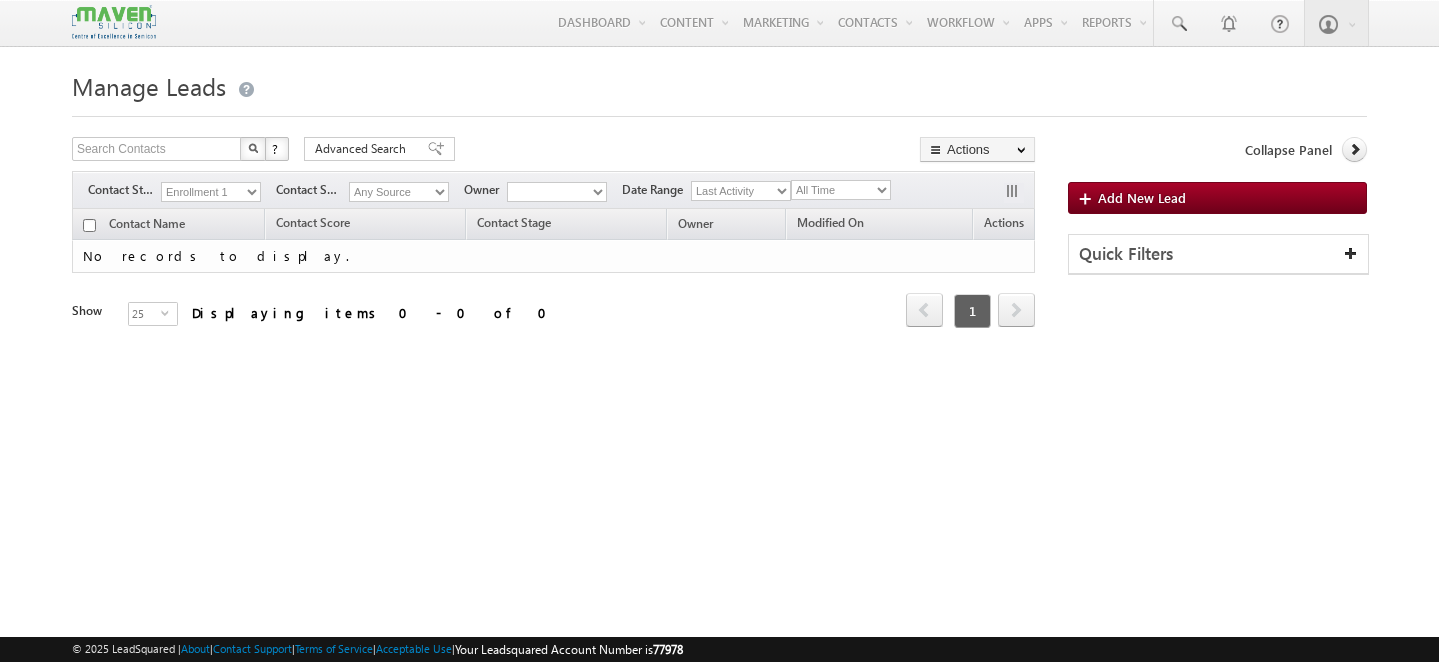 scroll, scrollTop: 0, scrollLeft: 0, axis: both 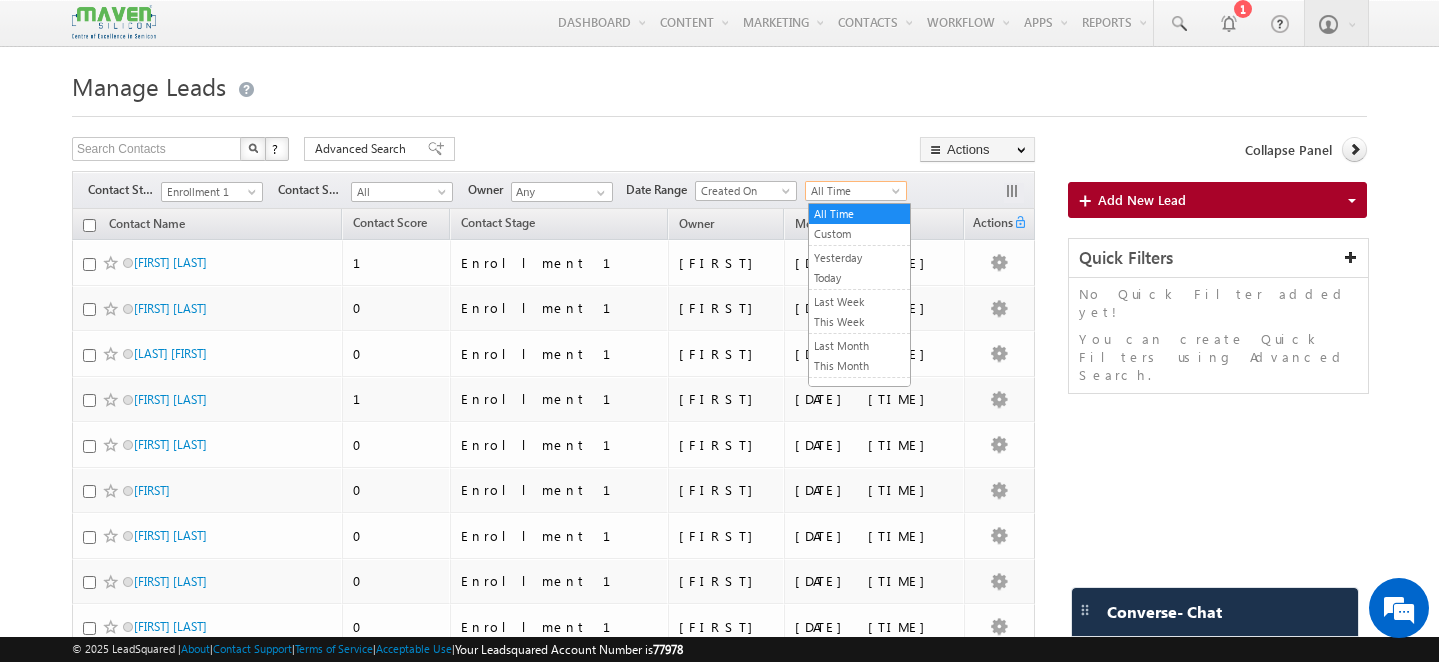 click on "All Time" at bounding box center (853, 191) 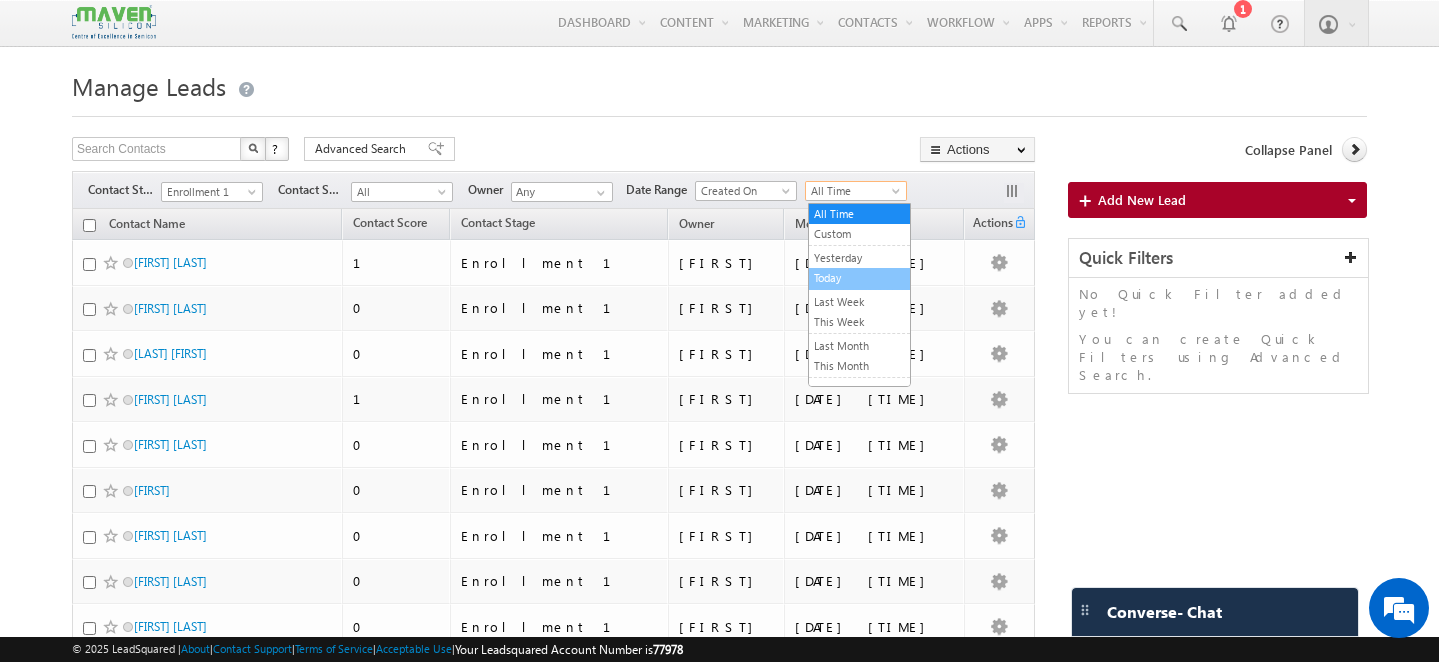 click on "Today" at bounding box center [859, 278] 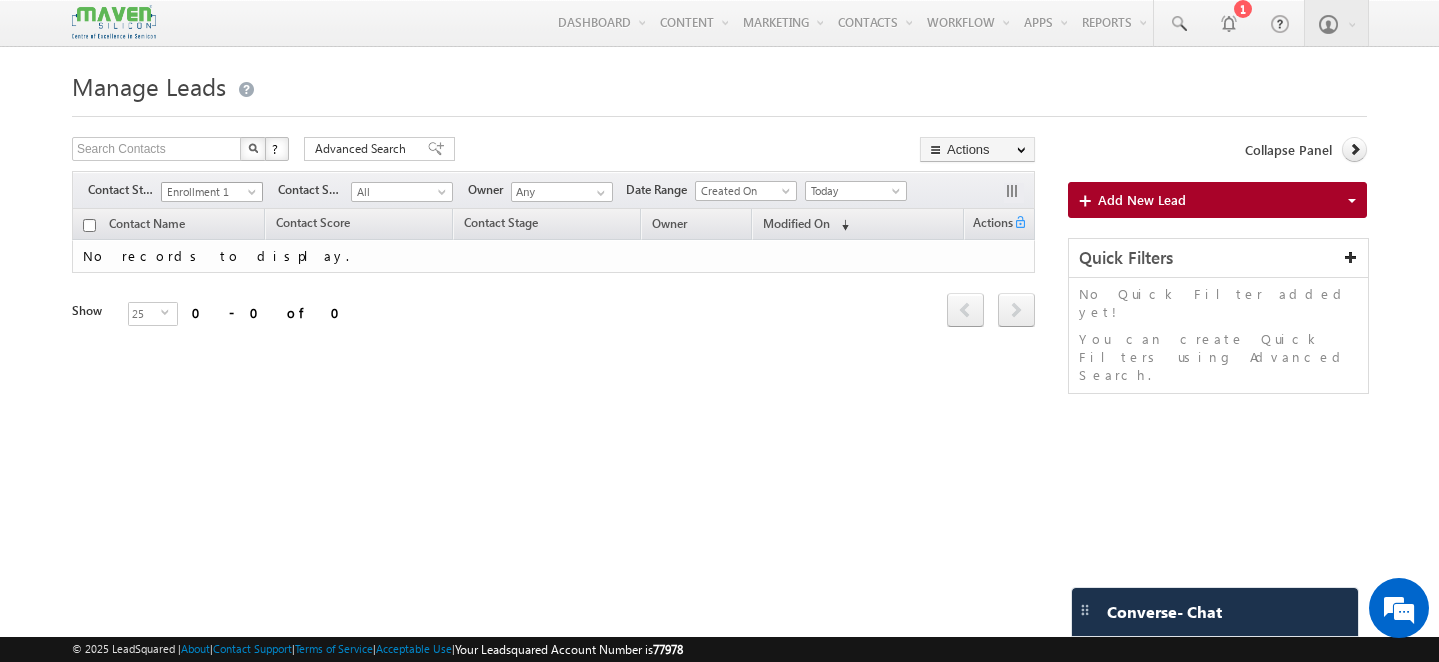 click on "Enrollment 1" at bounding box center [209, 192] 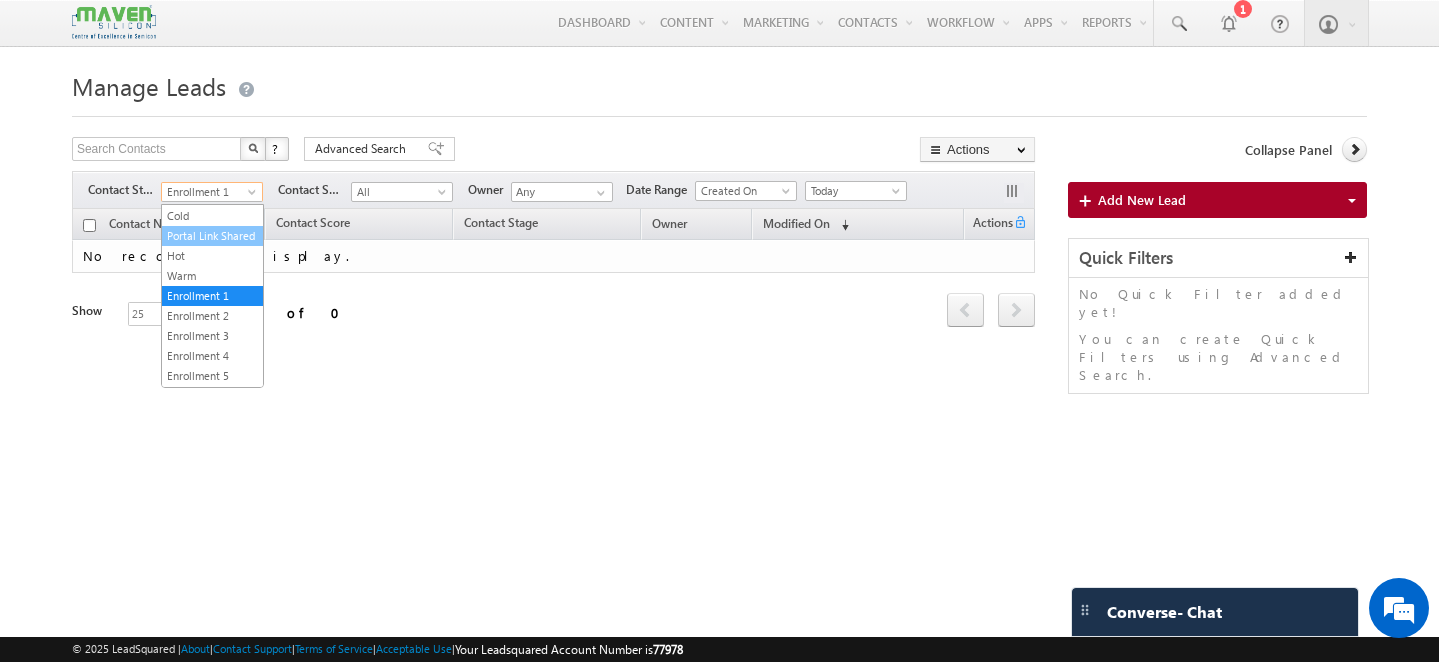 scroll, scrollTop: 0, scrollLeft: 0, axis: both 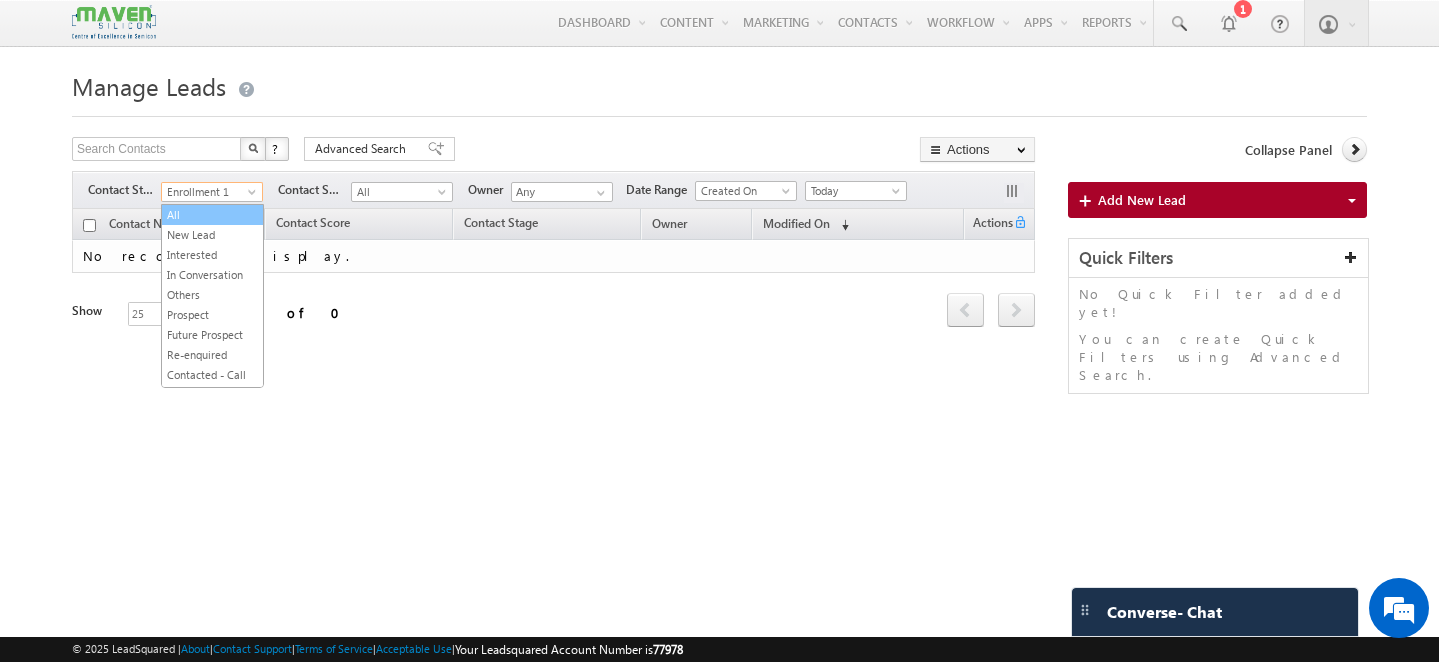 click on "All" at bounding box center [212, 215] 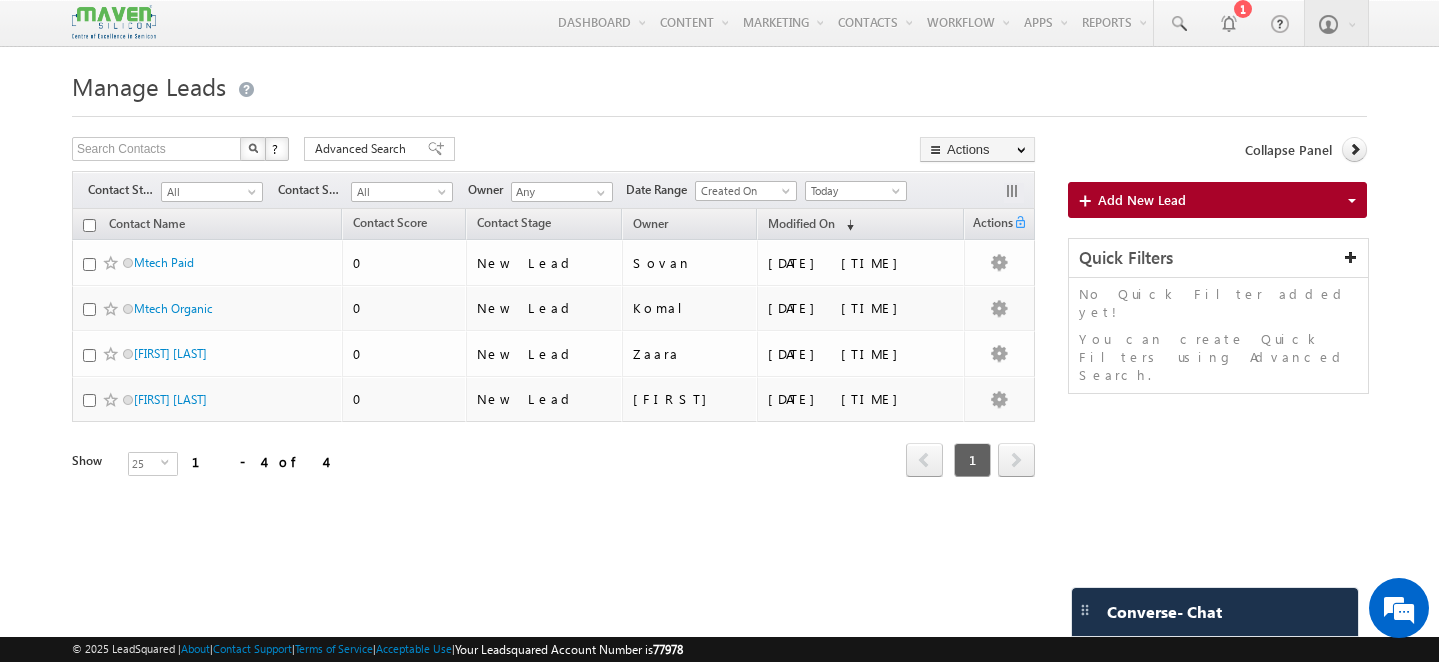 scroll, scrollTop: 0, scrollLeft: 0, axis: both 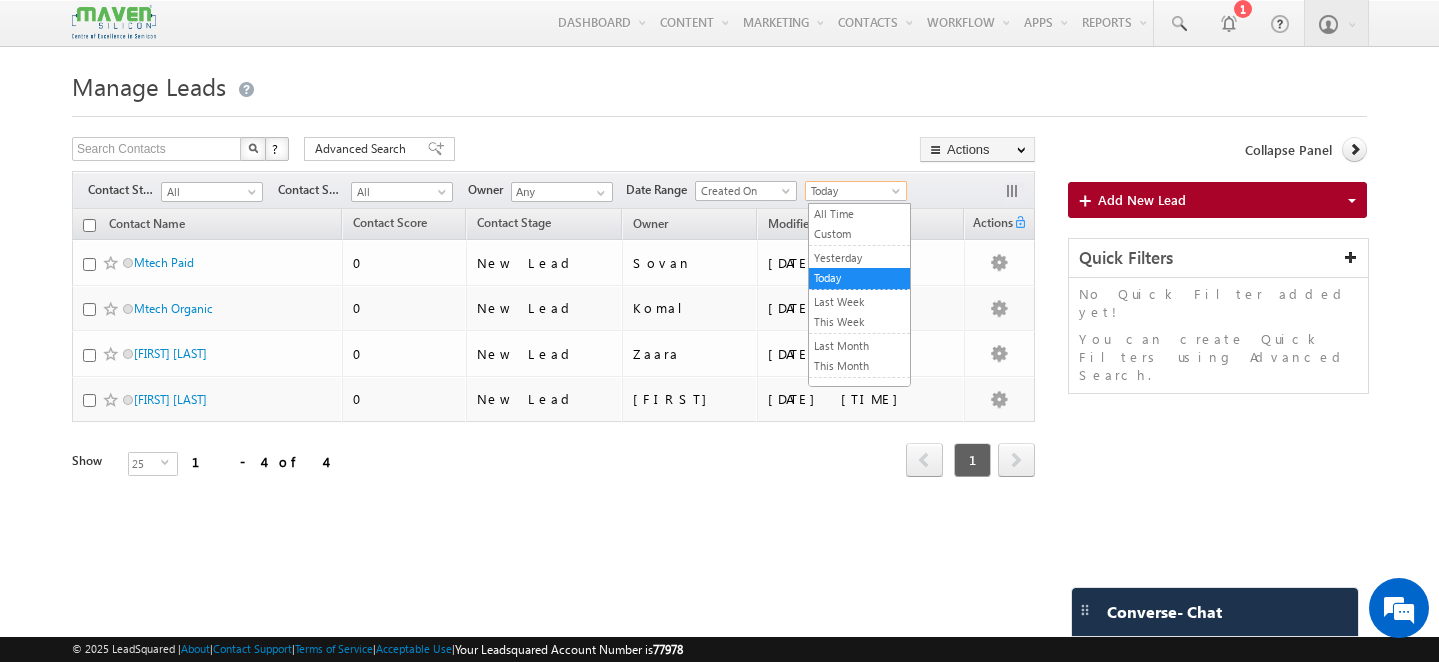 click on "Today" at bounding box center [853, 191] 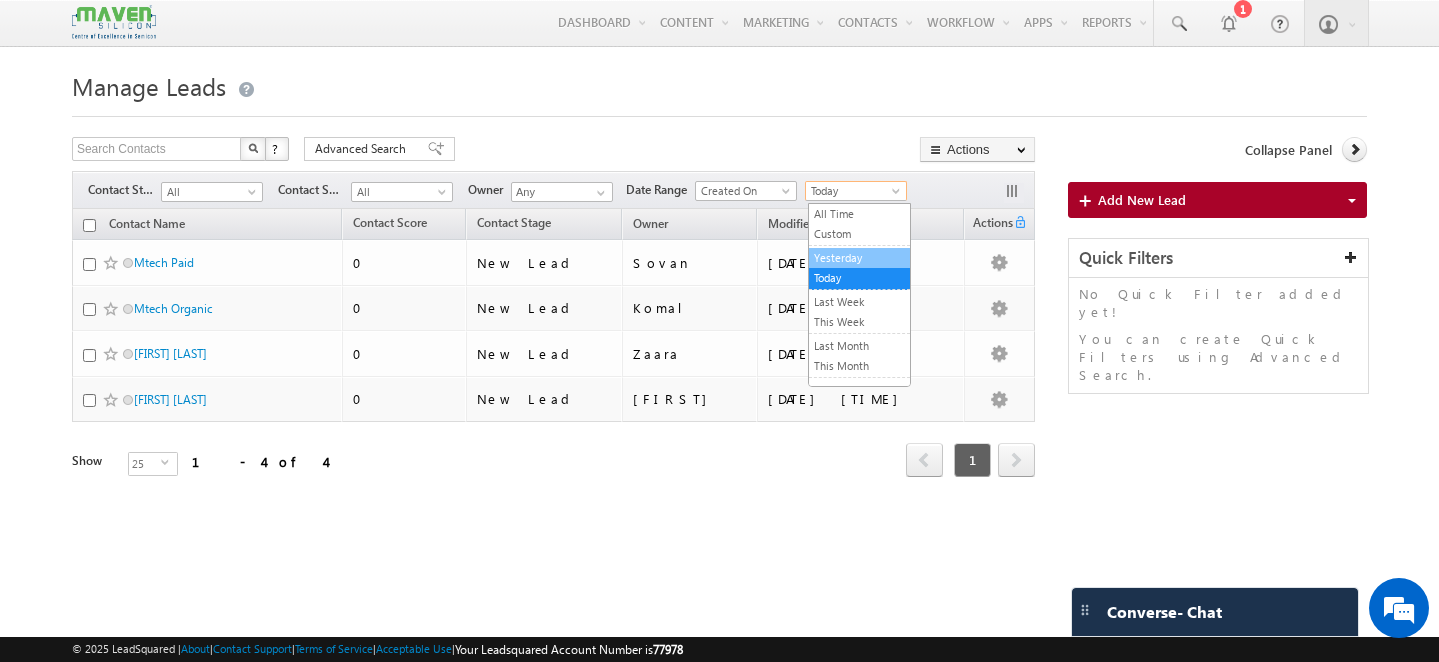 click on "Yesterday" at bounding box center [859, 258] 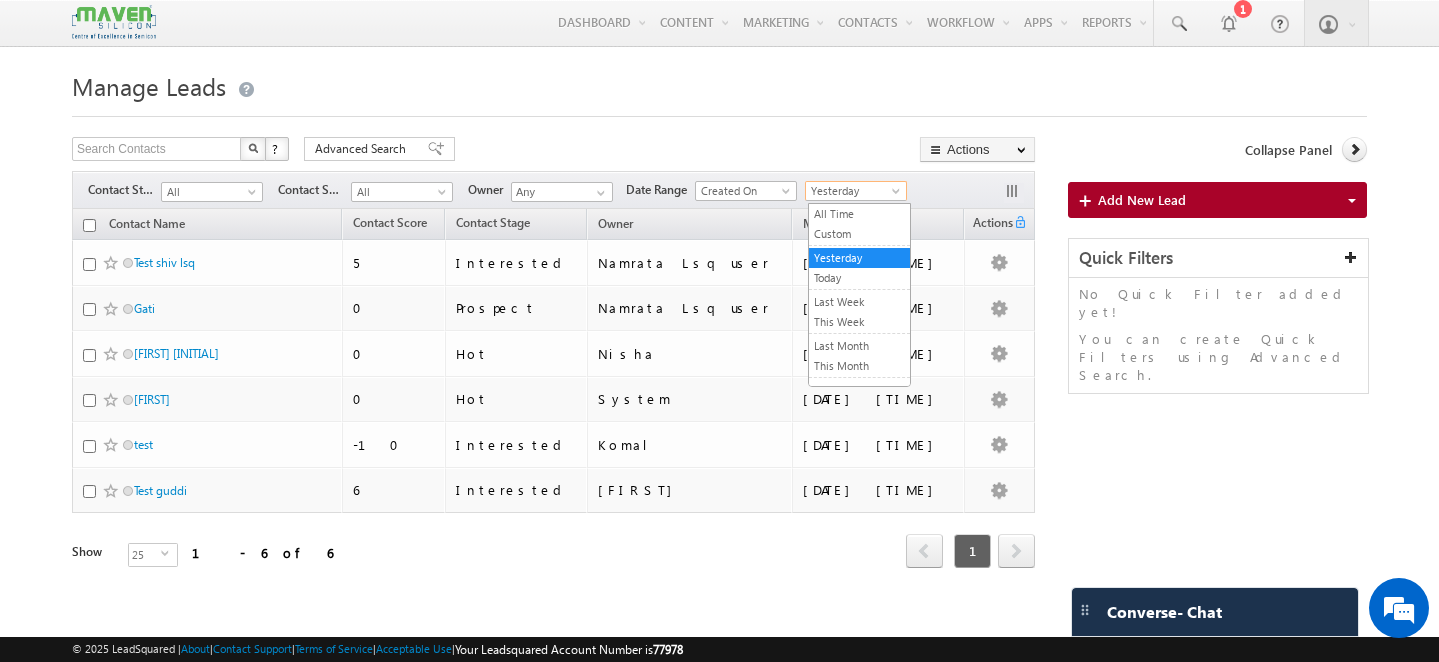 click on "Yesterday" at bounding box center [853, 191] 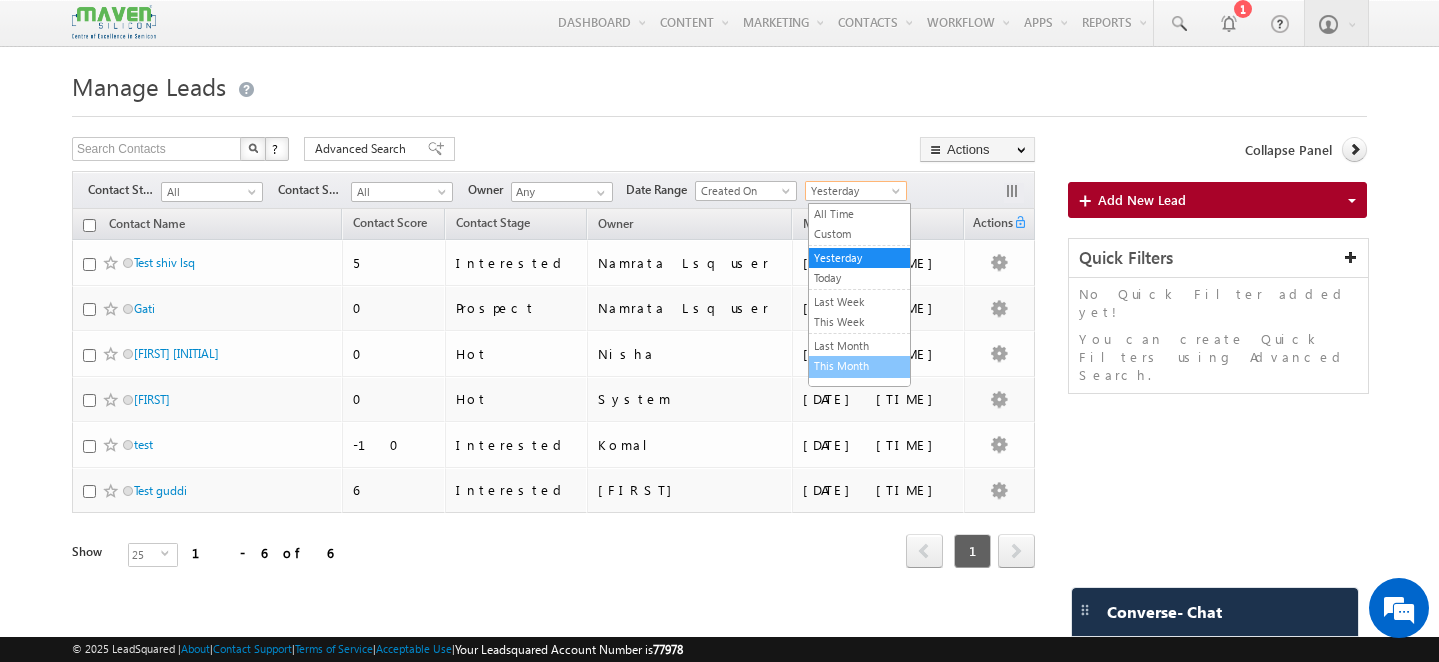 click on "This Month" at bounding box center (859, 366) 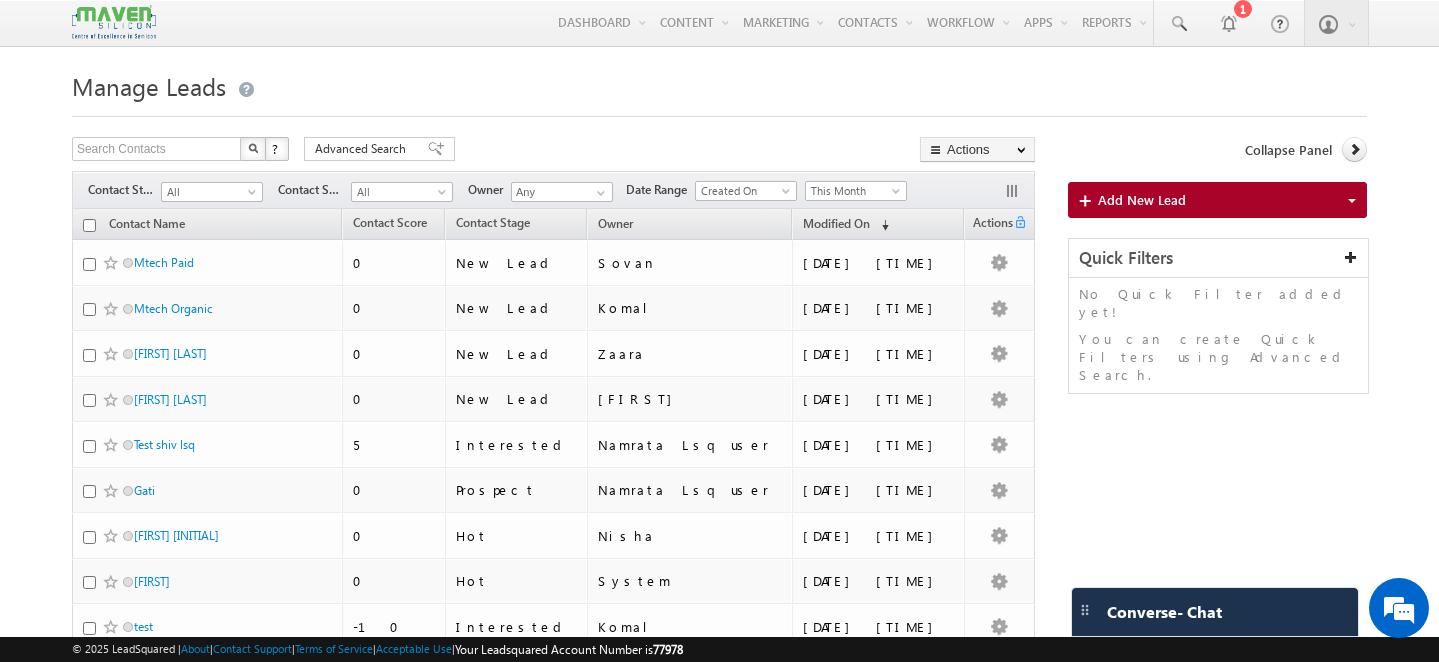 click at bounding box center [254, 196] 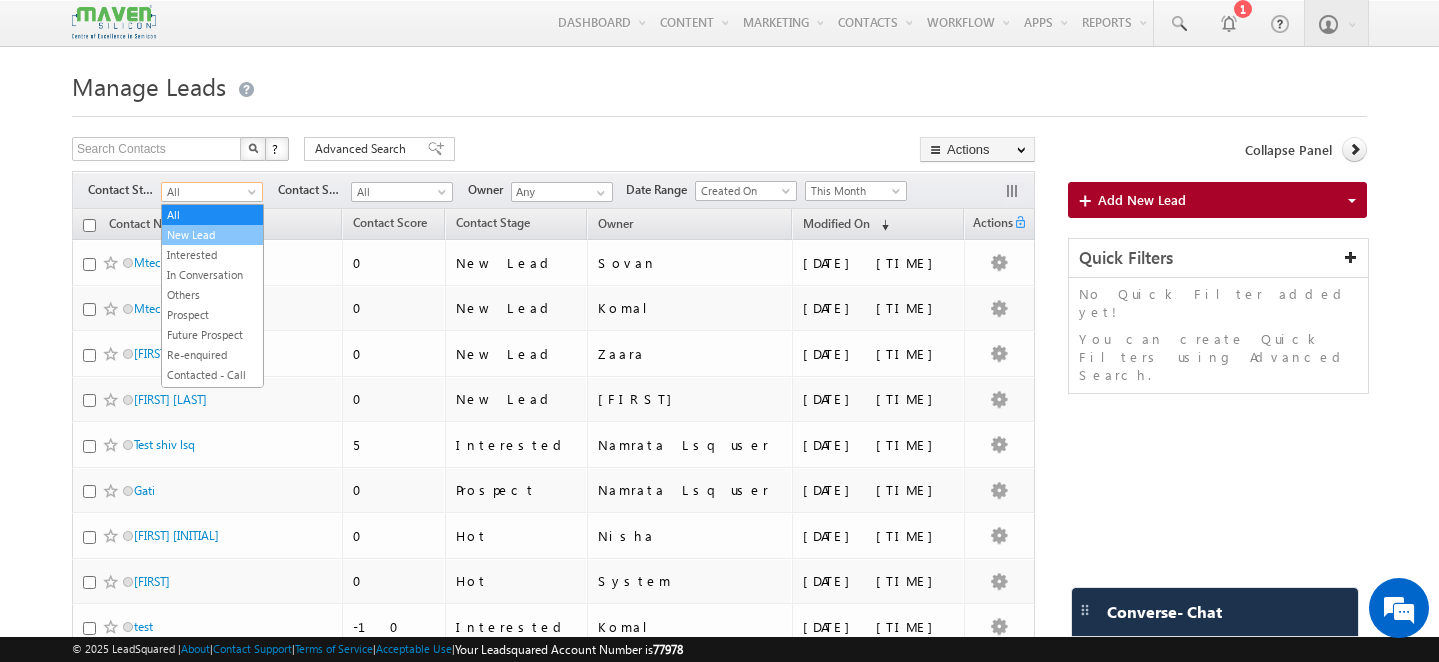 click on "New Lead" at bounding box center (212, 235) 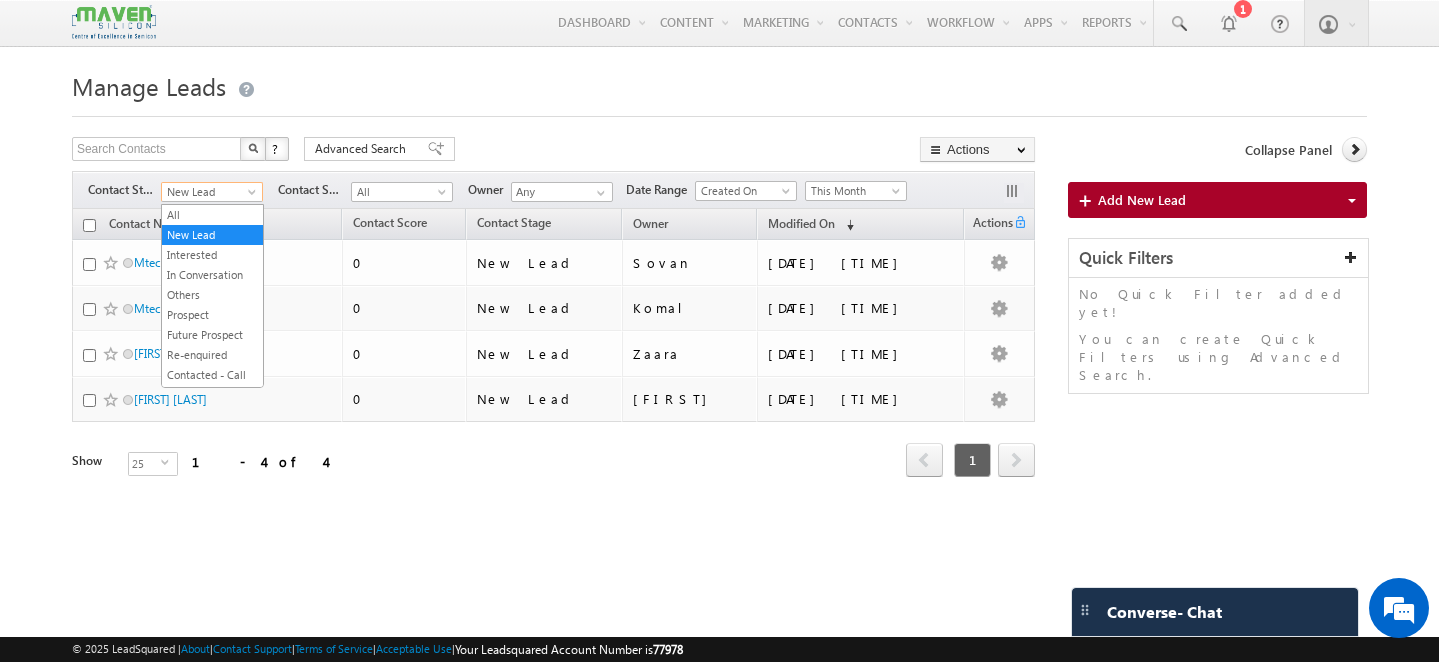 click on "New Lead" at bounding box center [212, 192] 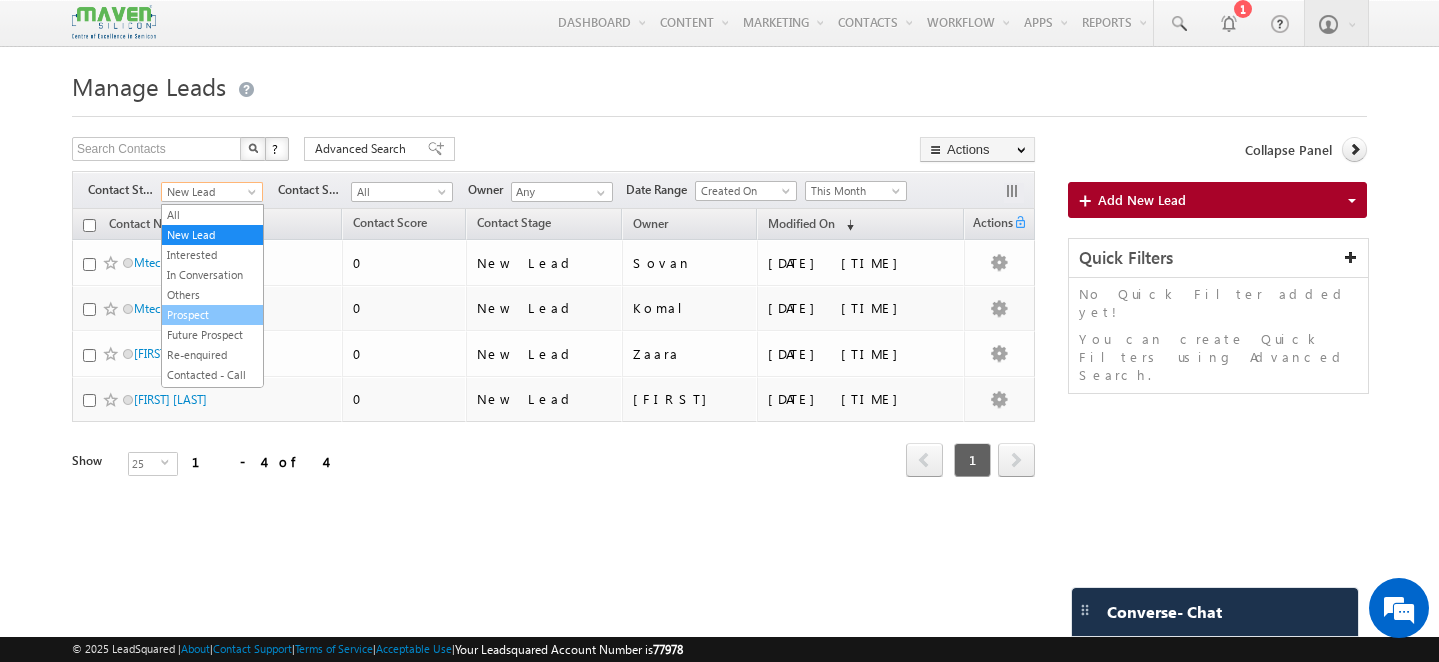 click on "Prospect" at bounding box center [212, 315] 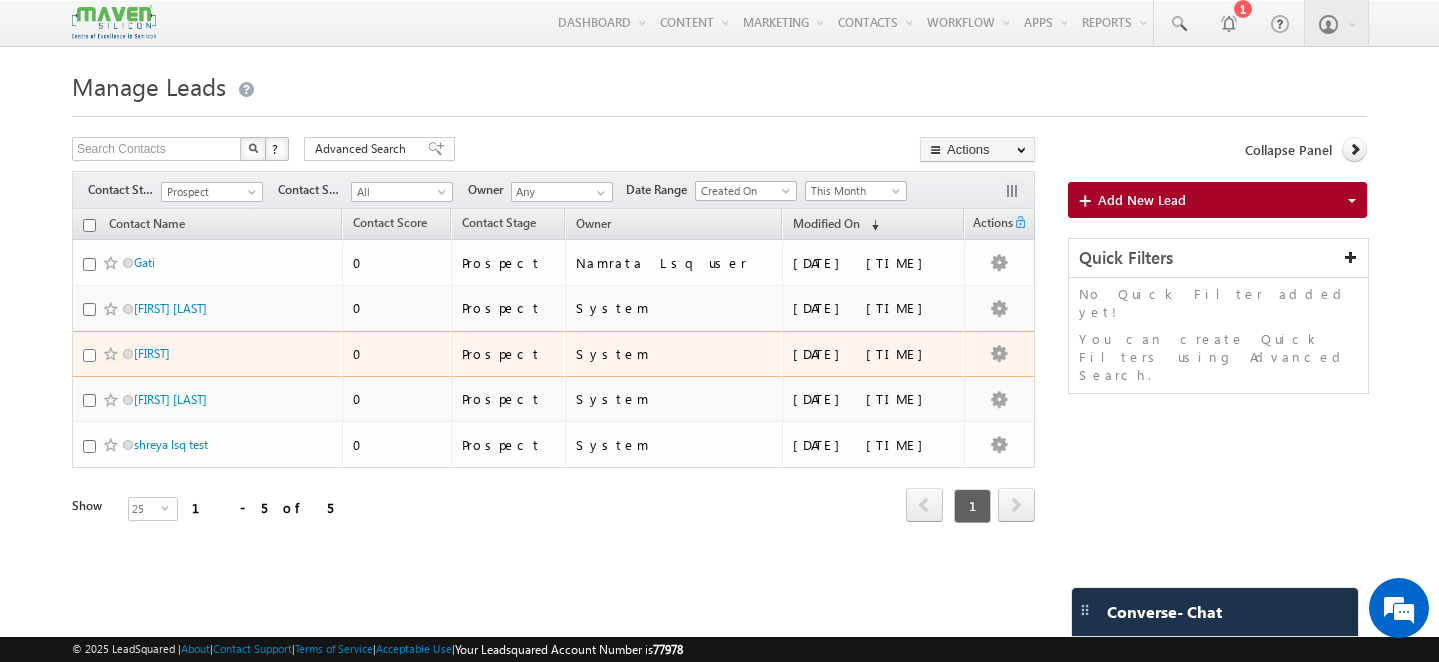 click at bounding box center (89, 355) 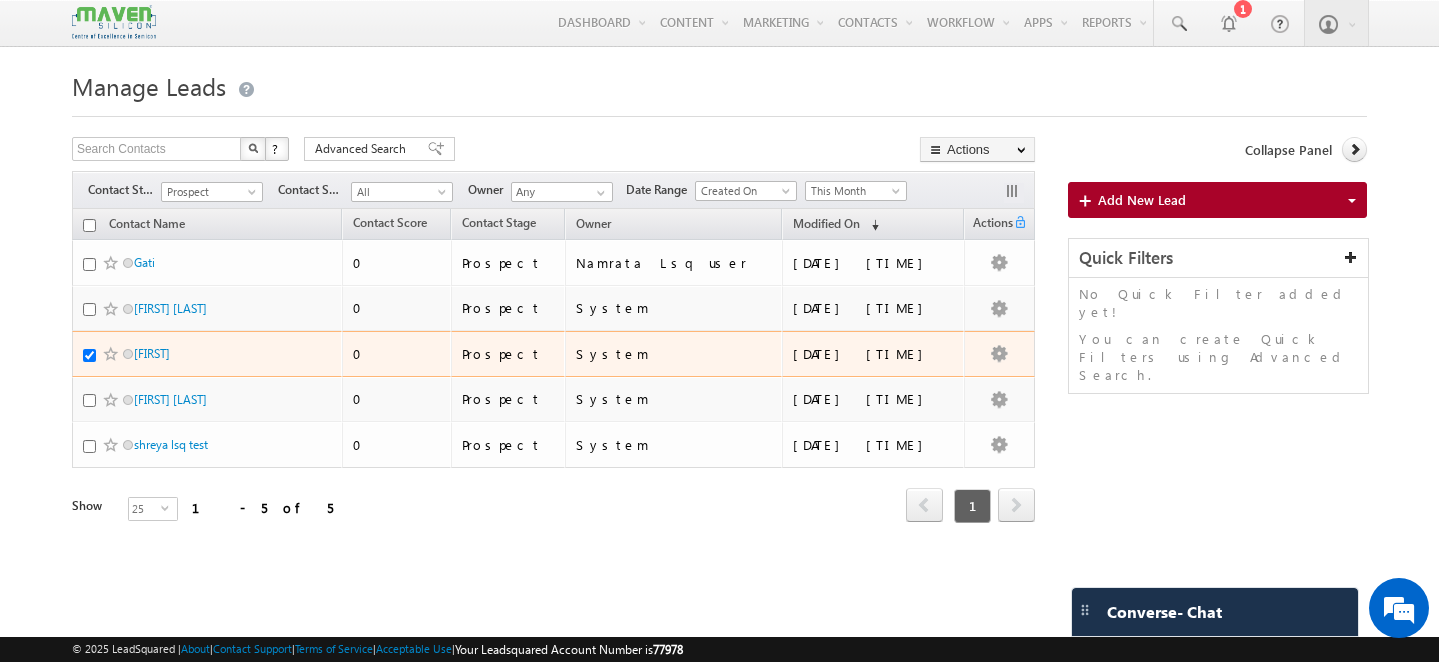 click at bounding box center (89, 355) 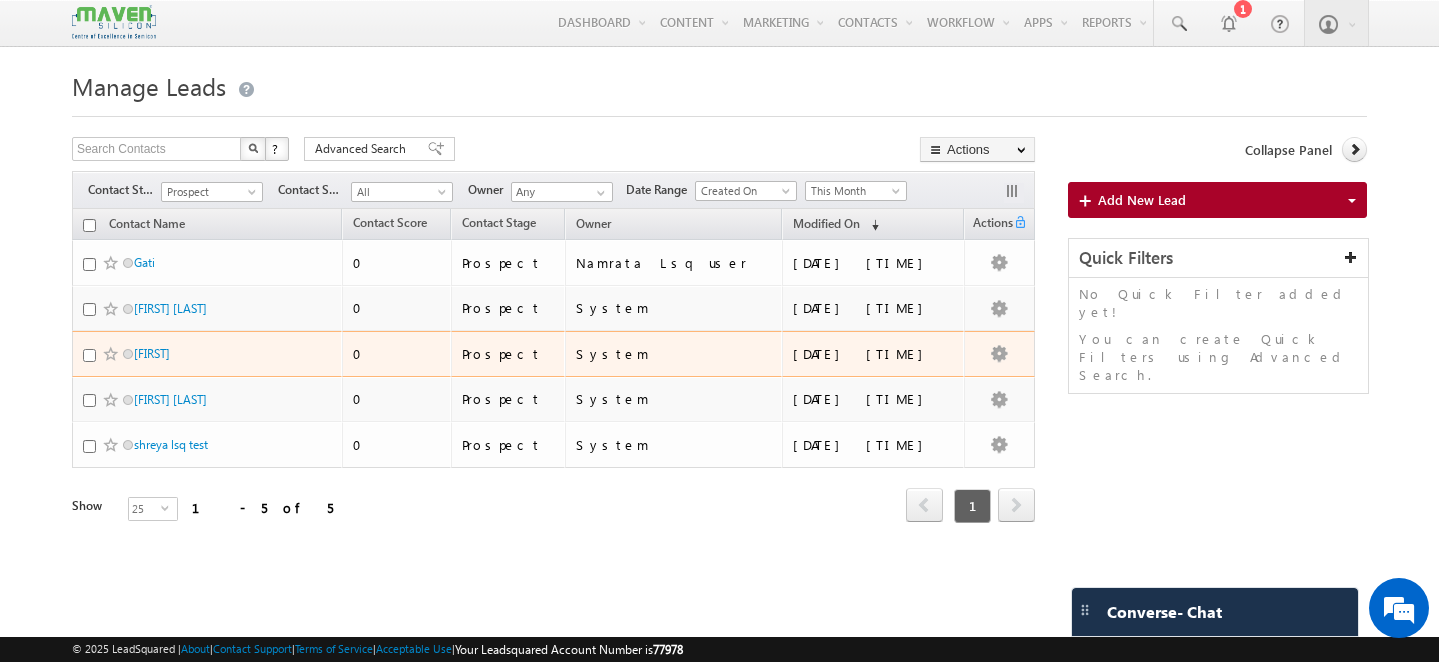 click at bounding box center [89, 355] 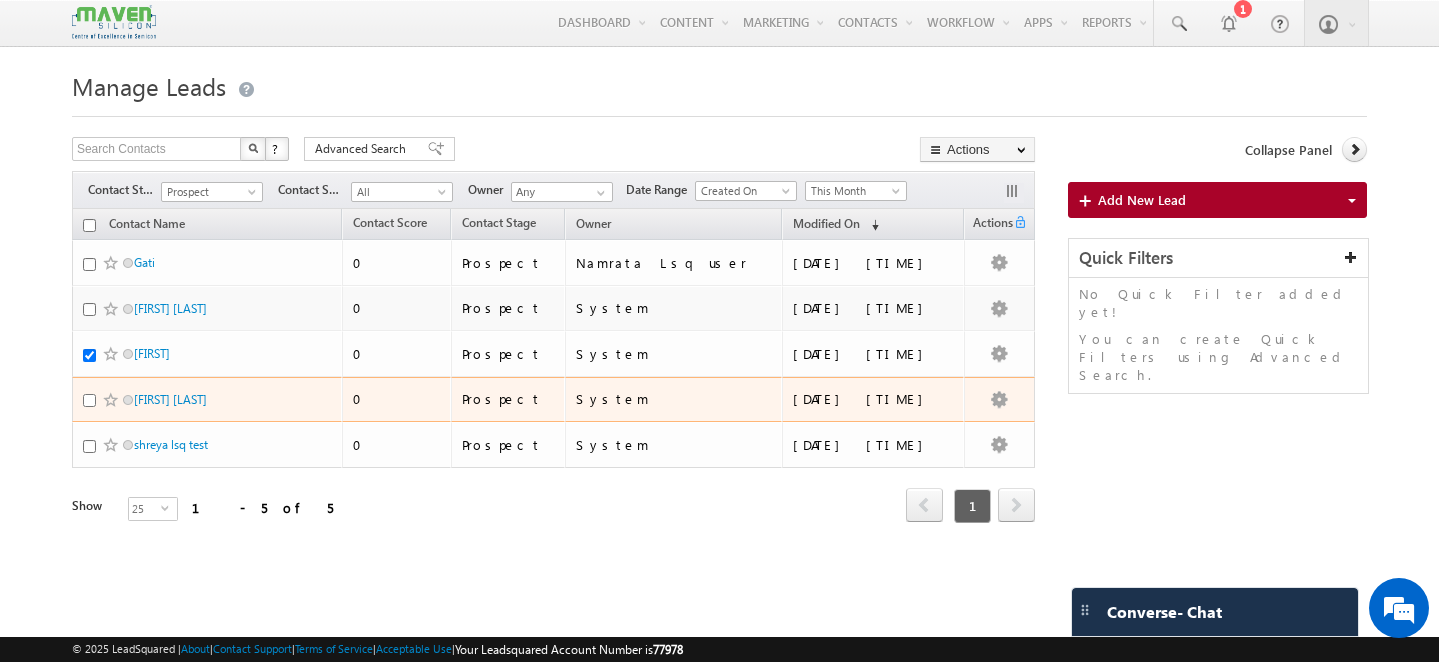 click at bounding box center (89, 400) 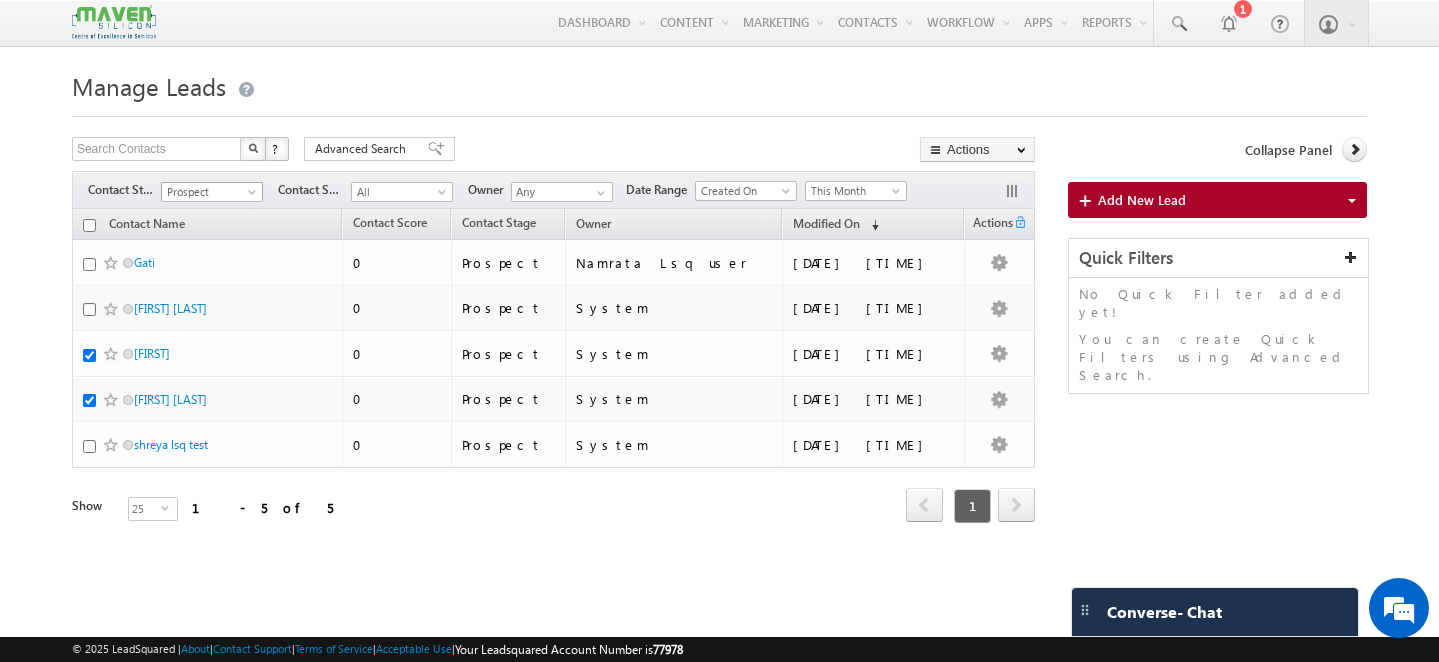 click on "Prospect" at bounding box center [209, 192] 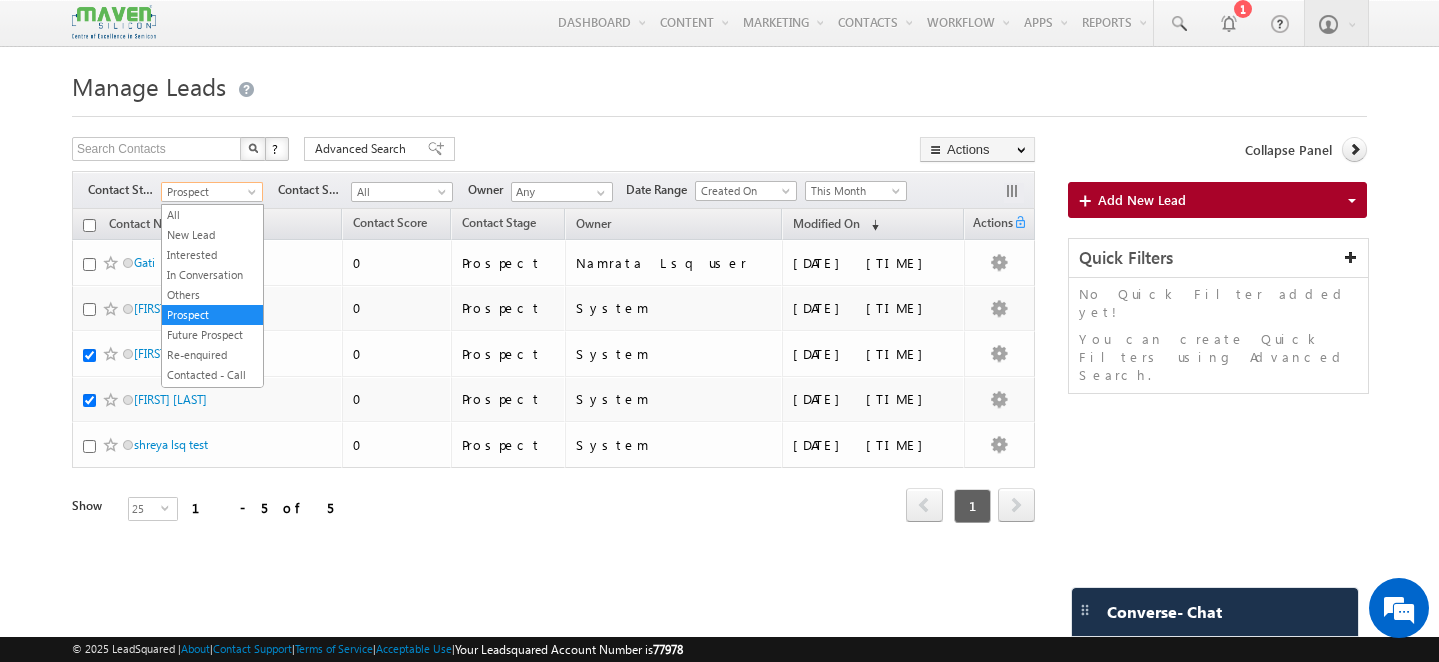 click on "Manage Leads" at bounding box center [719, 84] 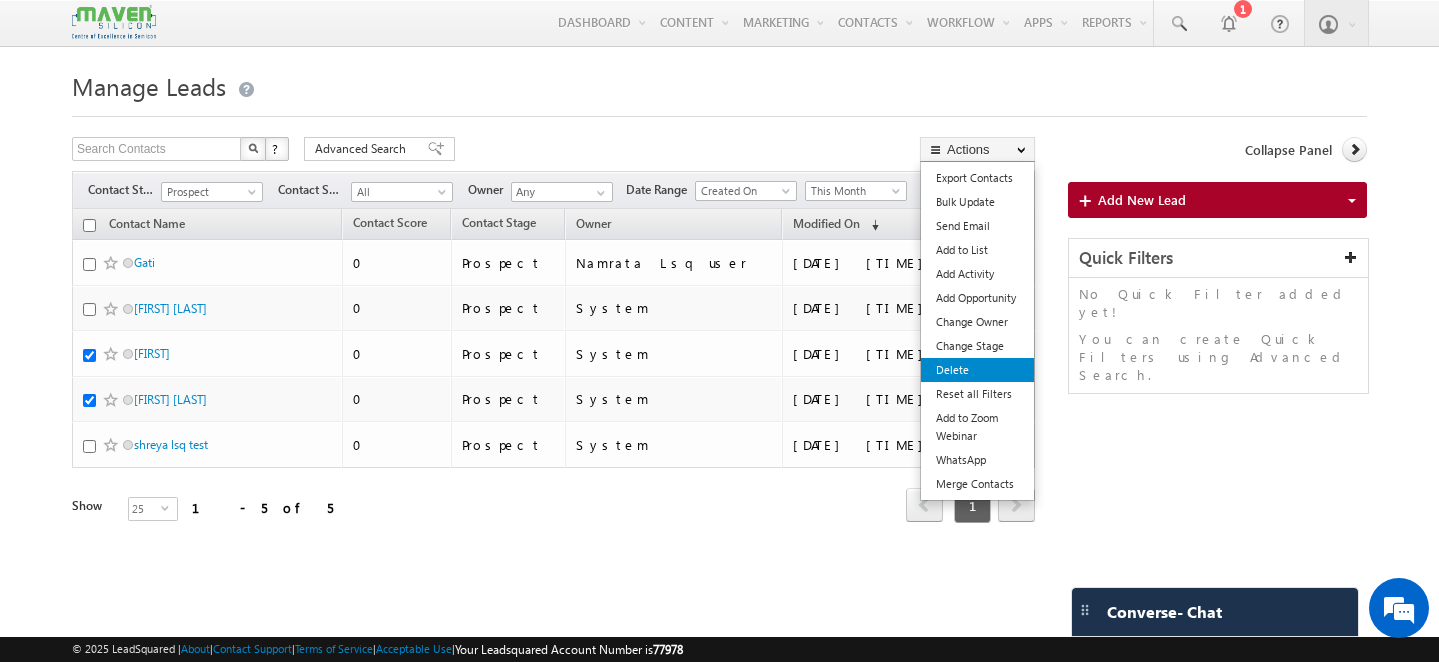 click on "Delete" at bounding box center (977, 370) 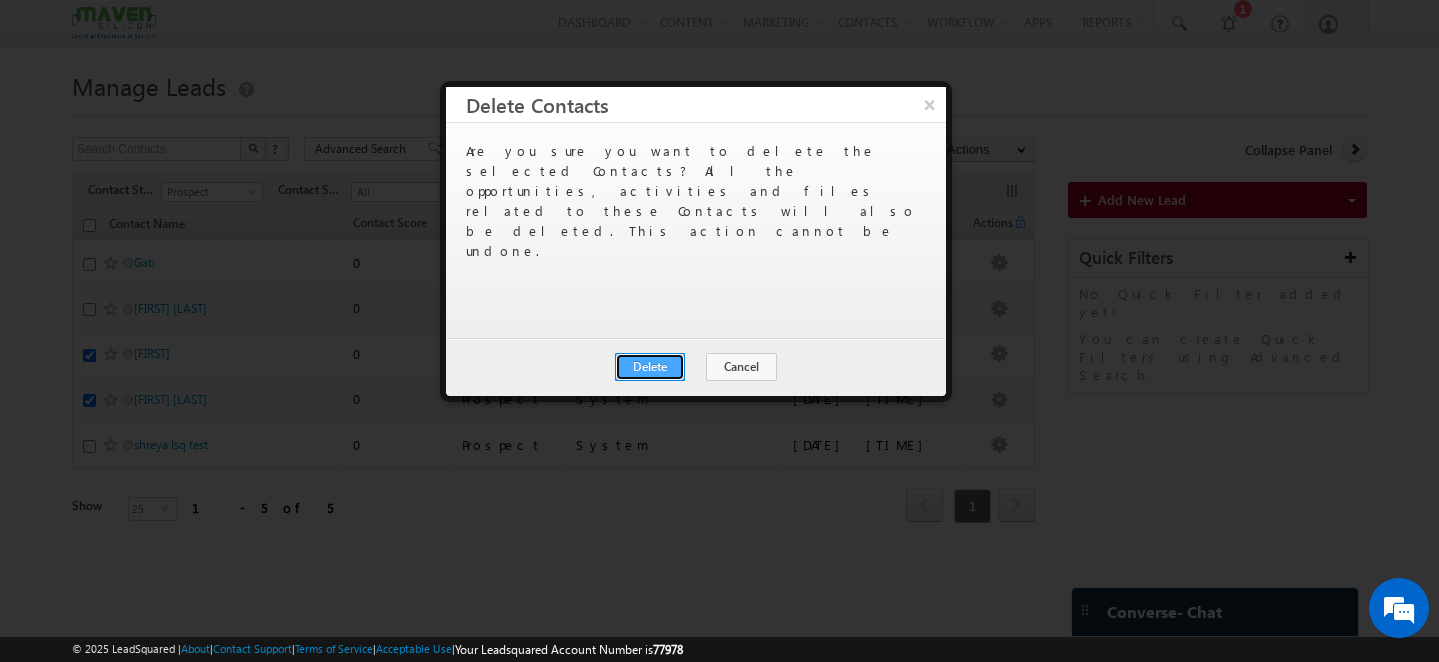 click on "Delete" at bounding box center [650, 367] 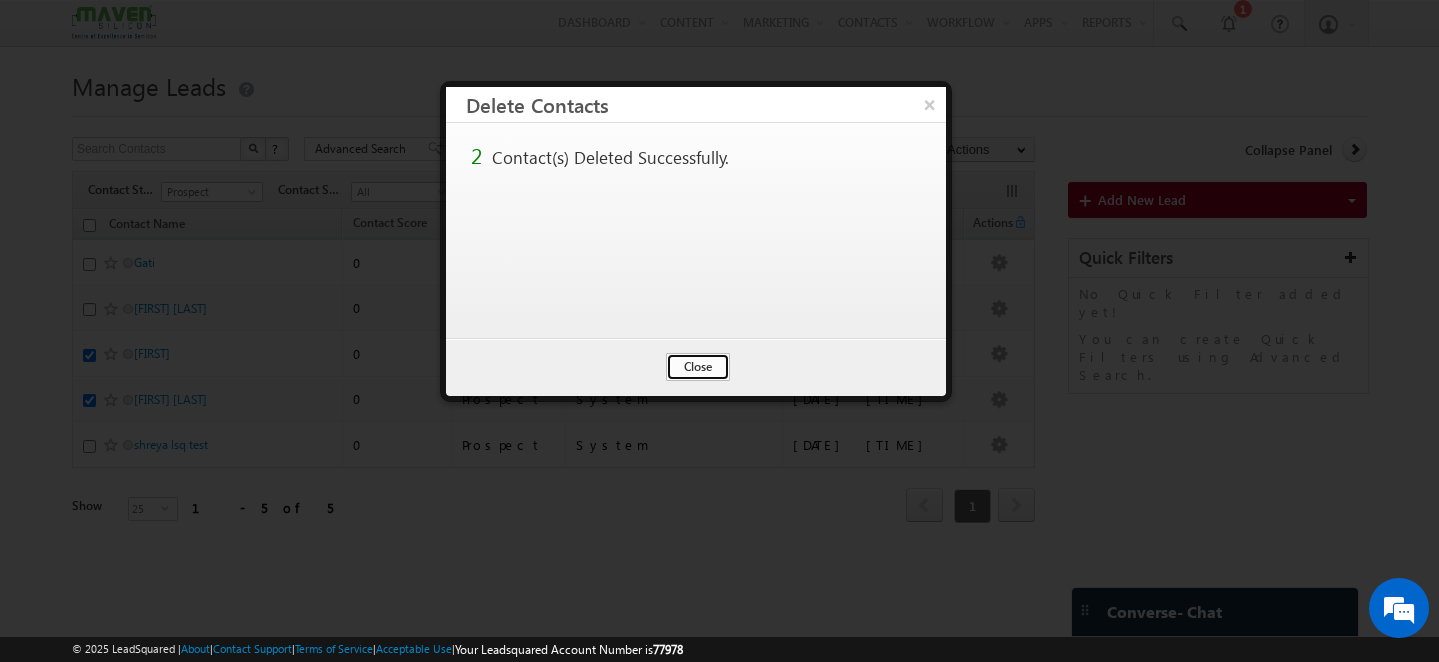 click on "Close" at bounding box center [698, 367] 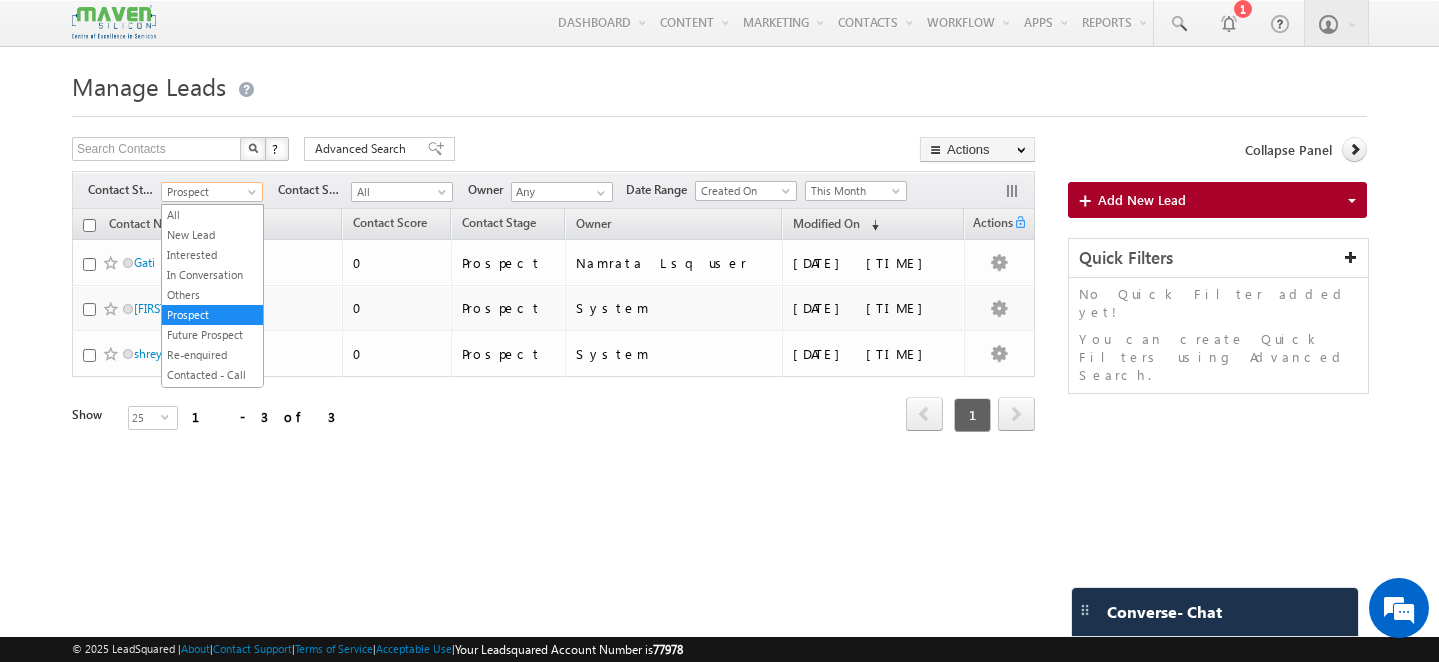 click at bounding box center (254, 196) 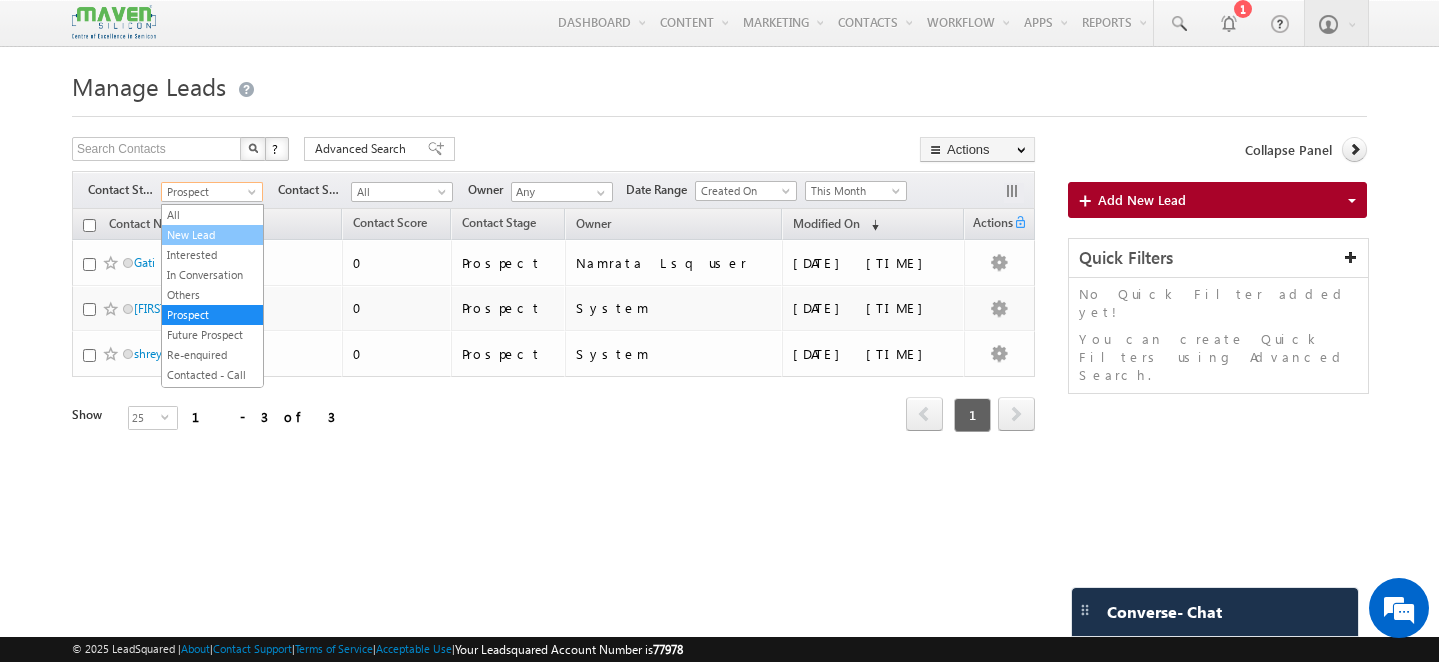click on "New Lead" at bounding box center [212, 235] 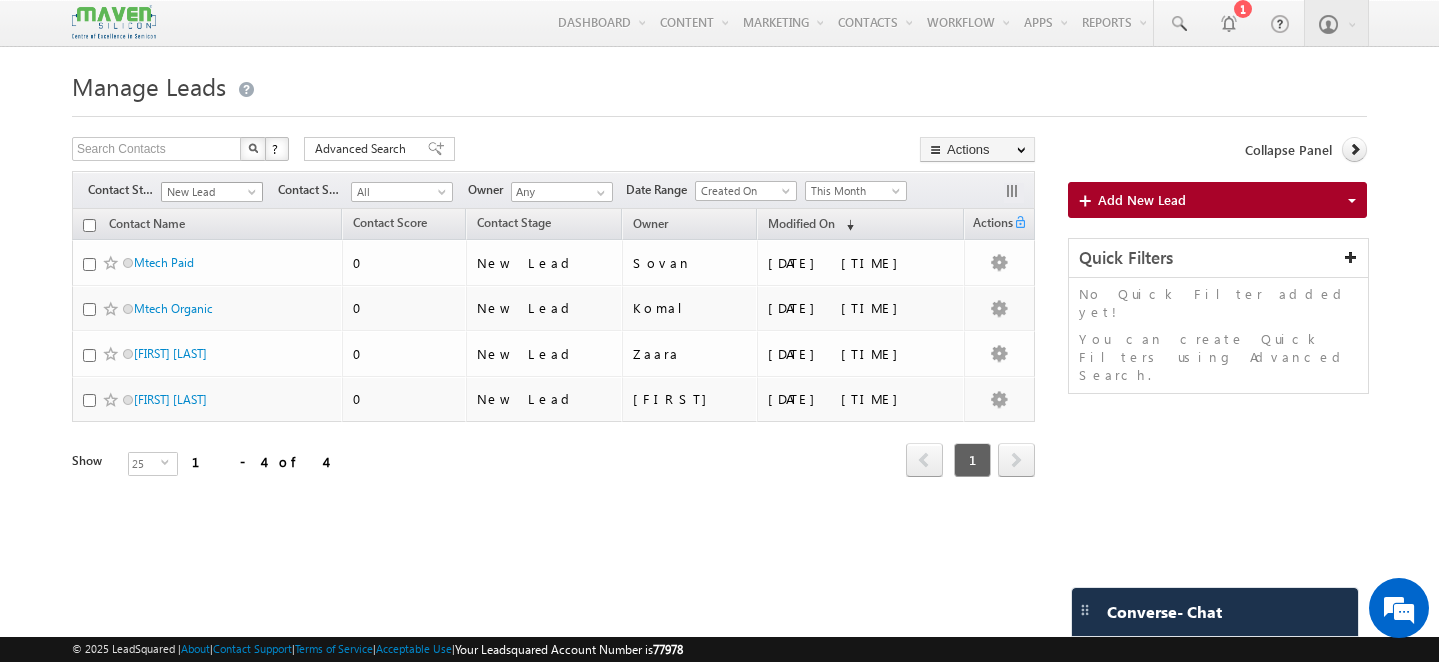click on "New Lead" at bounding box center [209, 192] 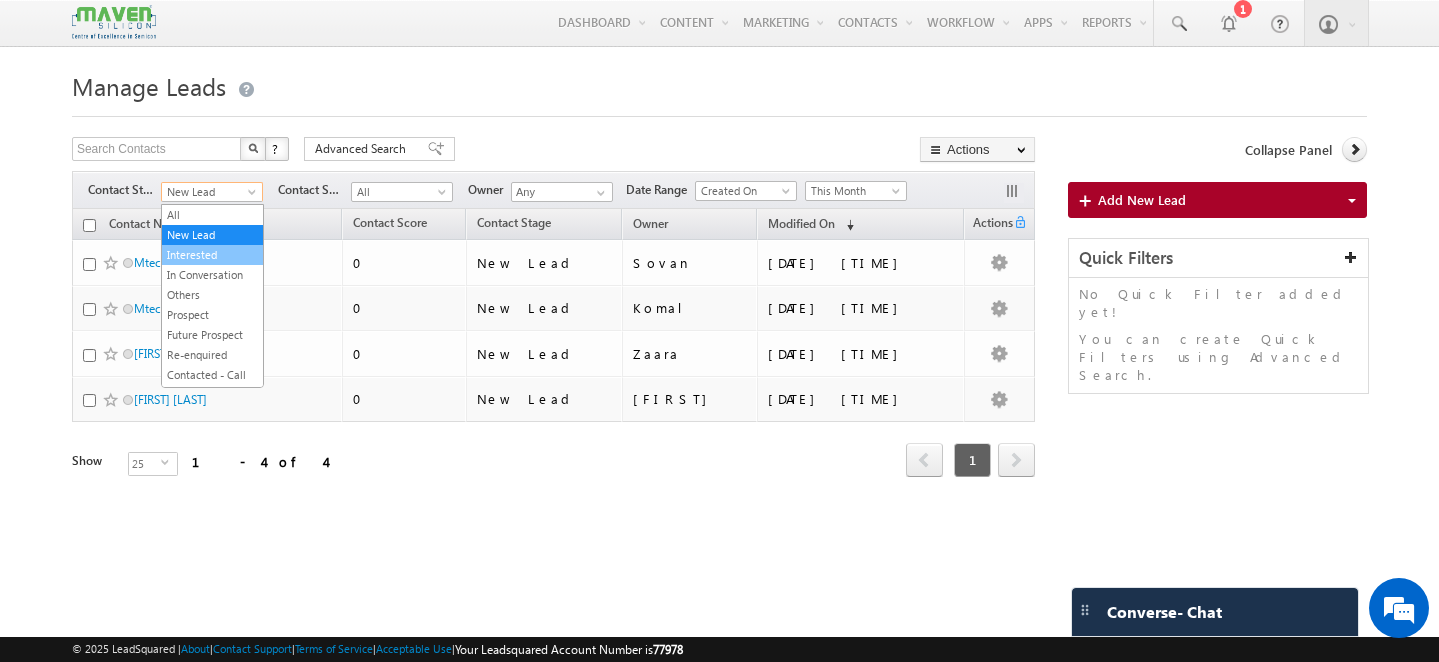 click on "Interested" at bounding box center (212, 255) 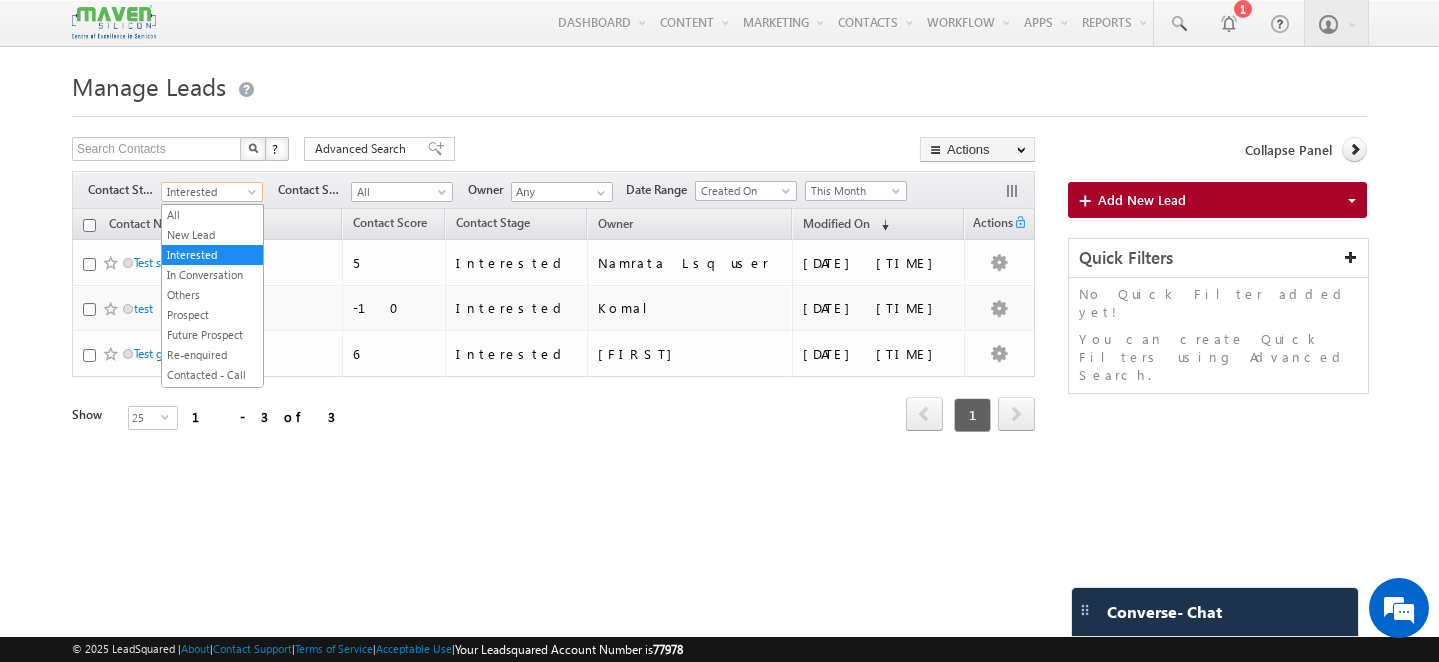 click on "Interested" at bounding box center (209, 192) 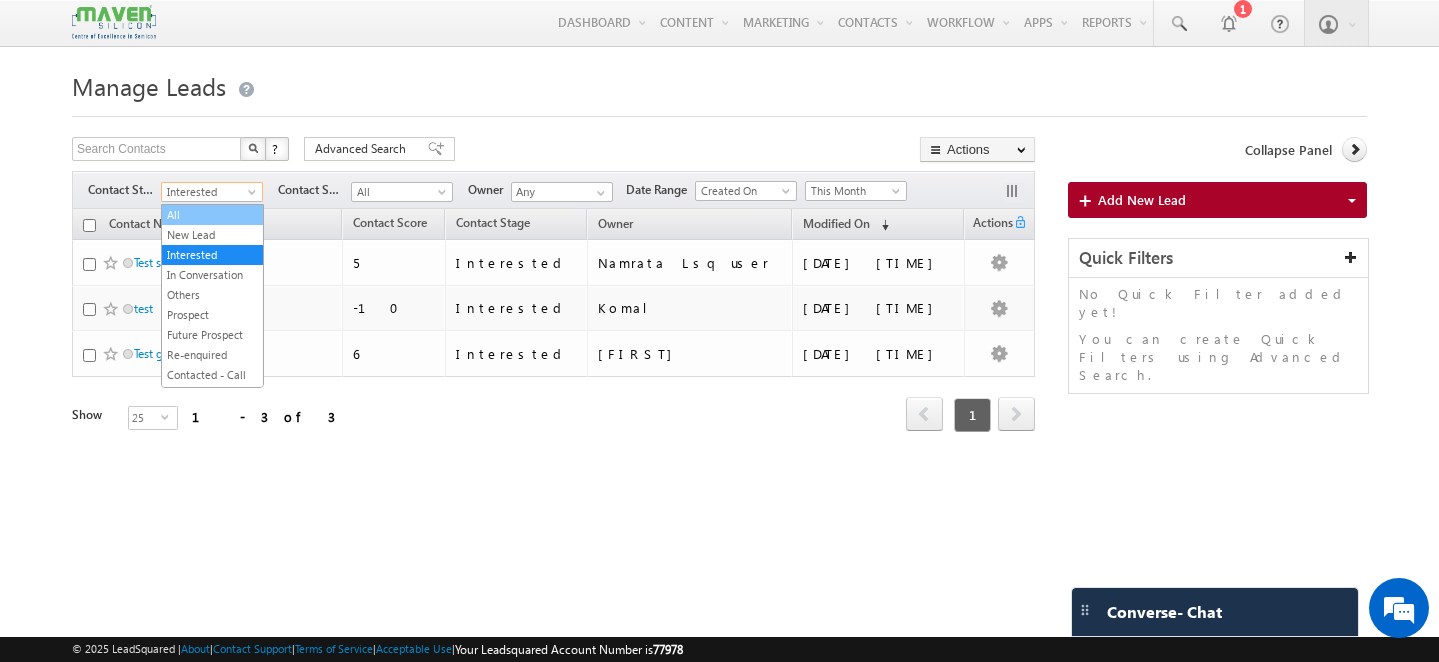 click on "All" at bounding box center [212, 215] 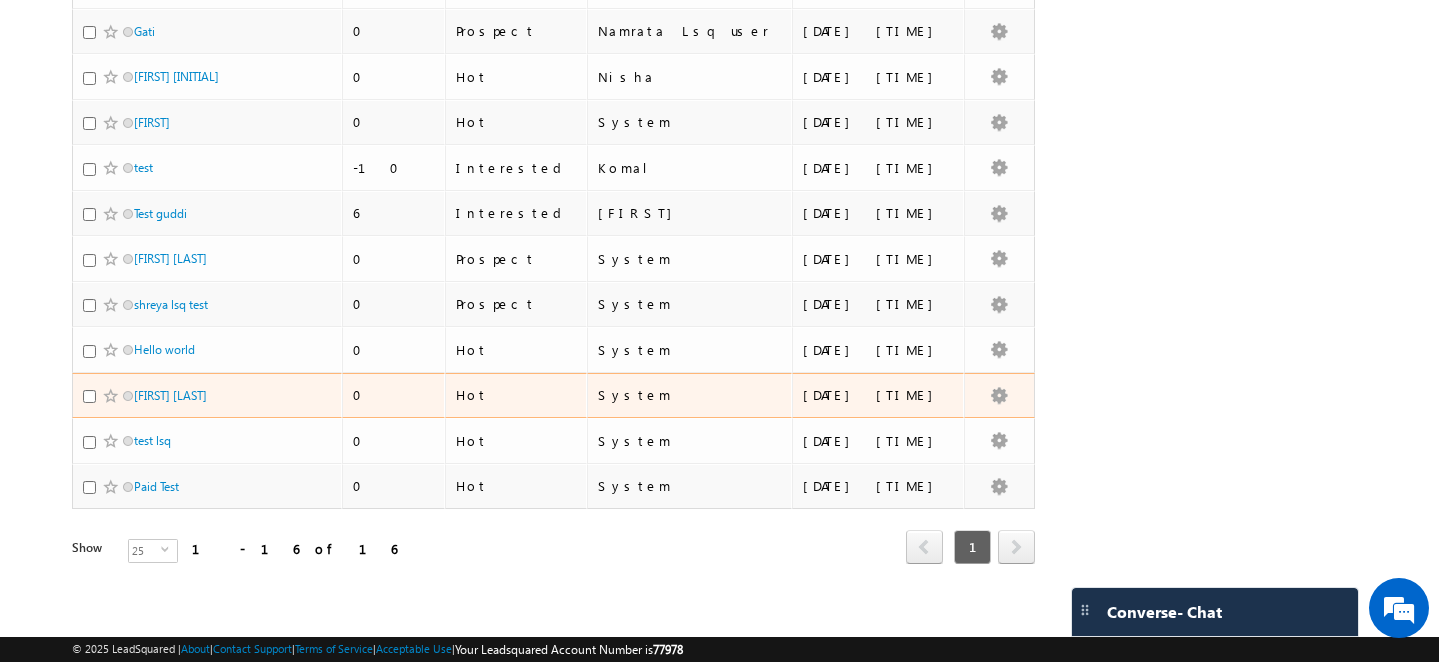 scroll, scrollTop: 448, scrollLeft: 0, axis: vertical 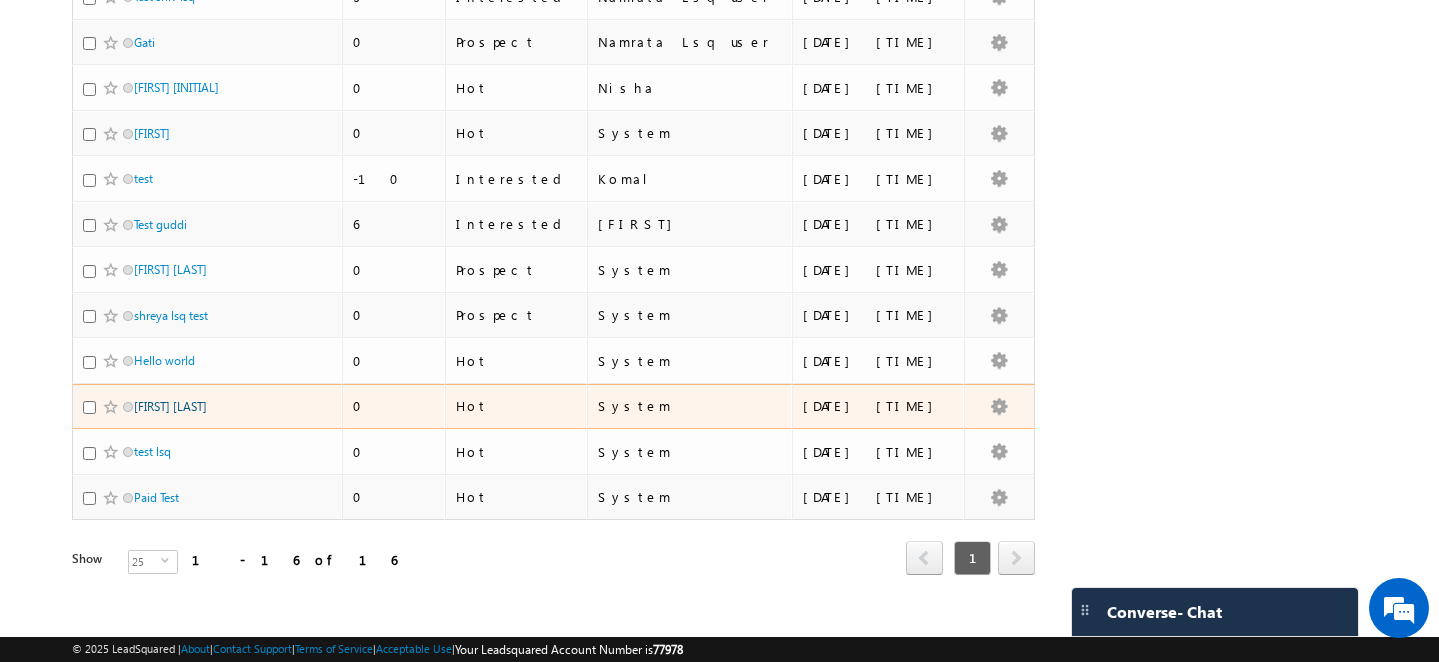 click on "[FIRST] [LAST]" at bounding box center [170, 406] 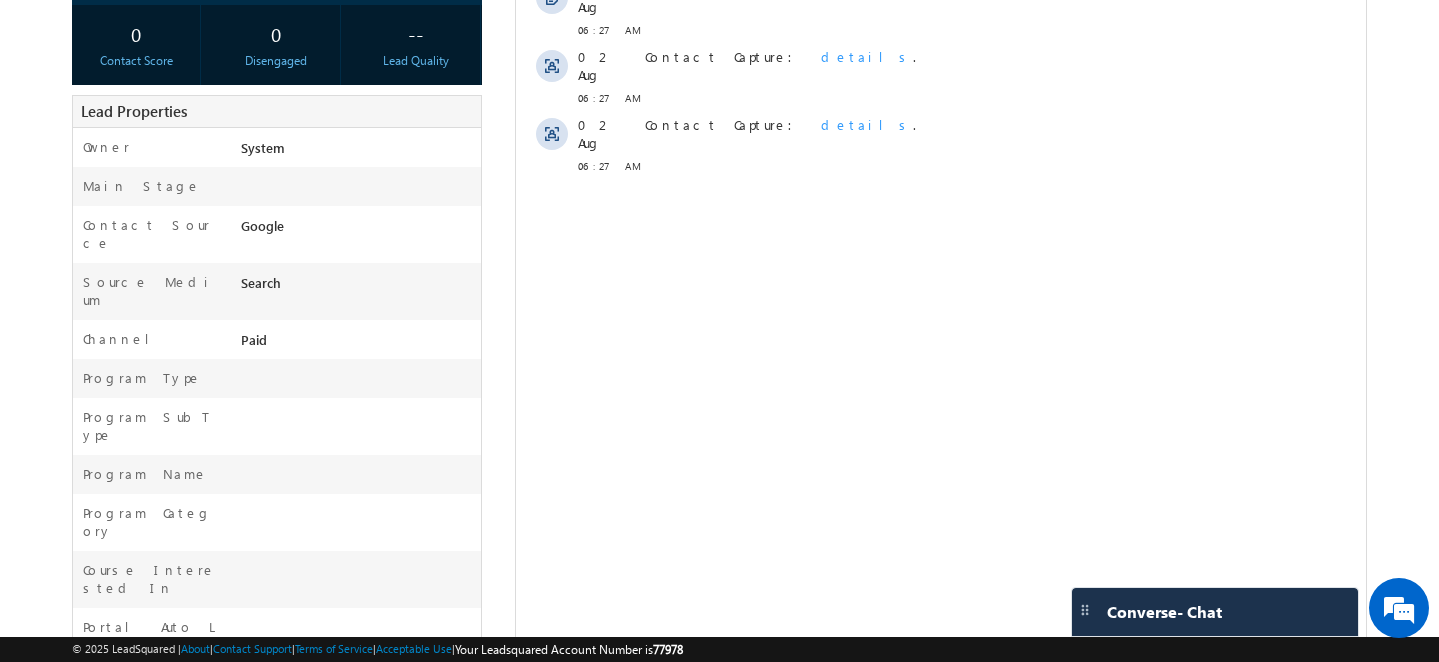 scroll, scrollTop: 0, scrollLeft: 0, axis: both 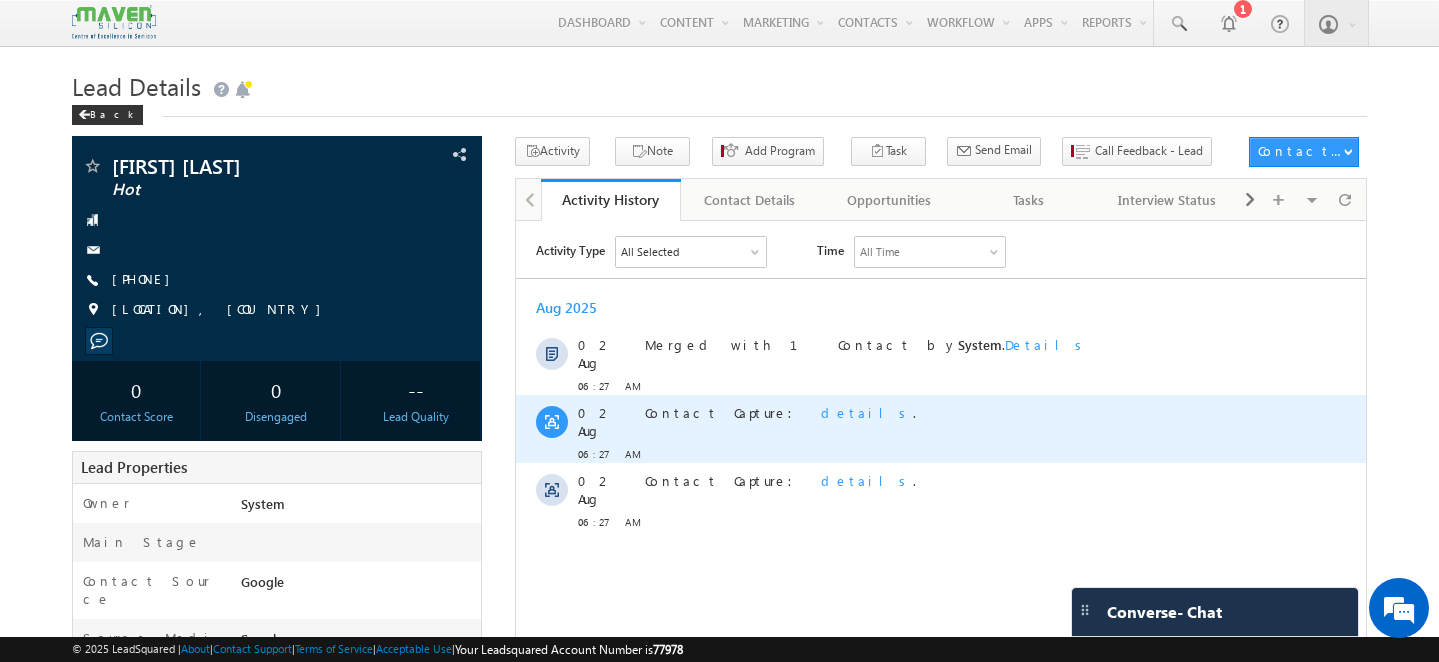 click on "details" at bounding box center [866, 411] 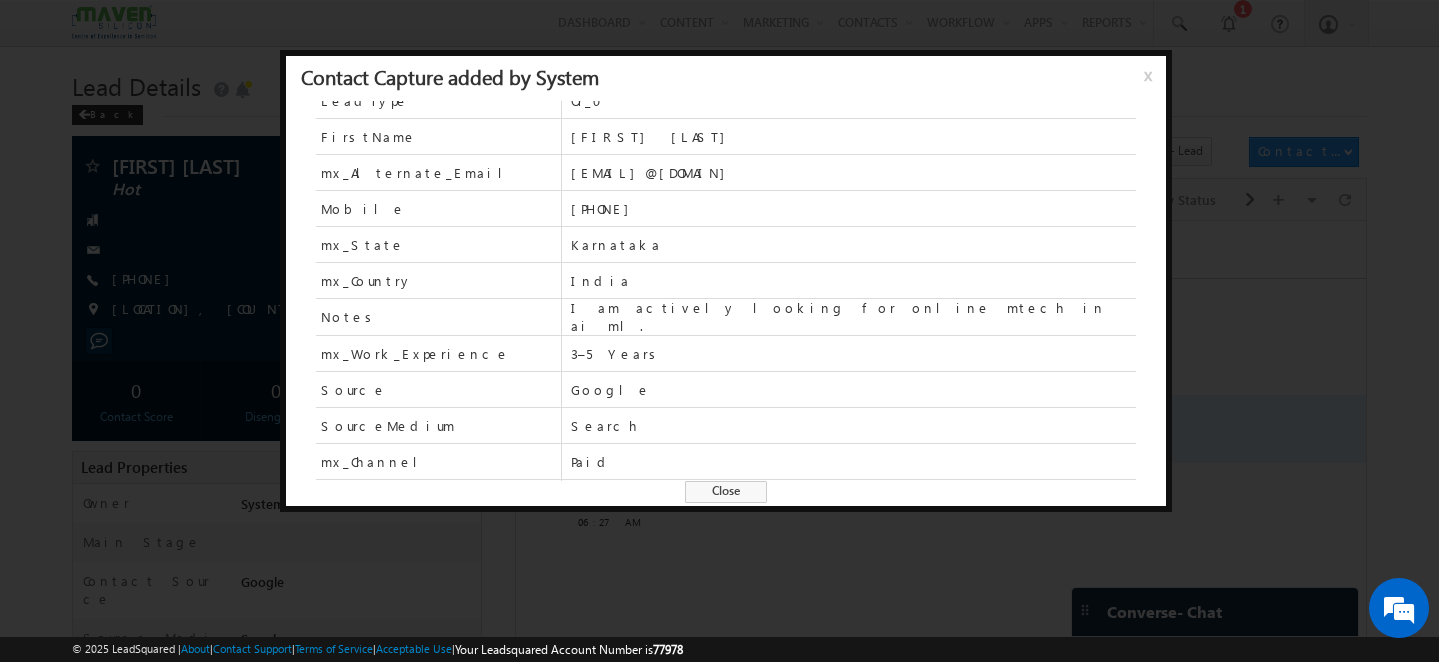scroll, scrollTop: 0, scrollLeft: 0, axis: both 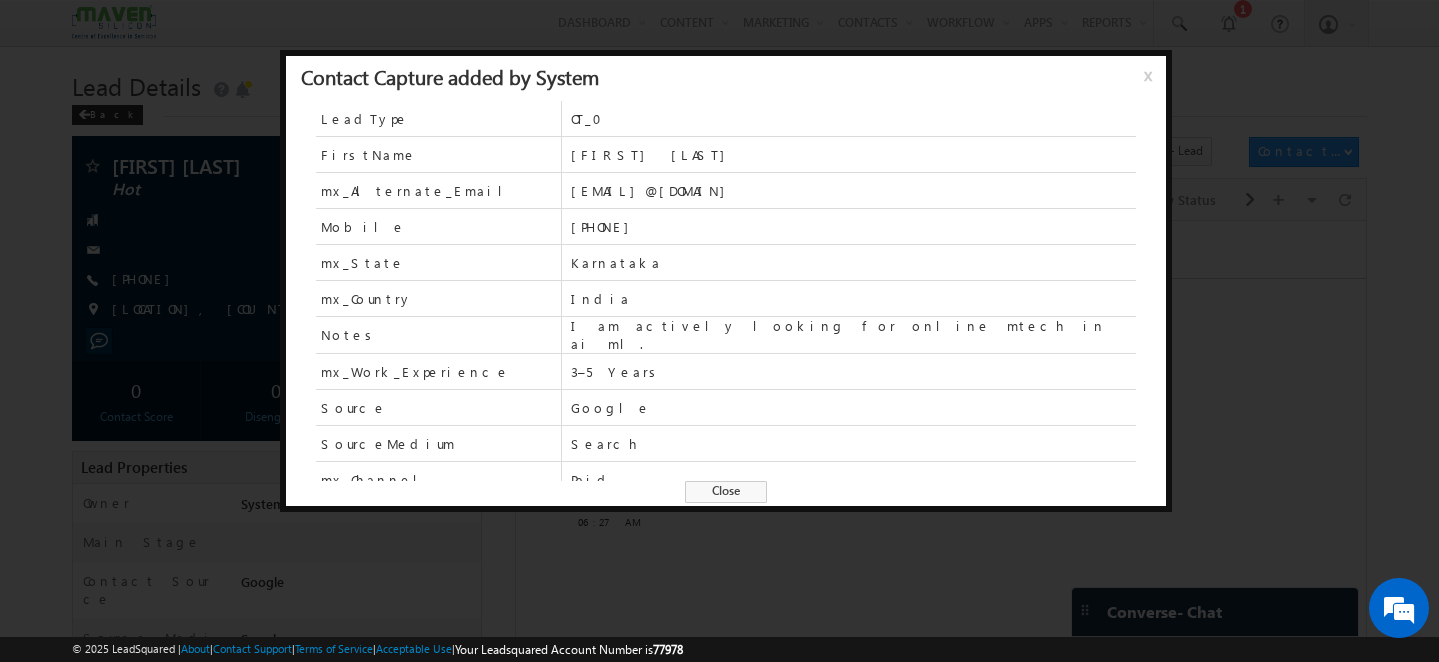 click on "Close" at bounding box center (726, 492) 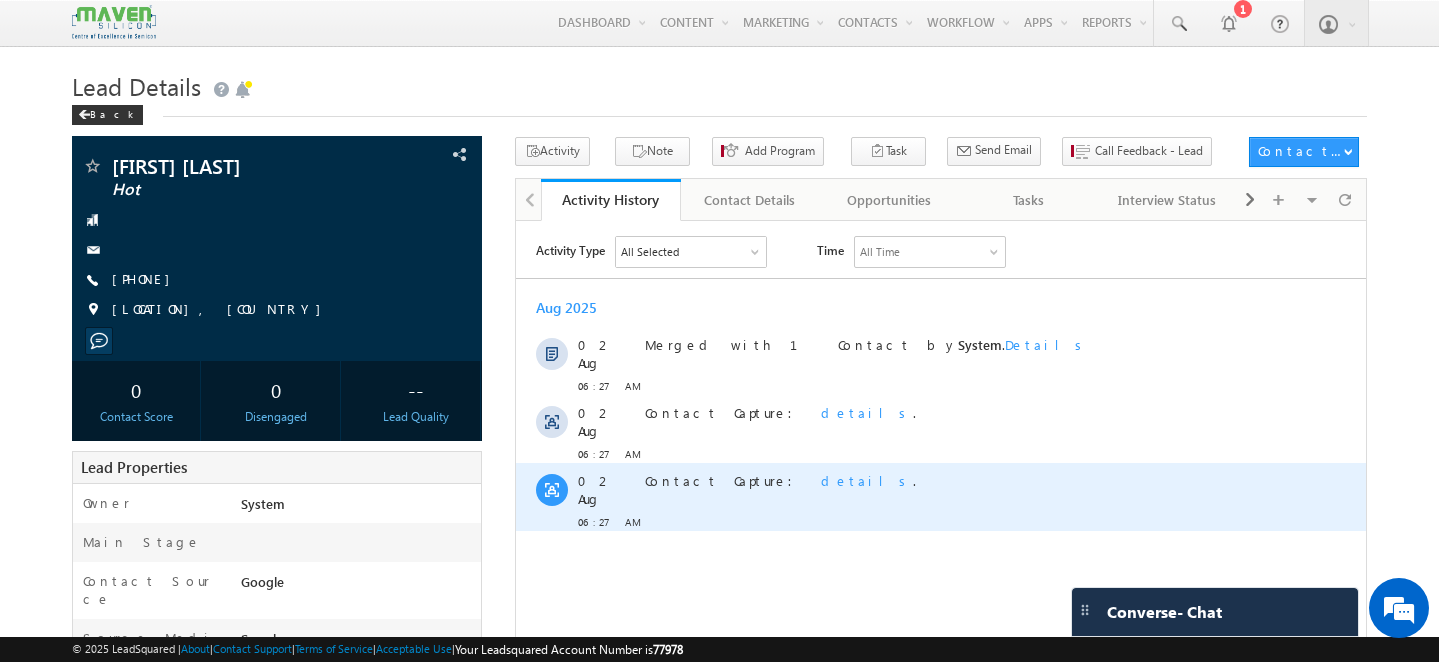 click on "details" at bounding box center (866, 479) 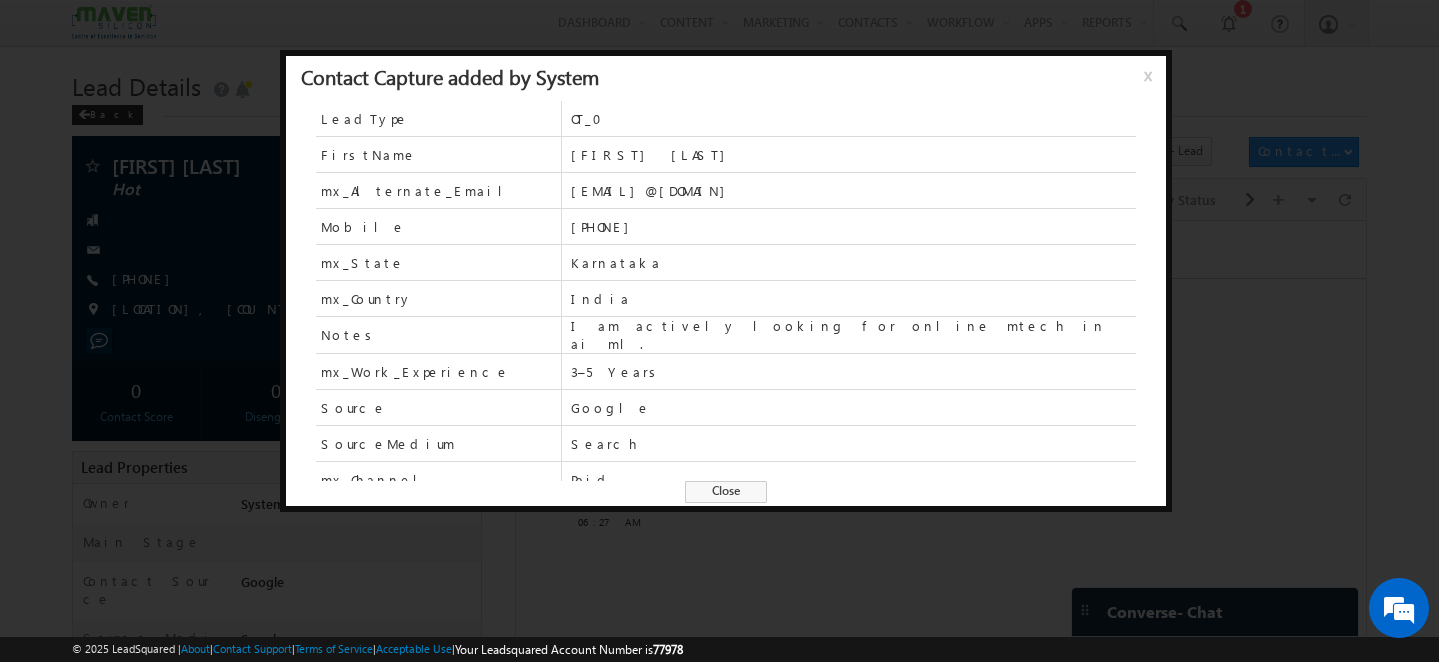 scroll, scrollTop: 124, scrollLeft: 0, axis: vertical 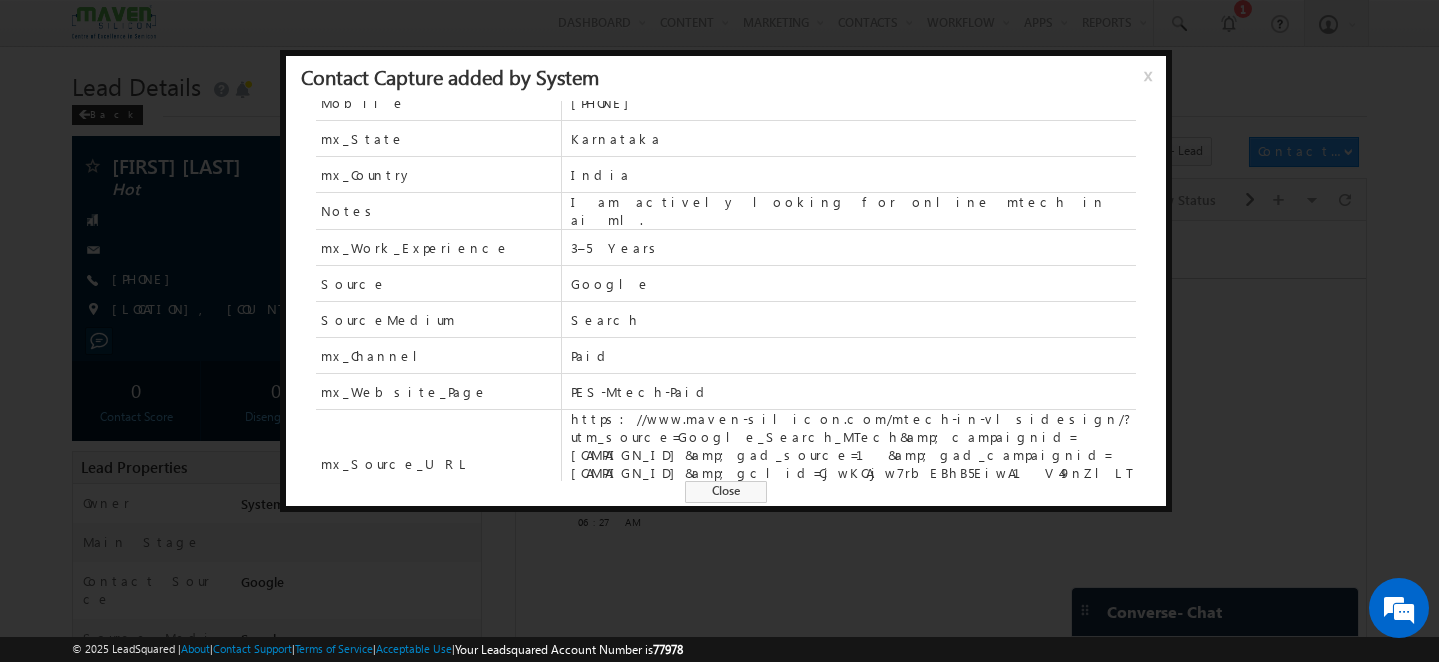 click on "Close" at bounding box center (726, 492) 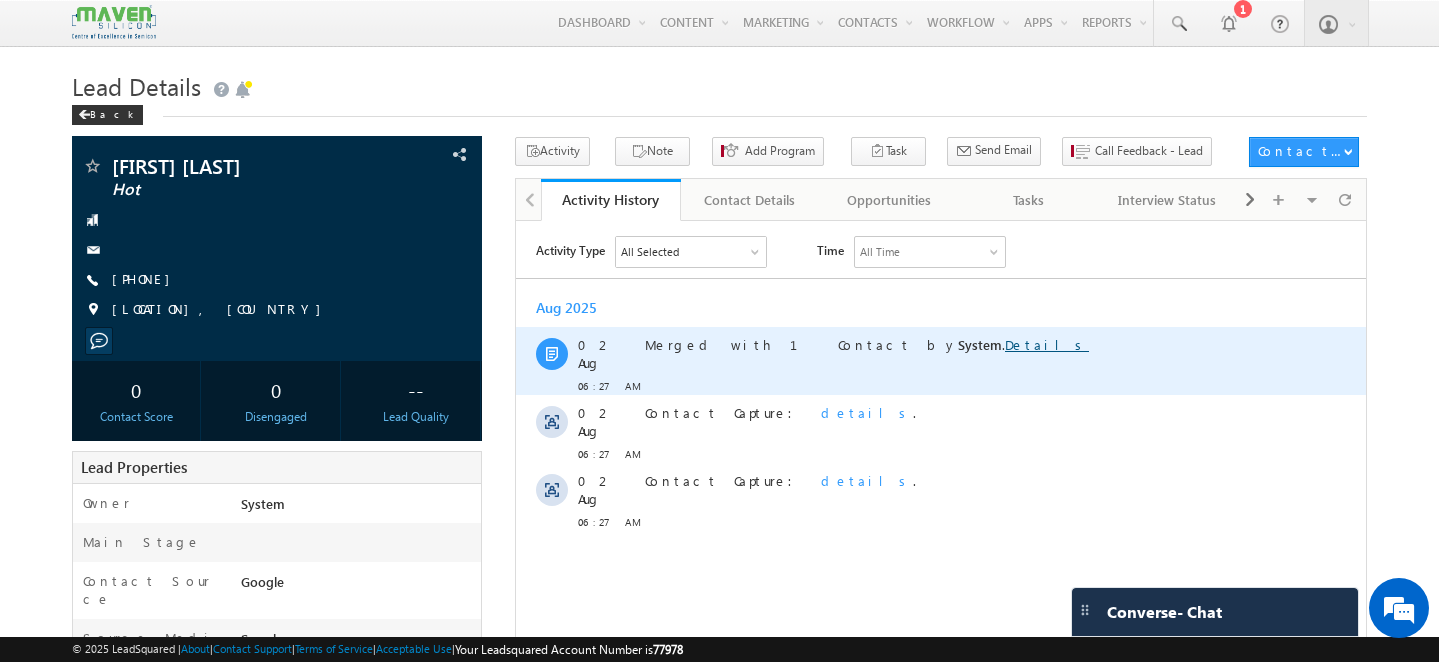 click on "Details" at bounding box center (1046, 343) 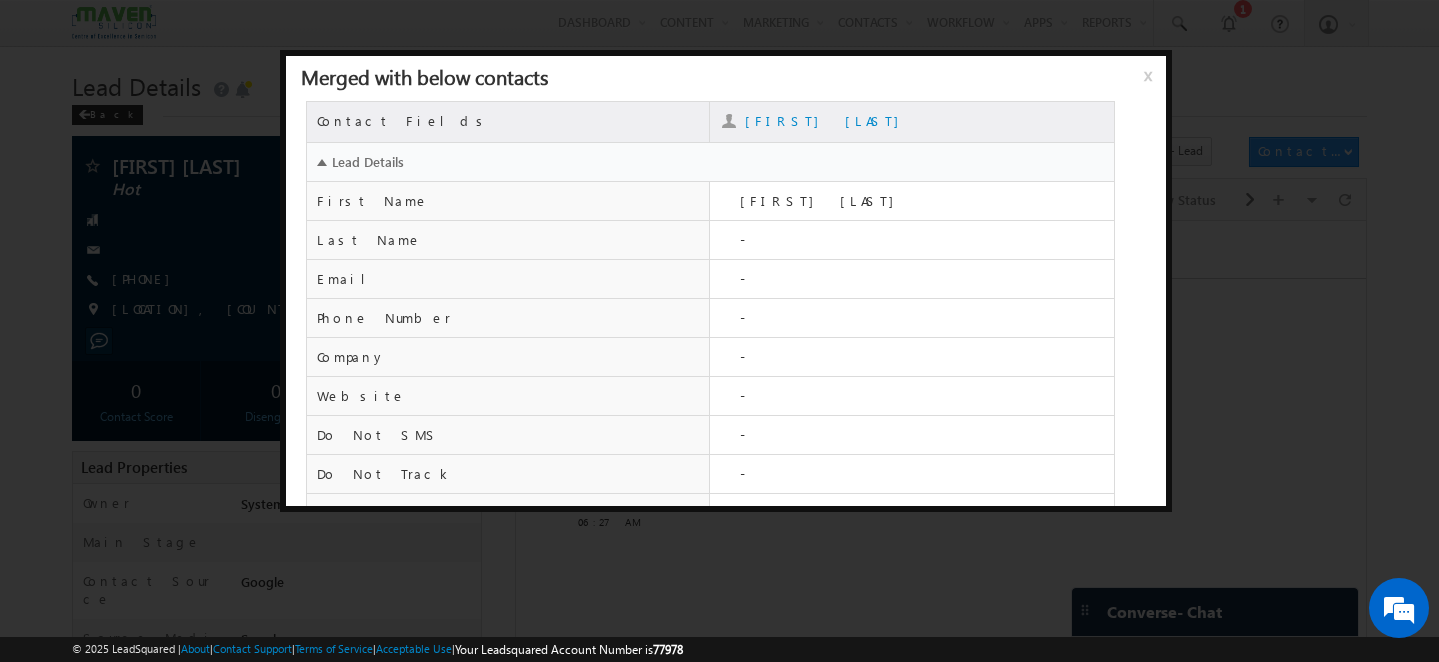 click on "x" at bounding box center (1152, 83) 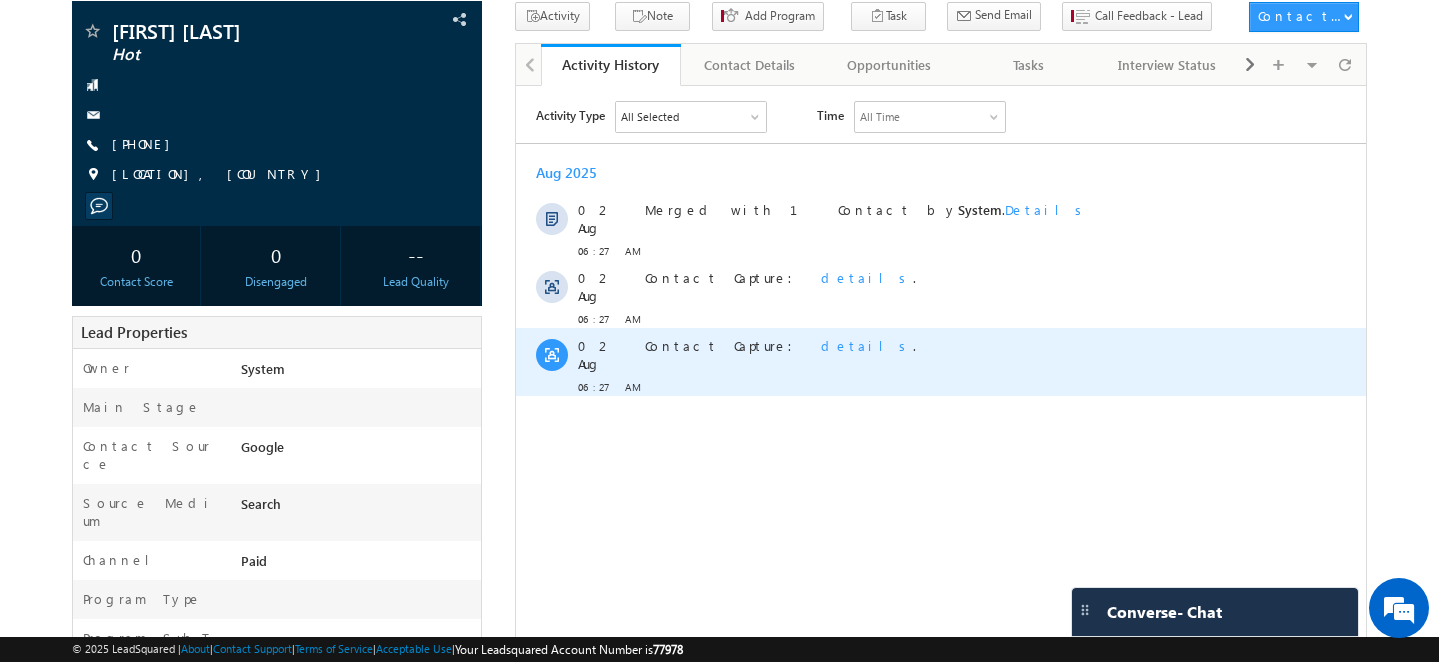 scroll, scrollTop: 129, scrollLeft: 0, axis: vertical 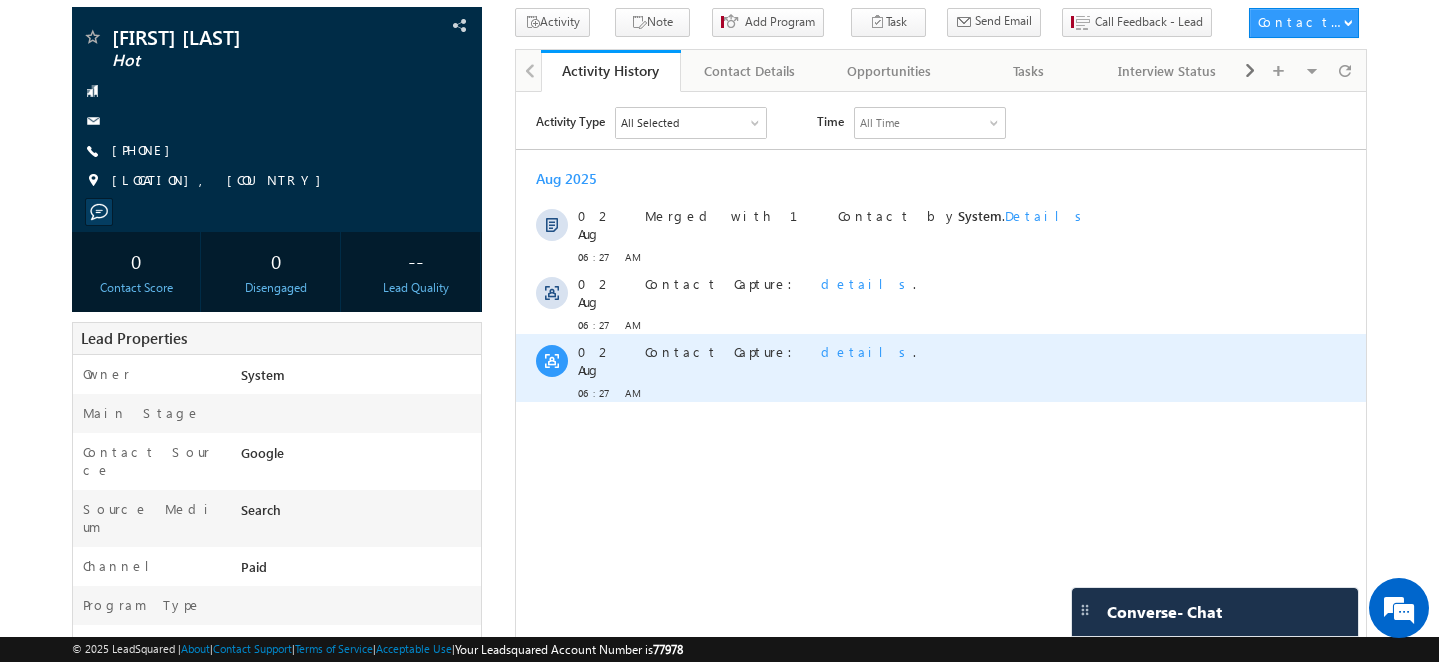 click on "details" at bounding box center (866, 350) 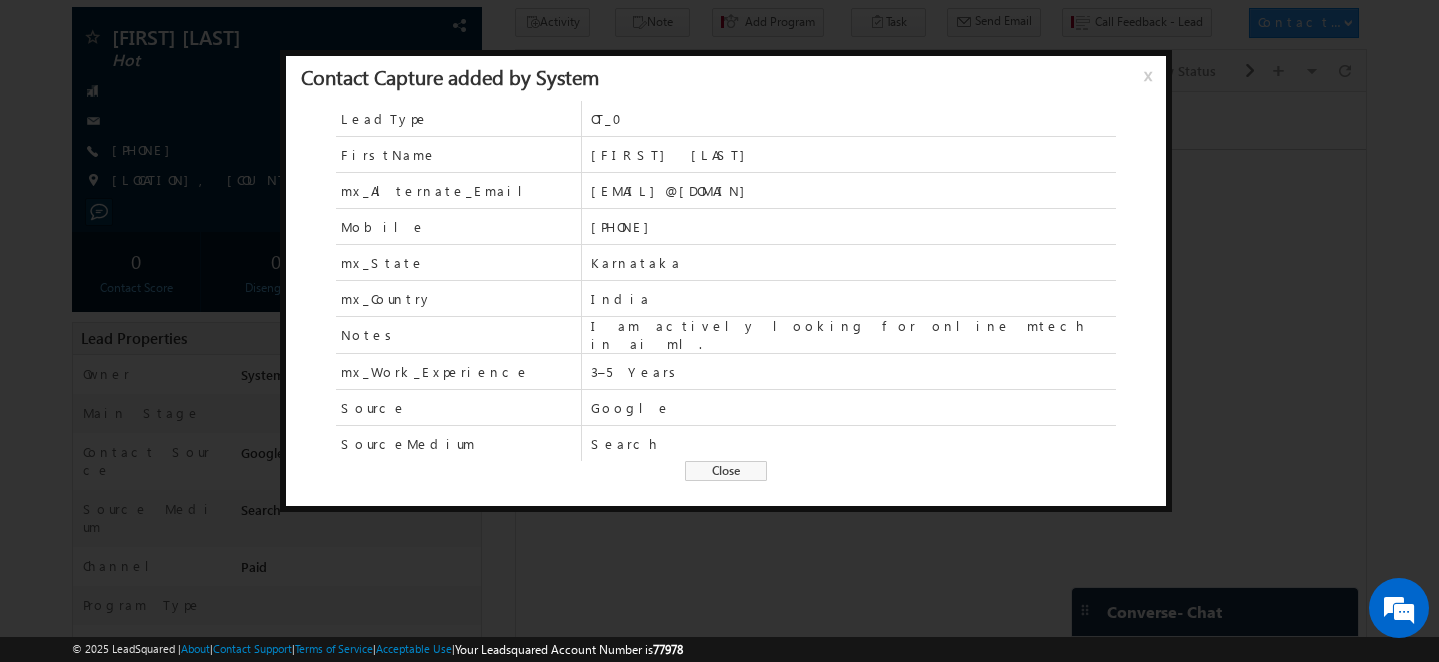 scroll, scrollTop: 144, scrollLeft: 0, axis: vertical 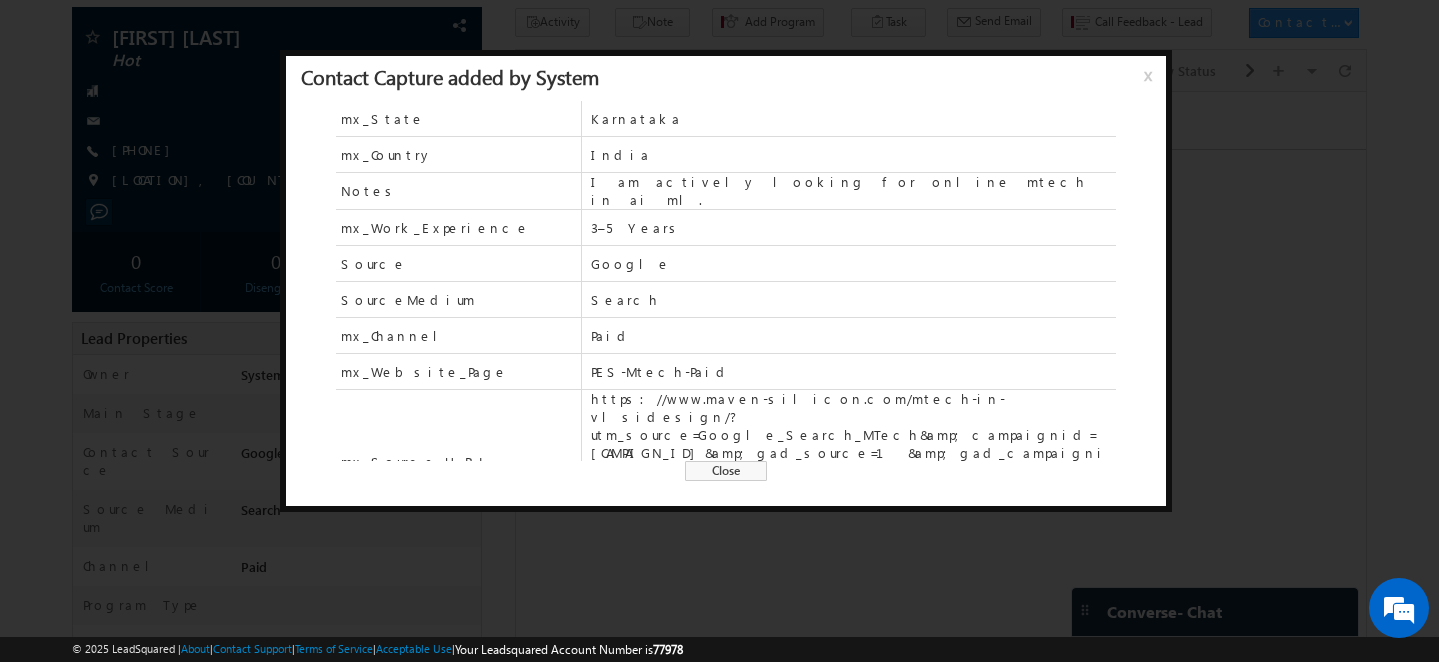 click on "Close" at bounding box center (726, 471) 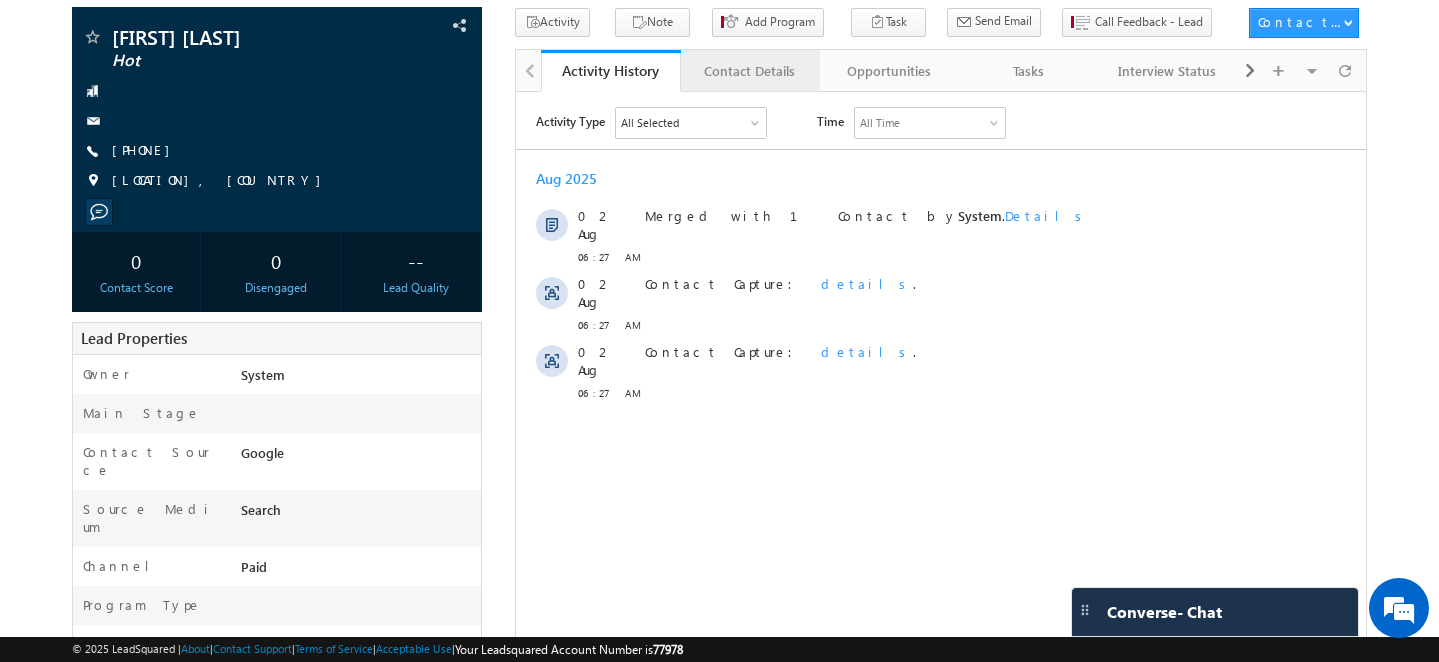 click on "Contact Details" at bounding box center (750, 71) 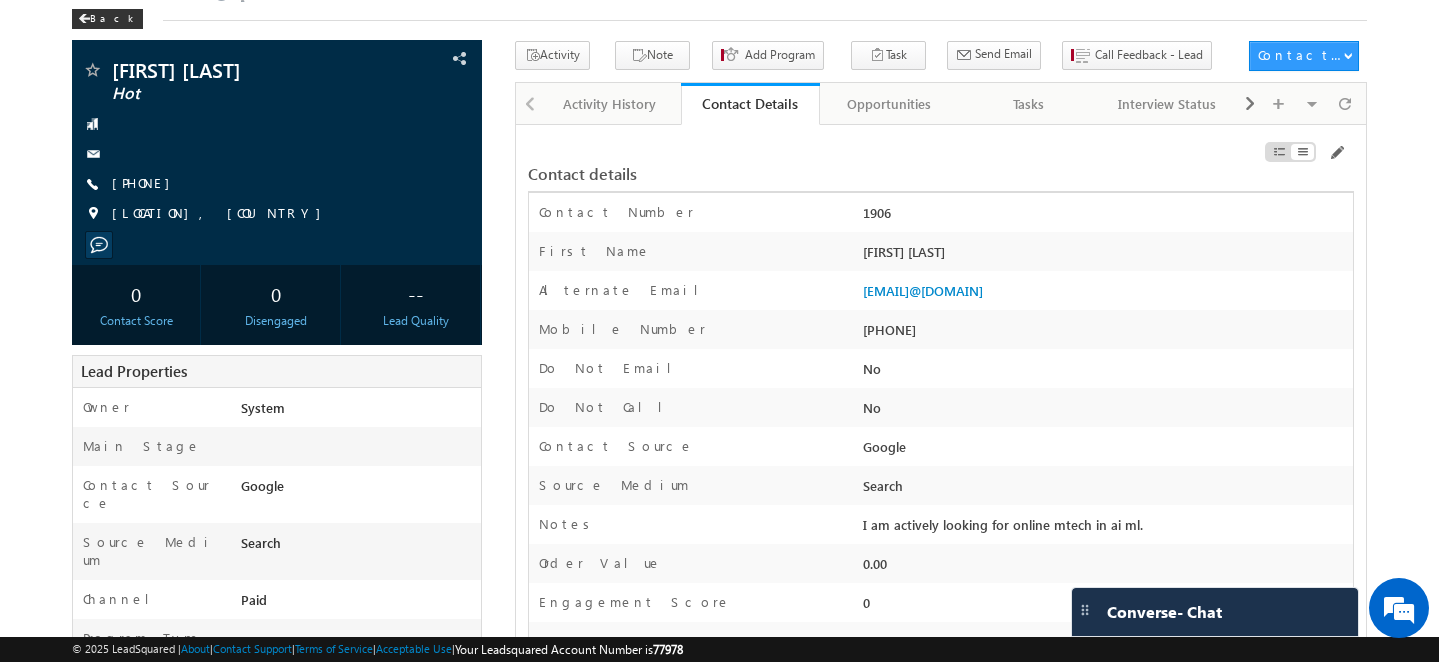 scroll, scrollTop: 0, scrollLeft: 0, axis: both 